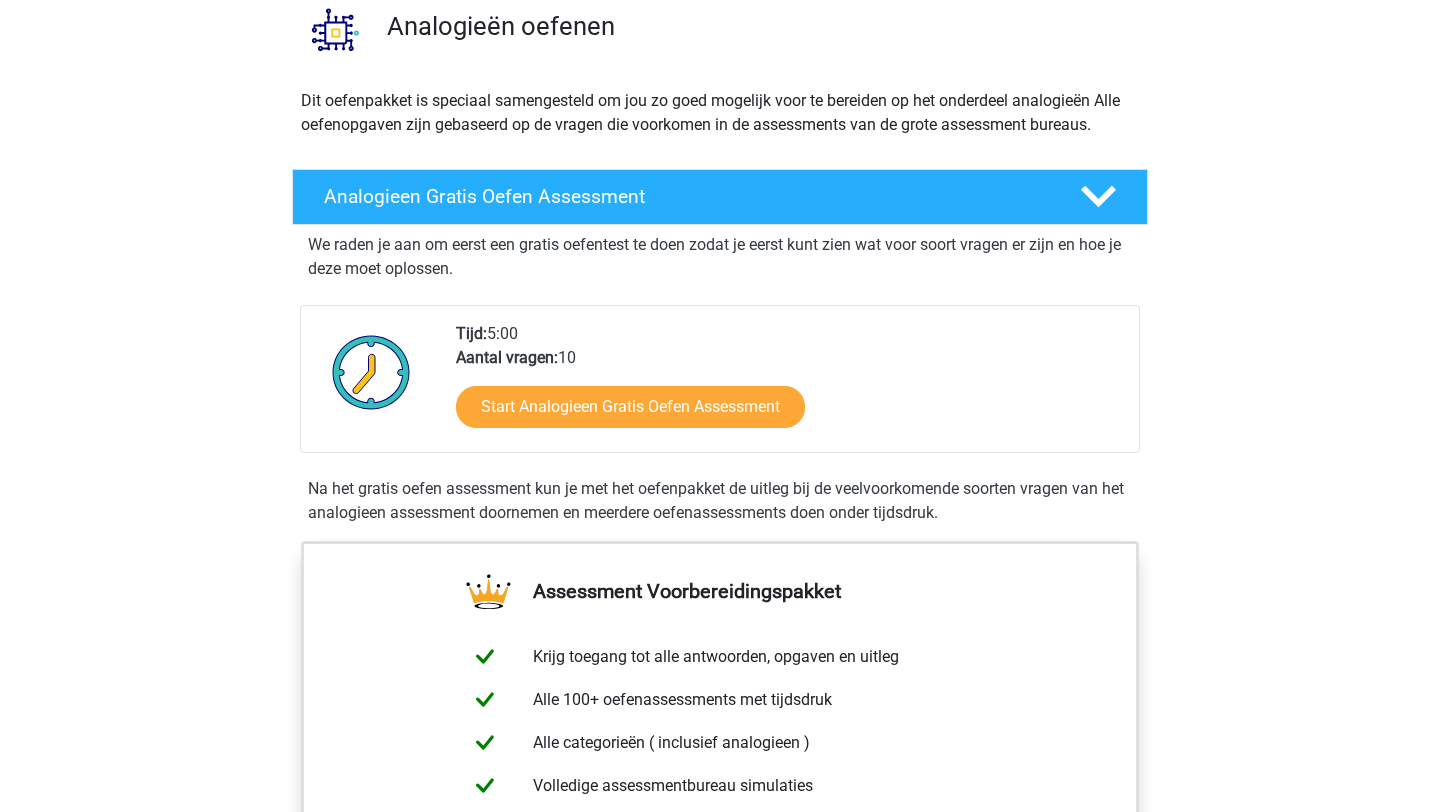 scroll, scrollTop: 163, scrollLeft: 0, axis: vertical 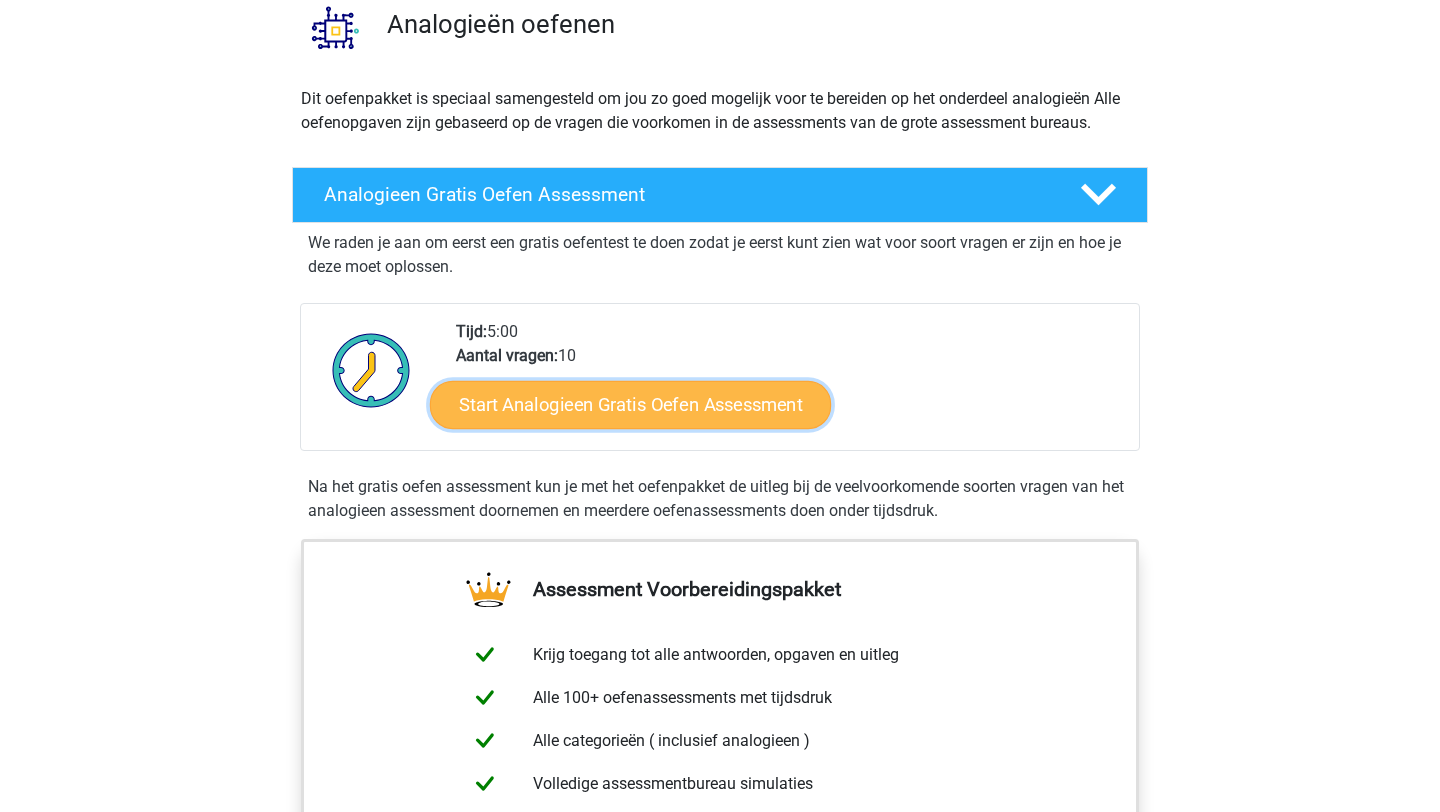 click on "Start Analogieen
Gratis Oefen Assessment" at bounding box center [630, 404] 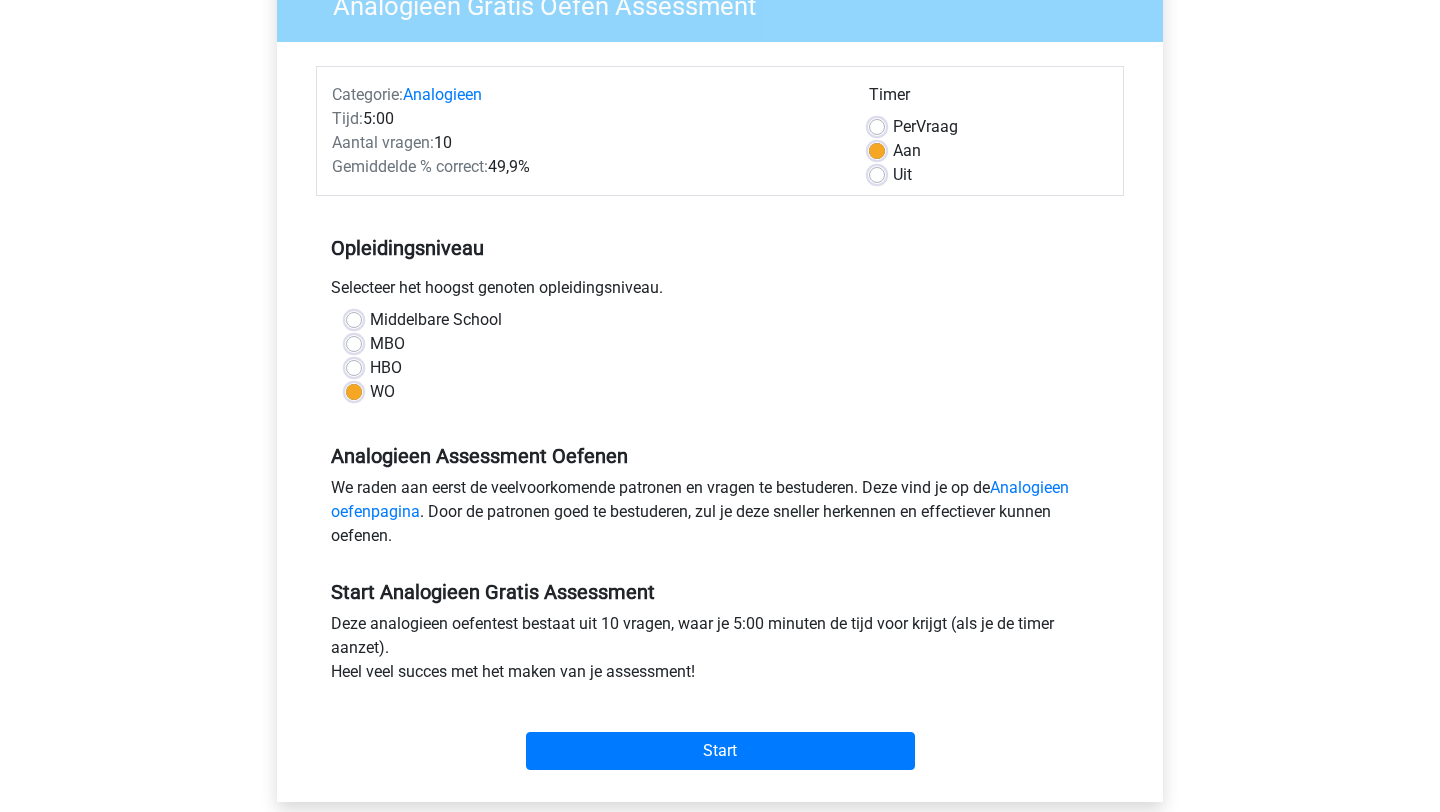 scroll, scrollTop: 203, scrollLeft: 0, axis: vertical 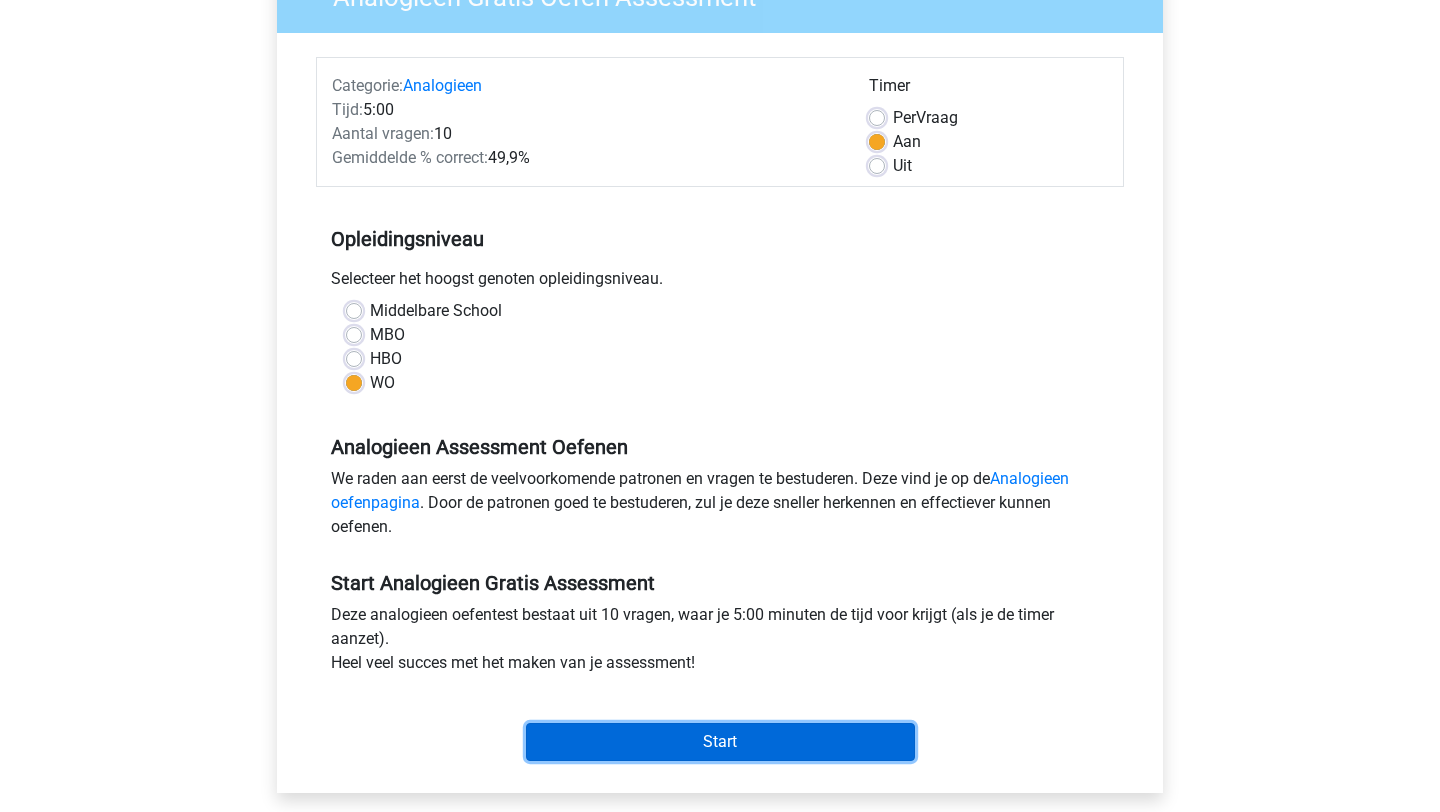 click on "Start" at bounding box center (720, 742) 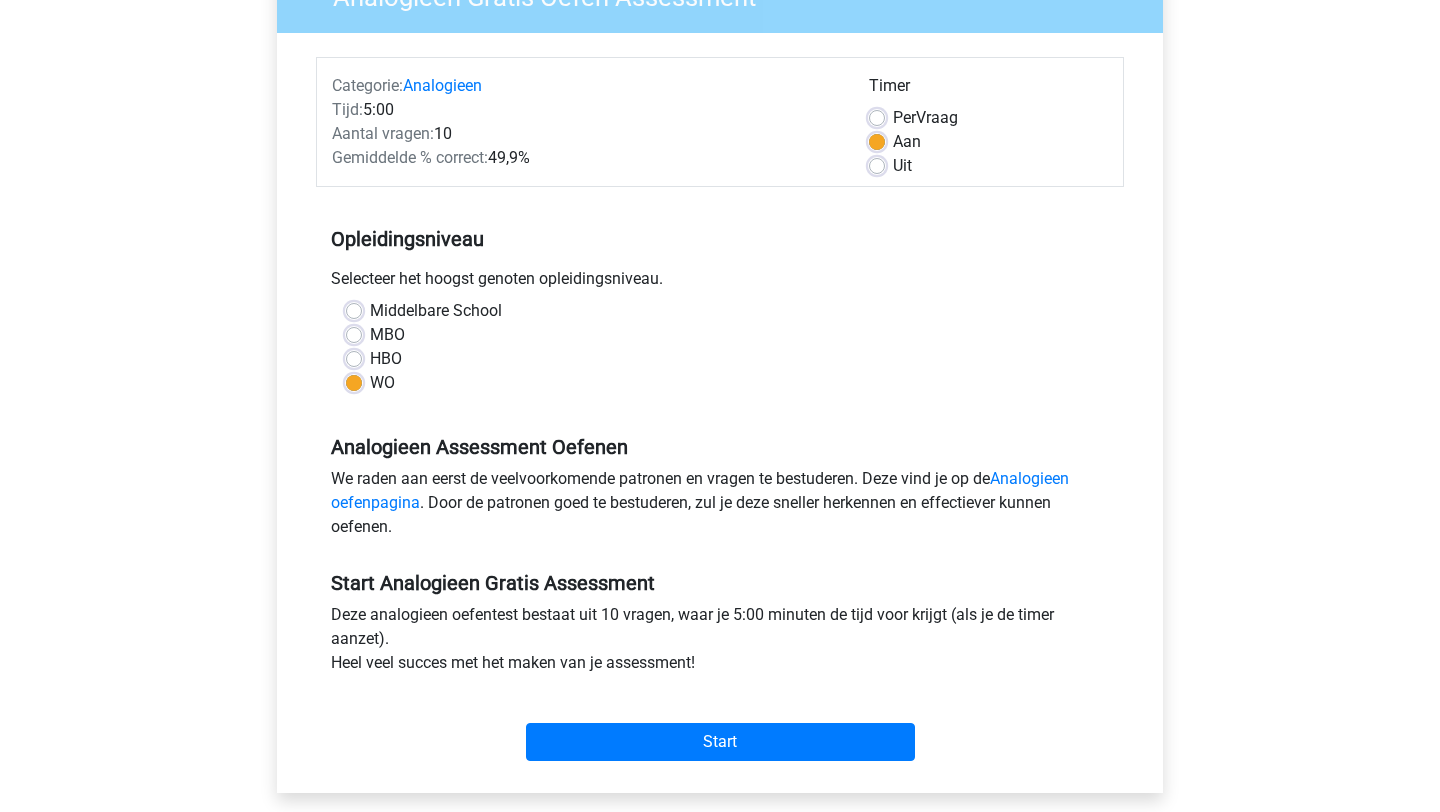 click on "Per  Vraag" at bounding box center [925, 118] 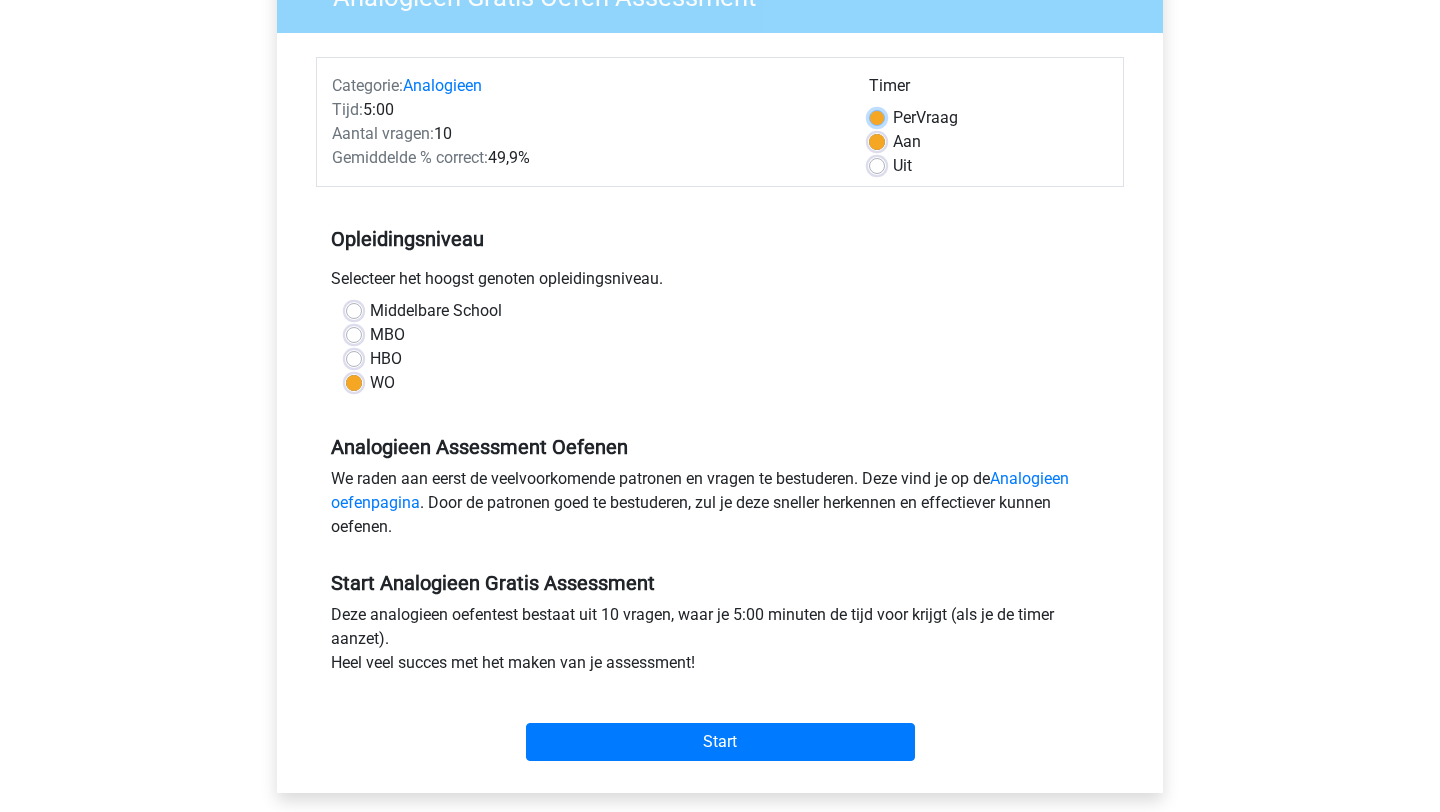 click on "Per  Vraag" at bounding box center (877, 116) 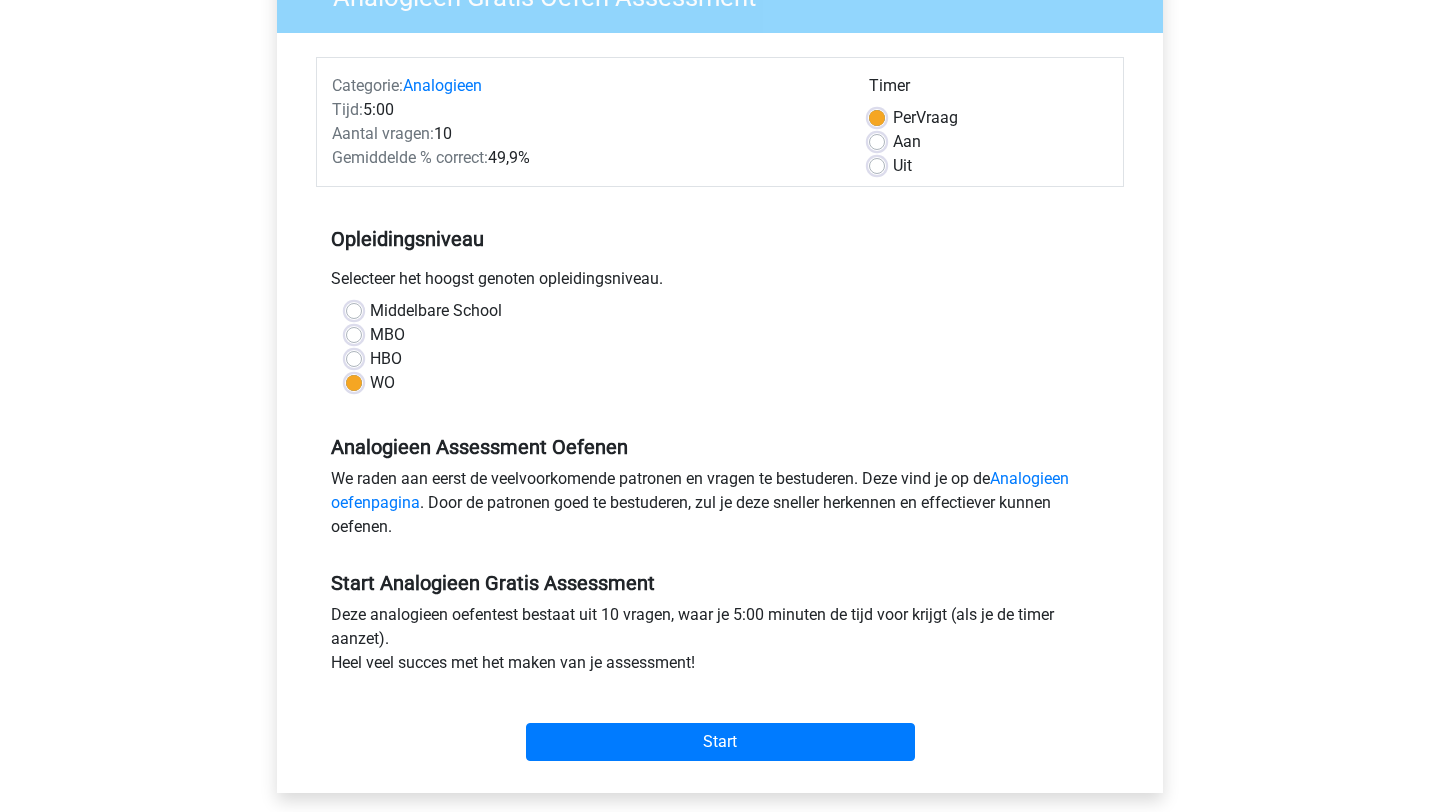 click on "Aan" at bounding box center [907, 142] 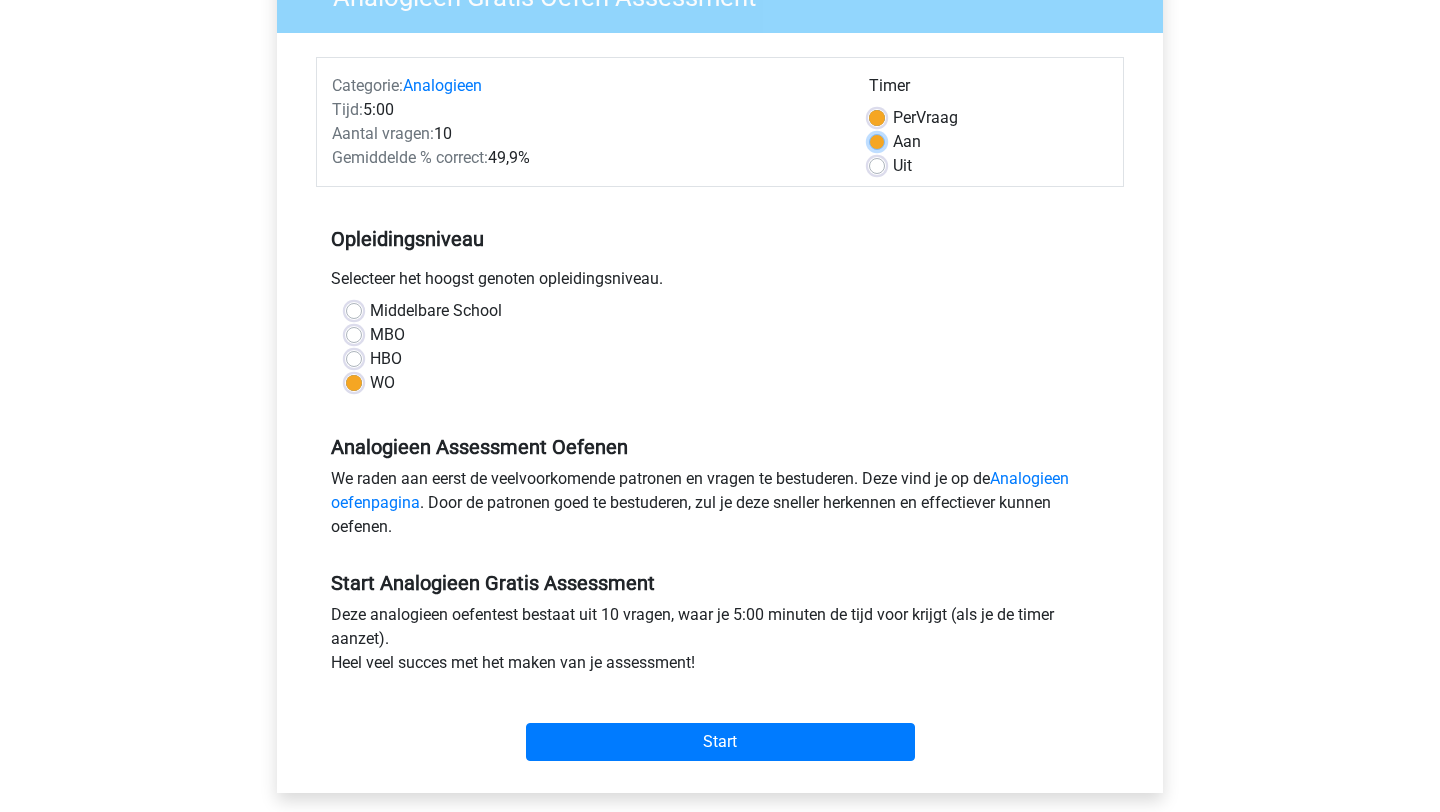 click on "Aan" at bounding box center [877, 140] 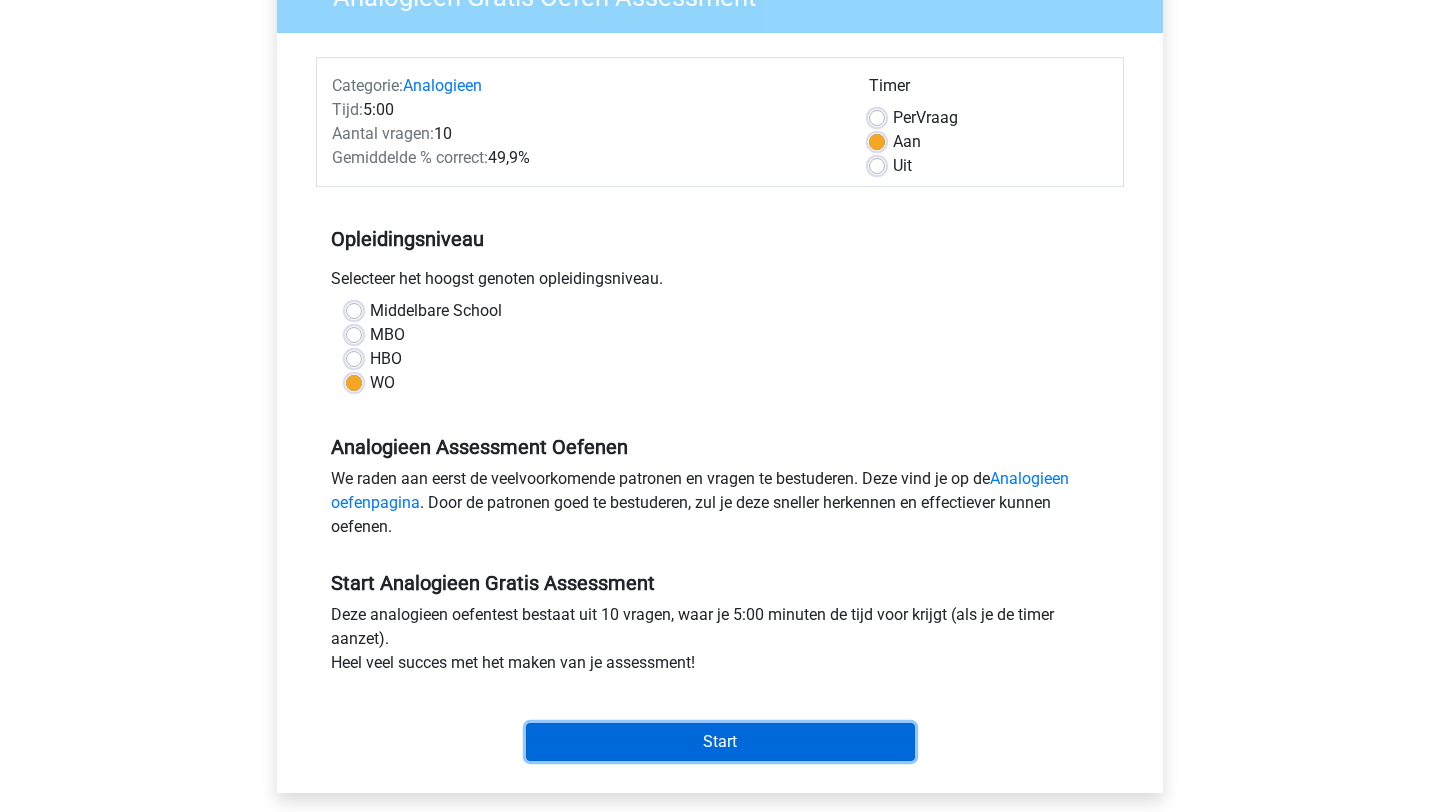 click on "Start" at bounding box center (720, 742) 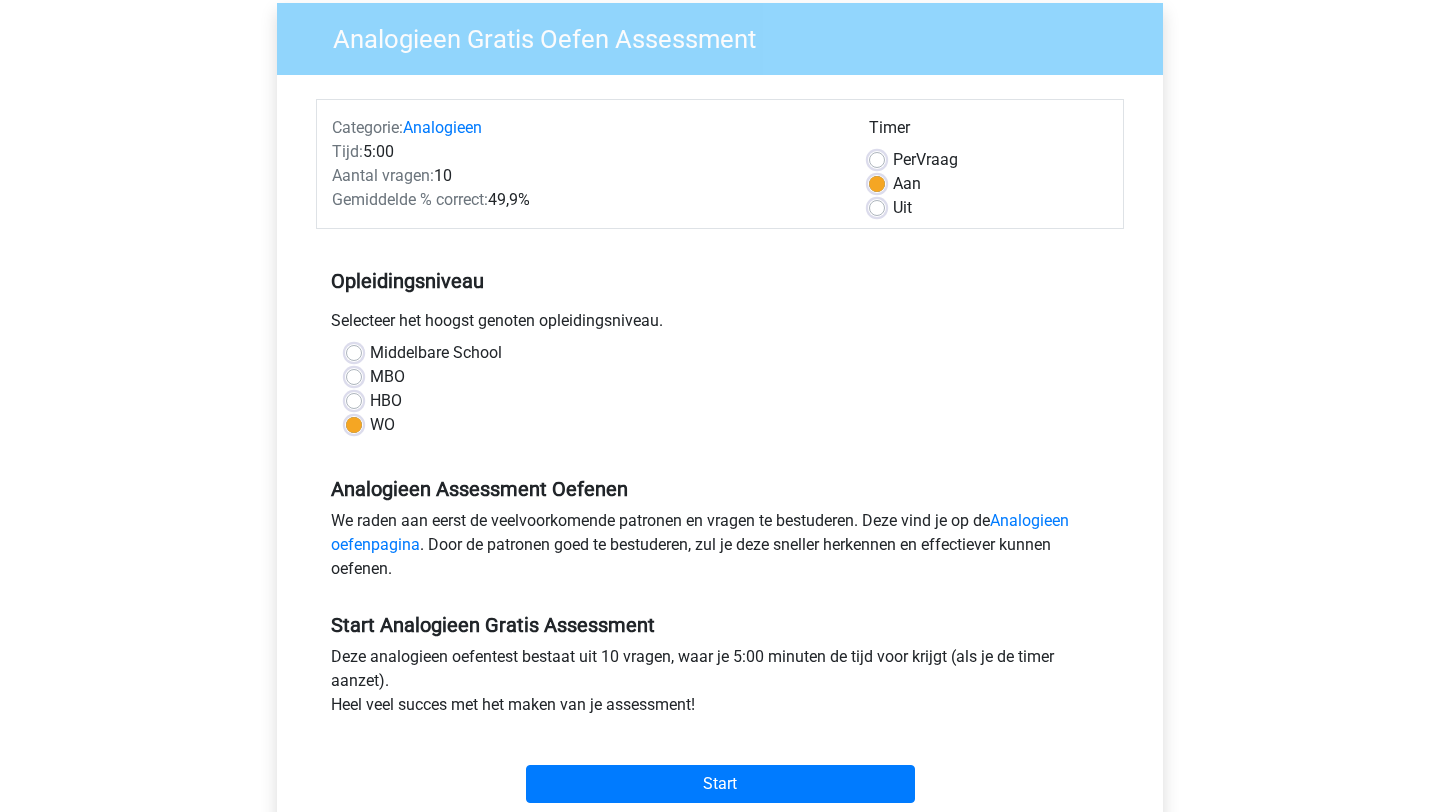 scroll, scrollTop: 157, scrollLeft: 0, axis: vertical 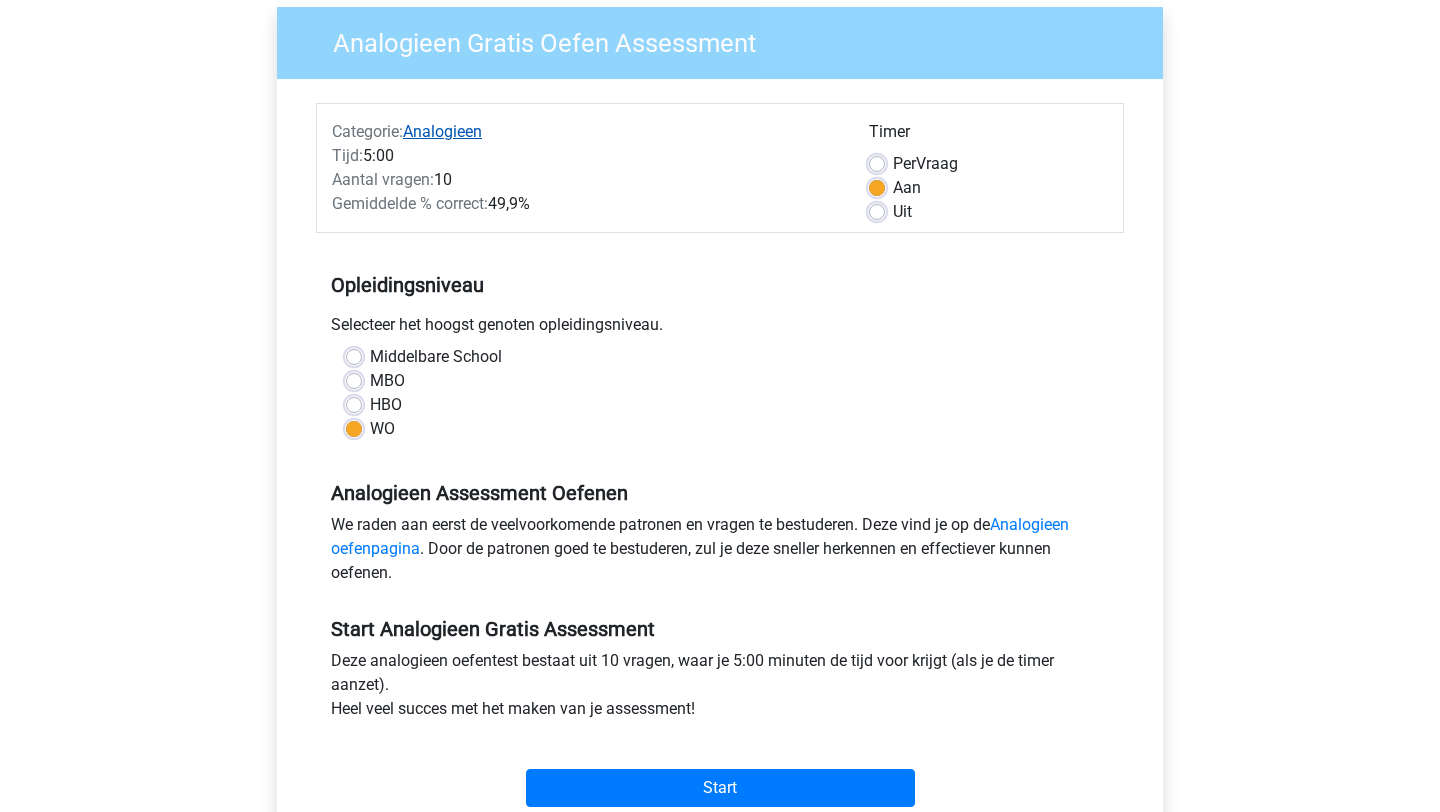 click on "Analogieen" at bounding box center (442, 131) 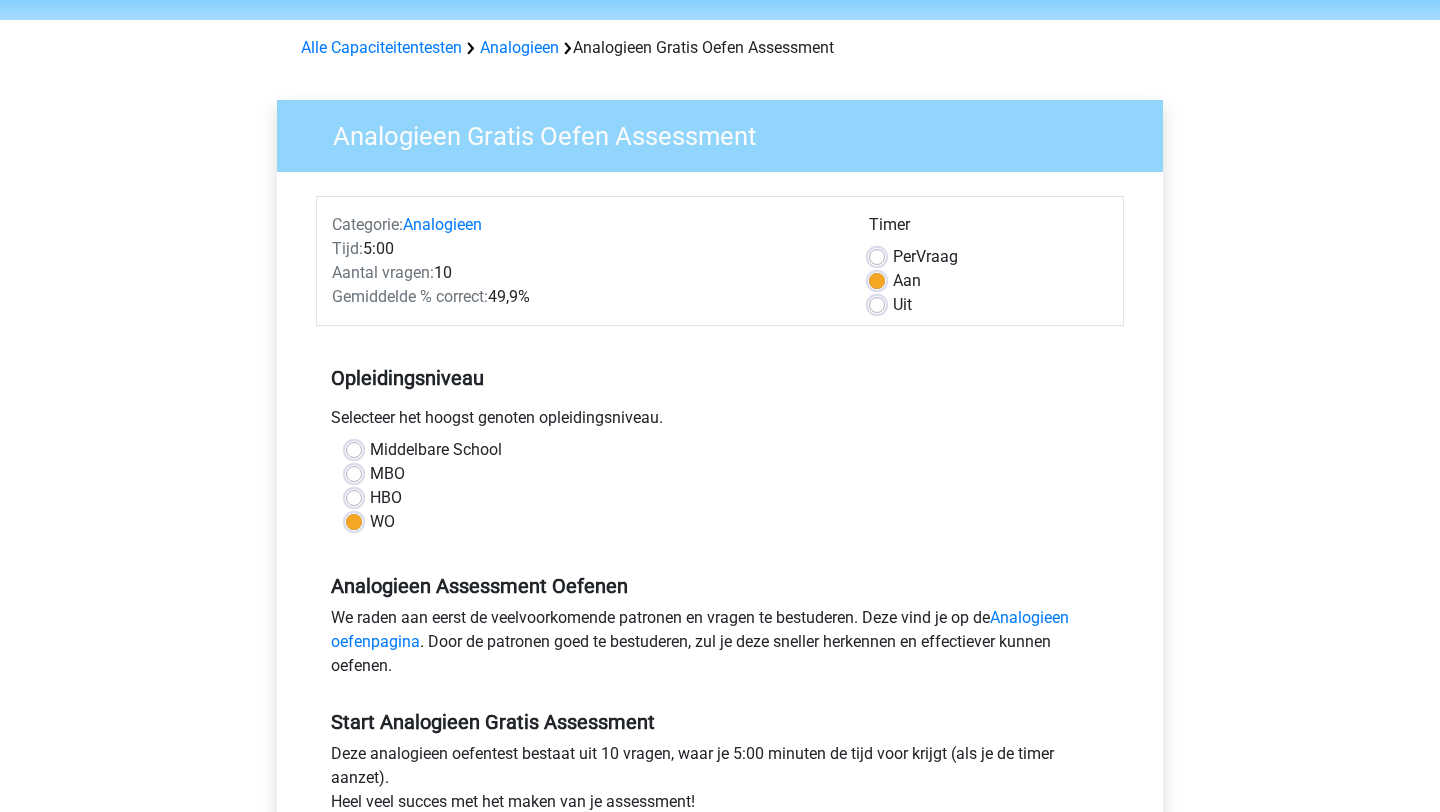 scroll, scrollTop: 0, scrollLeft: 0, axis: both 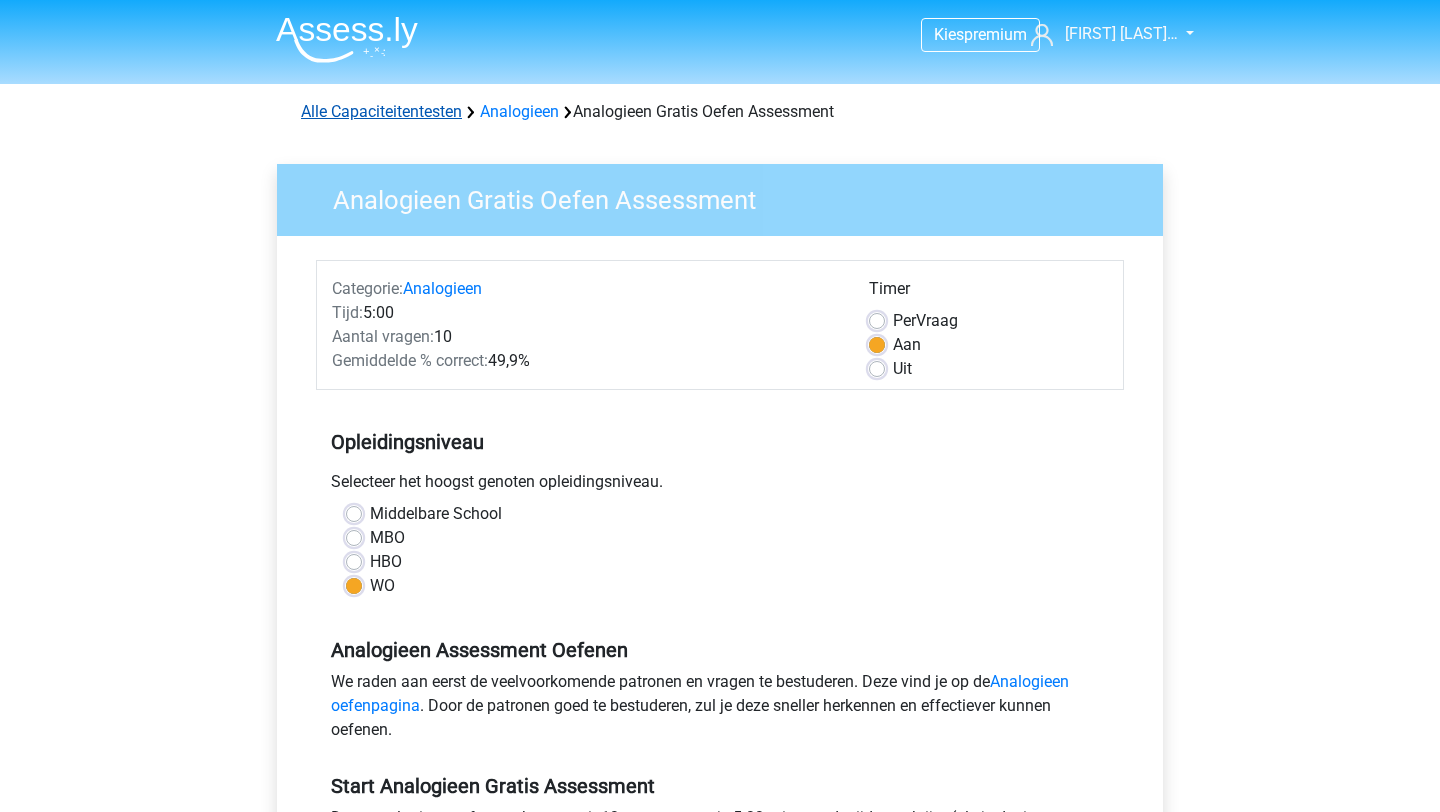 click on "Alle Capaciteitentesten" at bounding box center [381, 111] 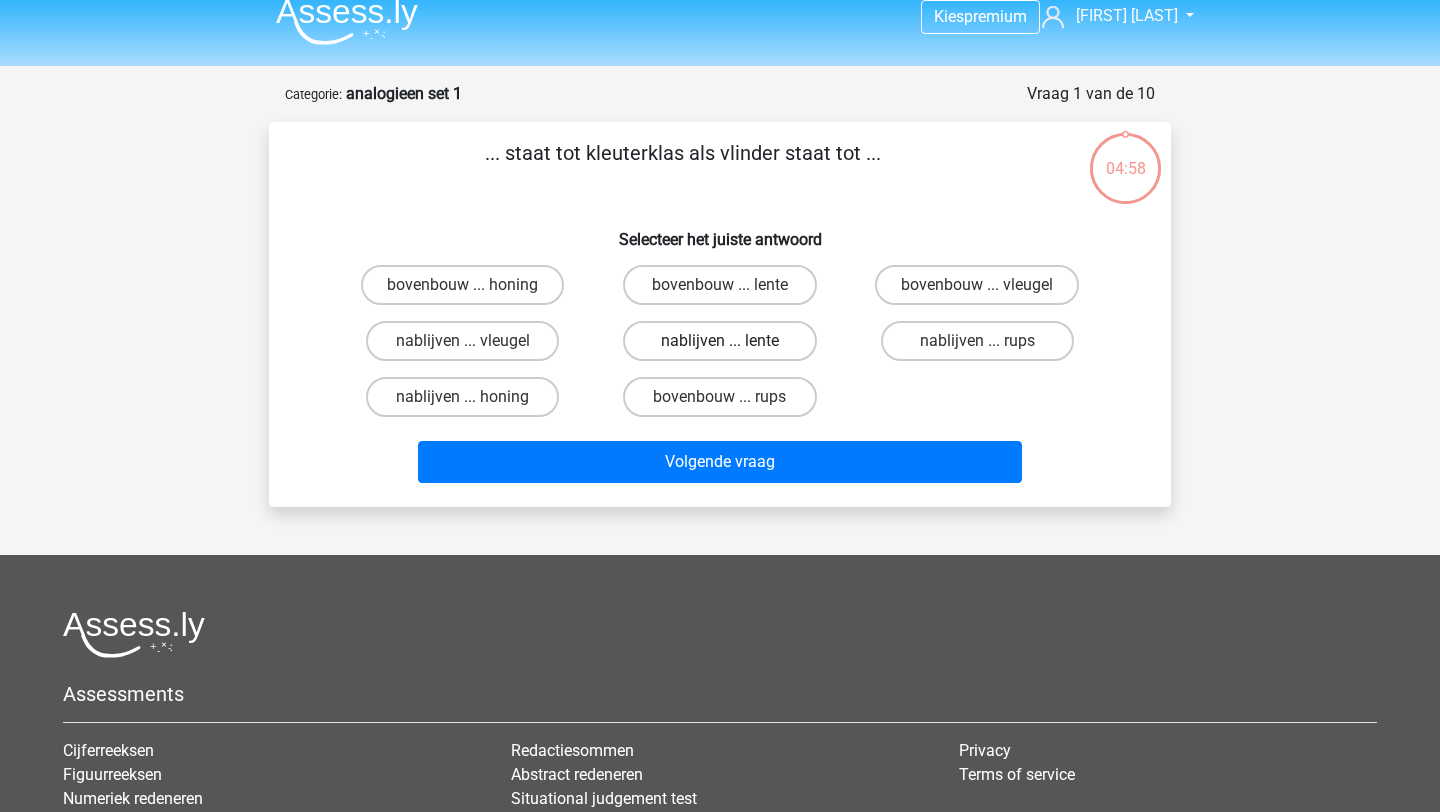 scroll, scrollTop: 19, scrollLeft: 0, axis: vertical 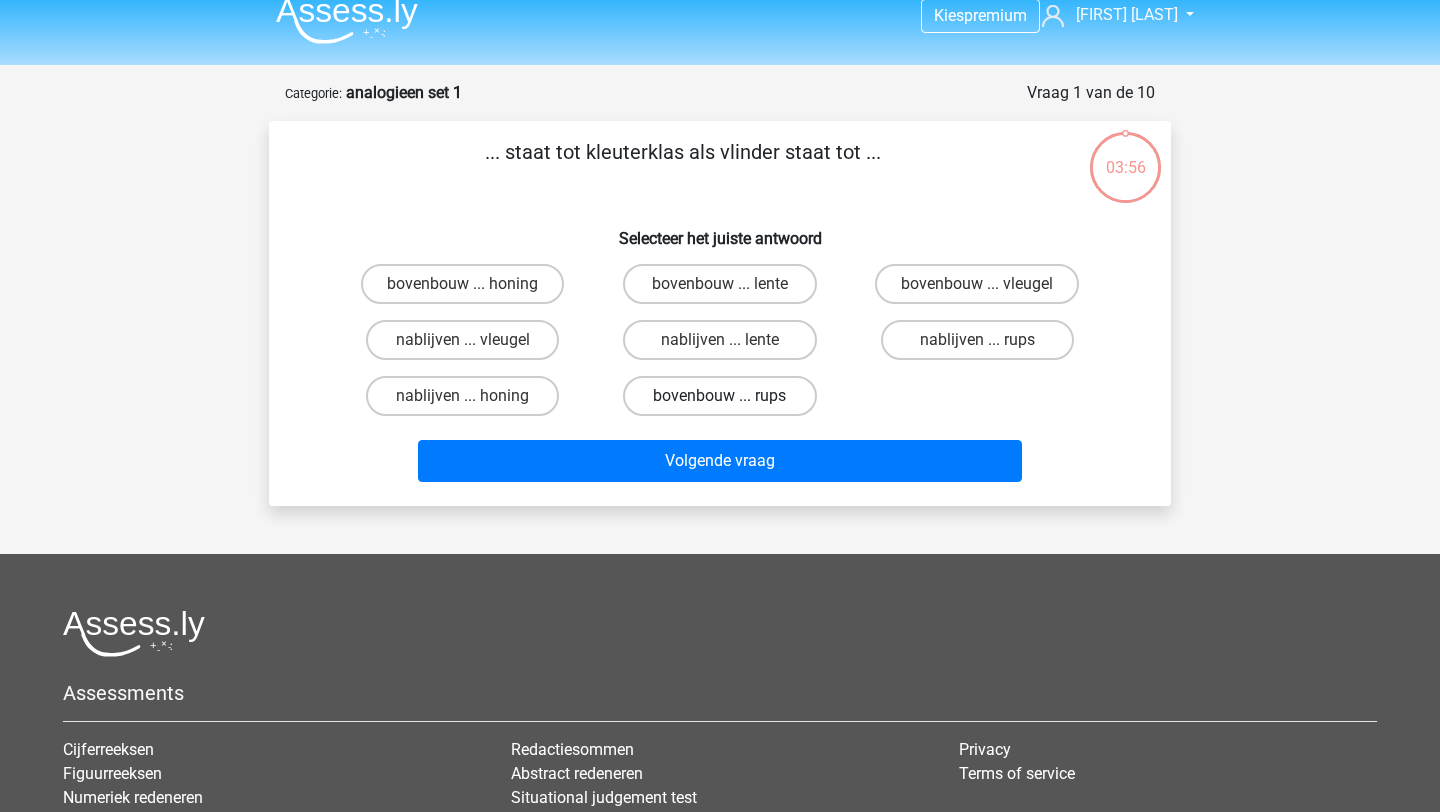 click on "bovenbouw ... rups" at bounding box center [719, 396] 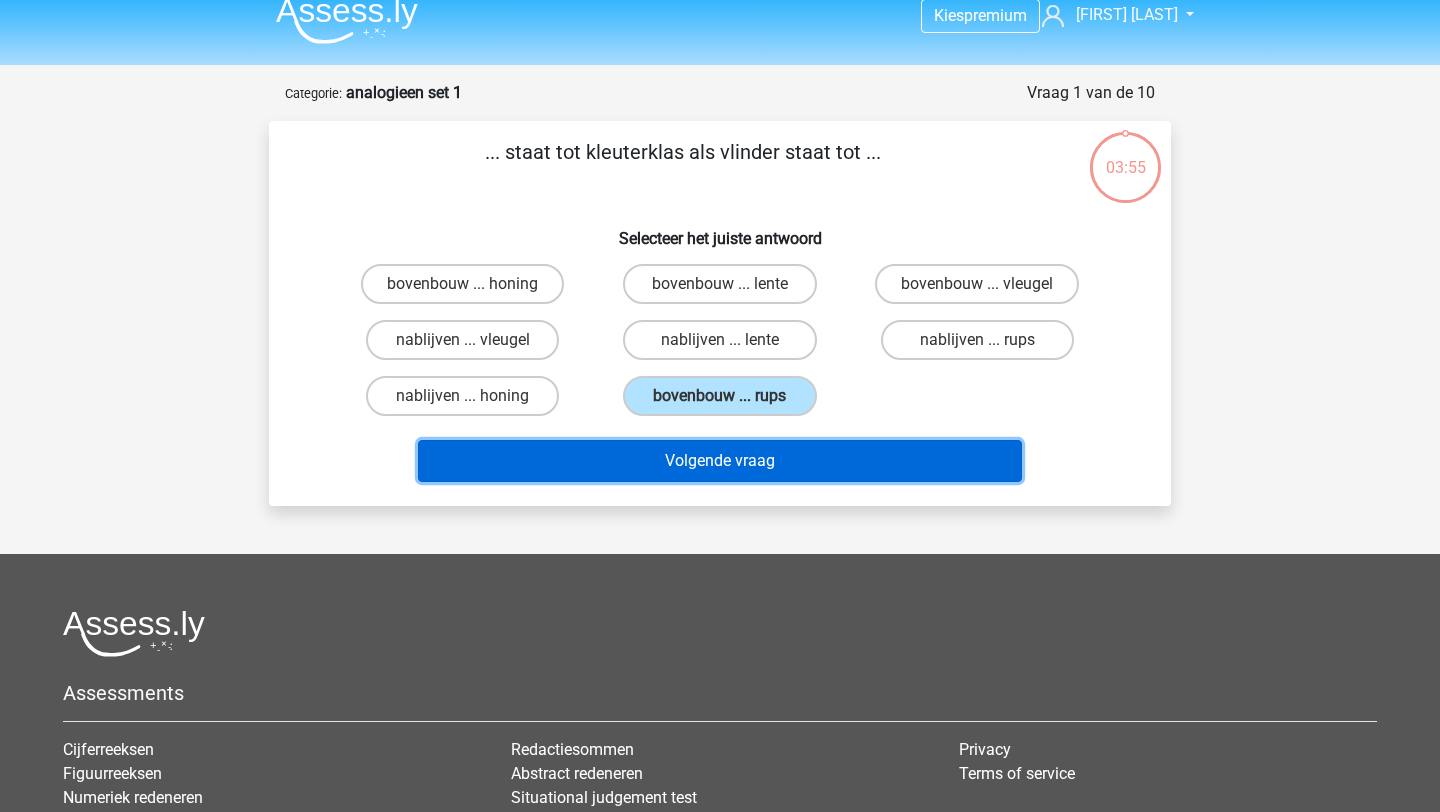 click on "Volgende vraag" at bounding box center (720, 461) 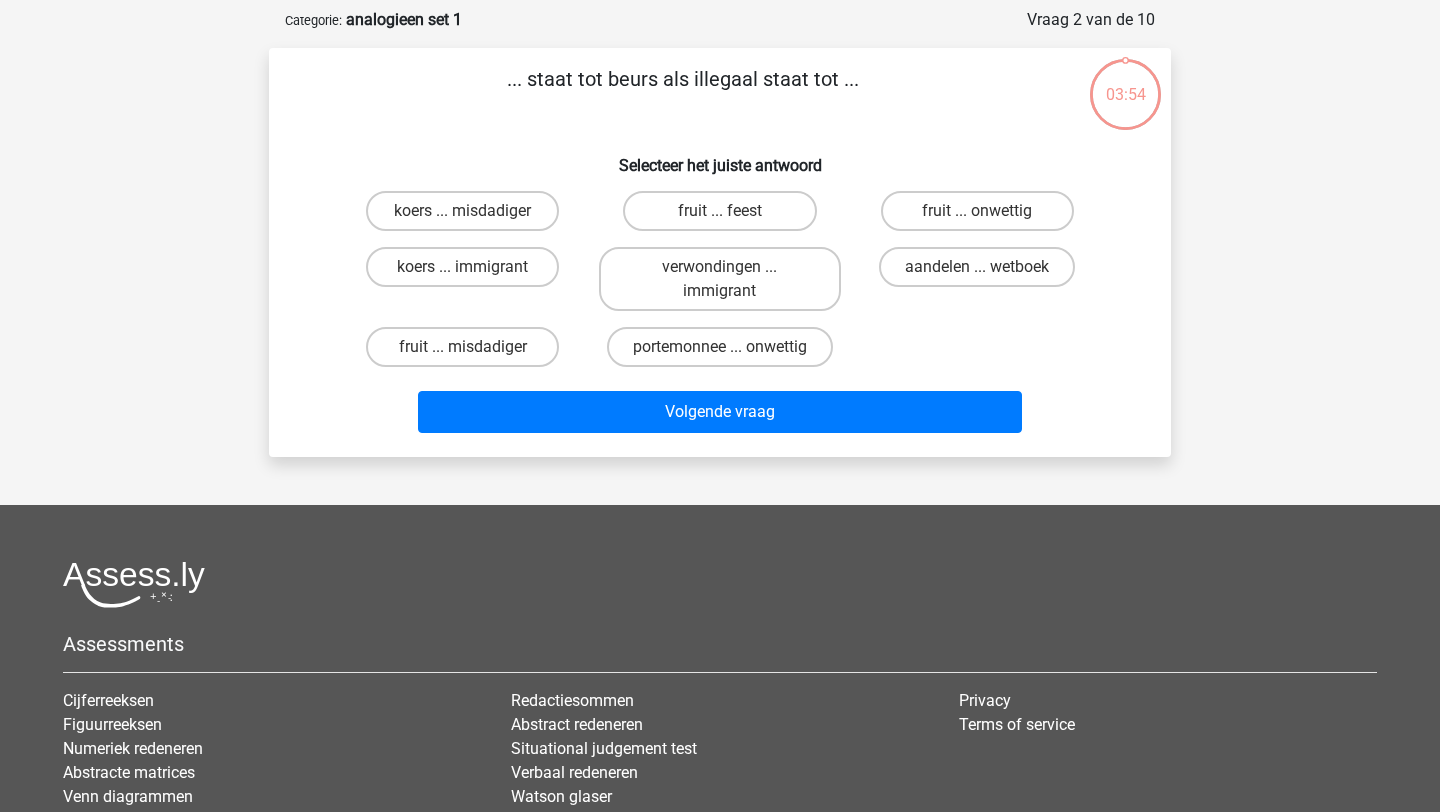 scroll, scrollTop: 100, scrollLeft: 0, axis: vertical 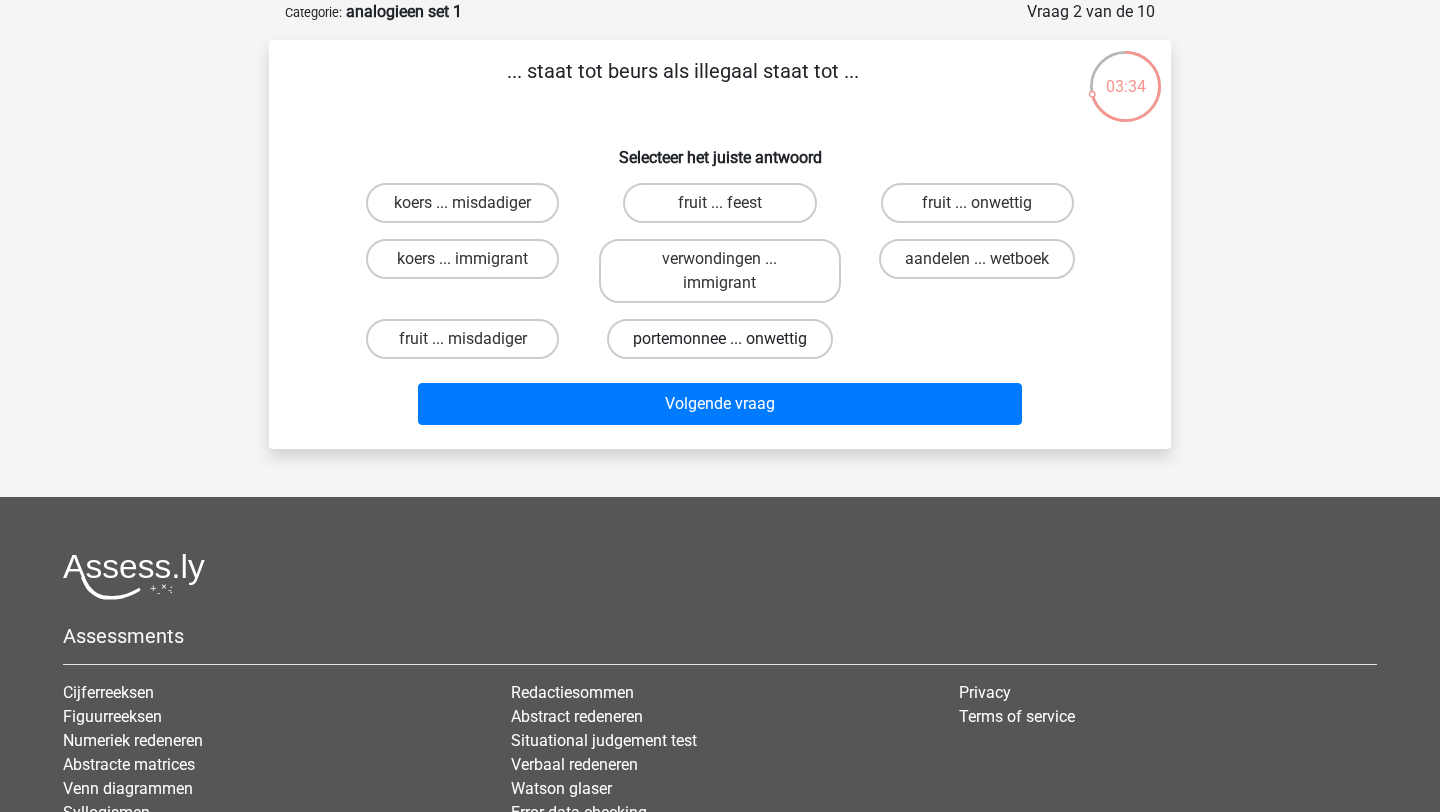 click on "portemonnee ... onwettig" at bounding box center (720, 339) 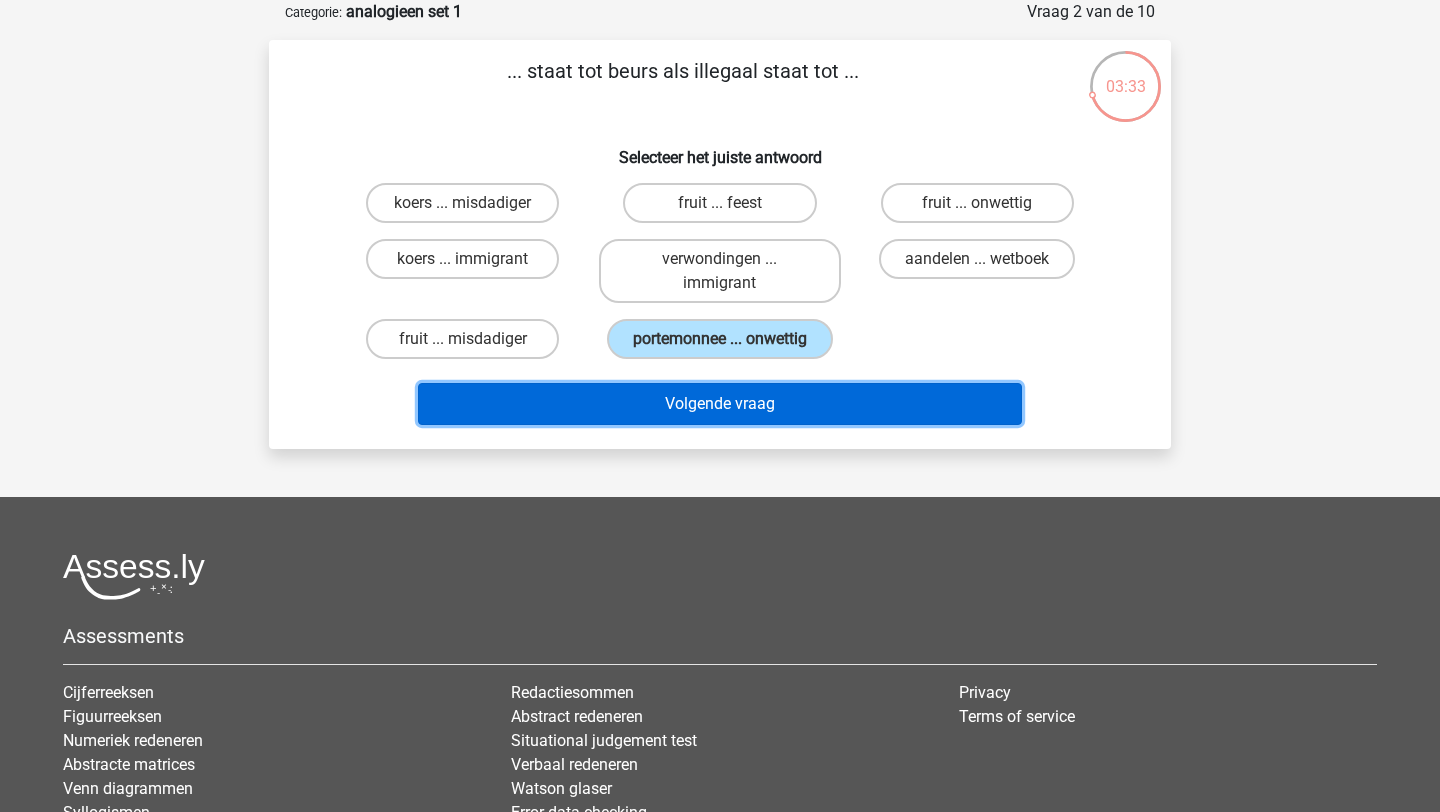 click on "Volgende vraag" at bounding box center [720, 404] 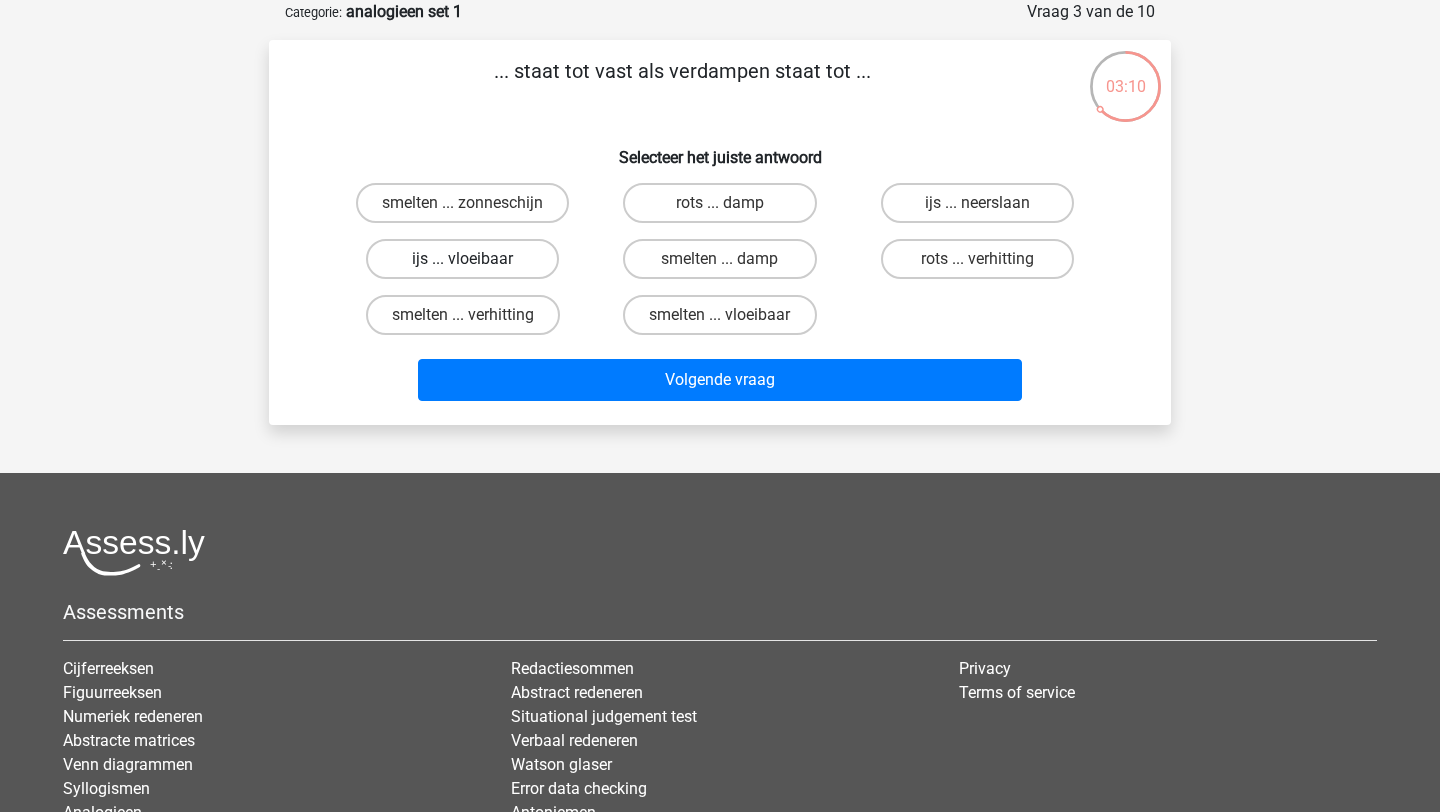 click on "ijs ... vloeibaar" at bounding box center (462, 259) 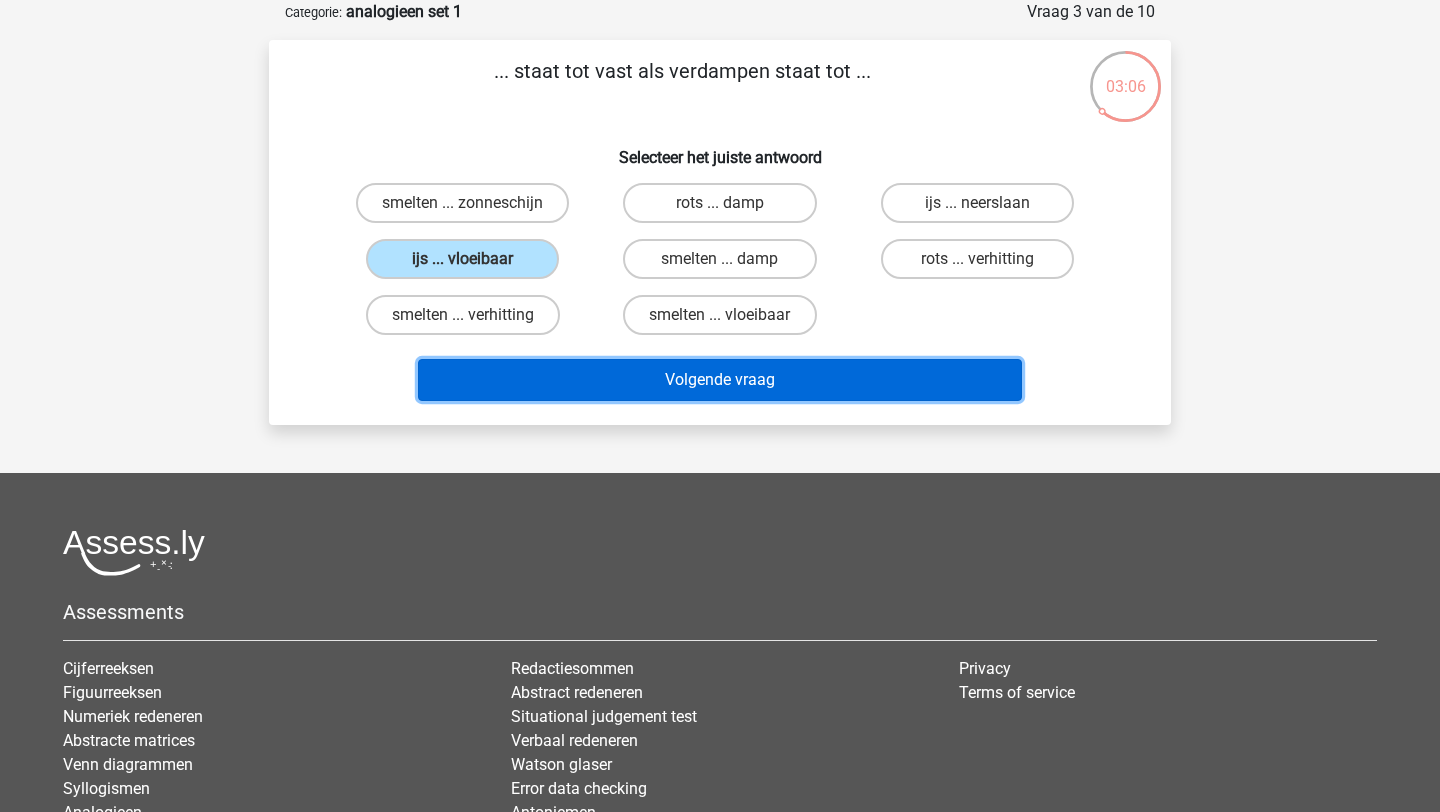 click on "Volgende vraag" at bounding box center [720, 380] 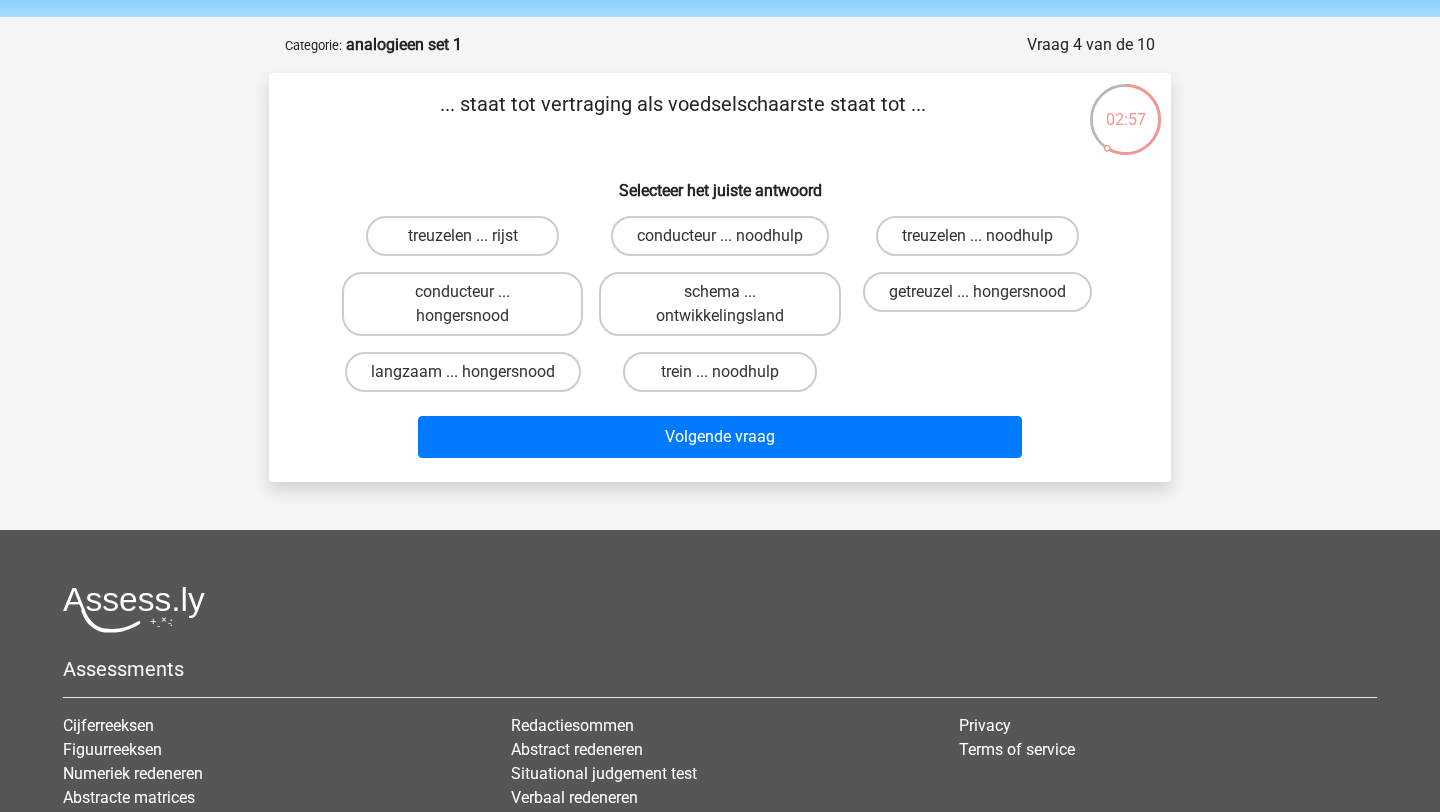 scroll, scrollTop: 51, scrollLeft: 0, axis: vertical 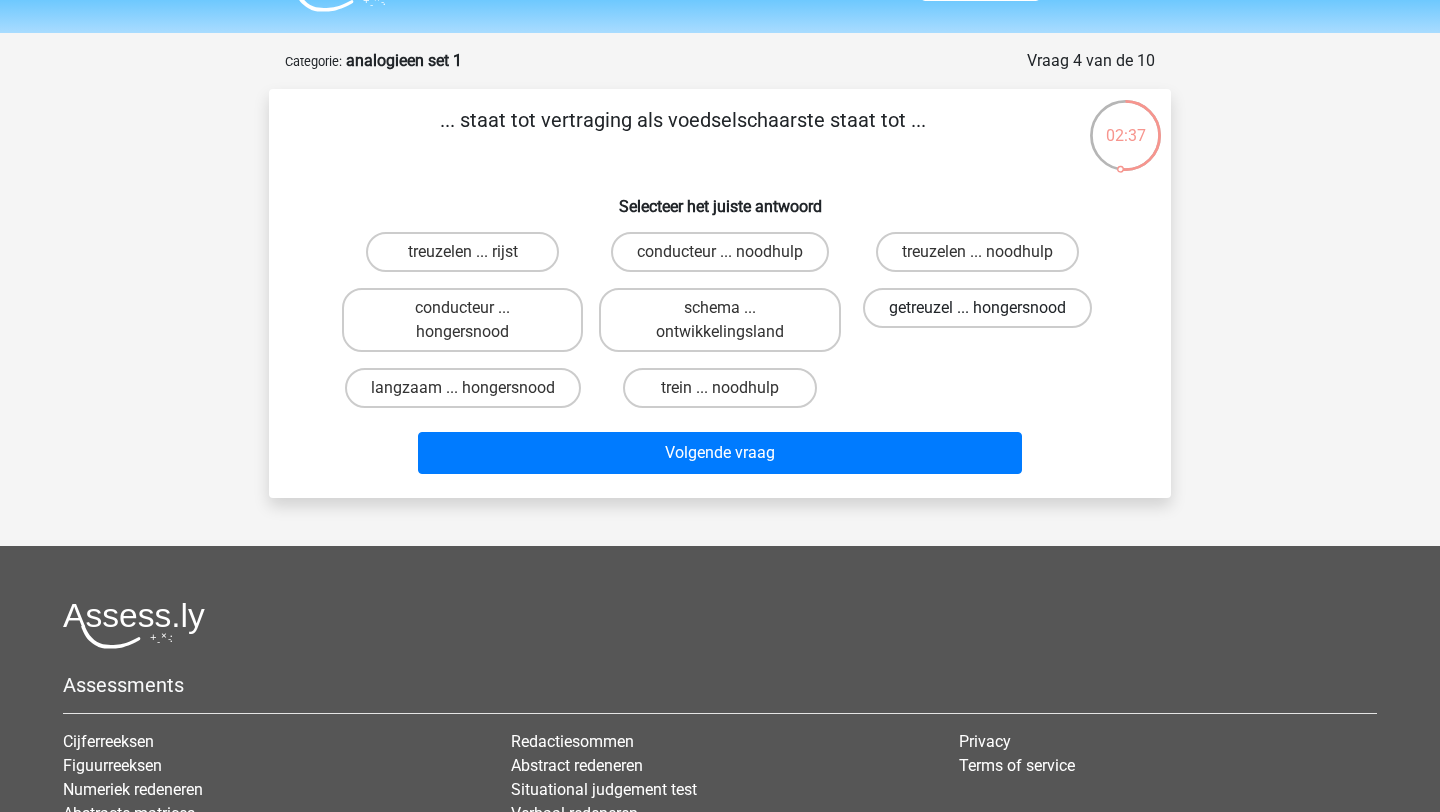 click on "getreuzel ... hongersnood" at bounding box center [977, 308] 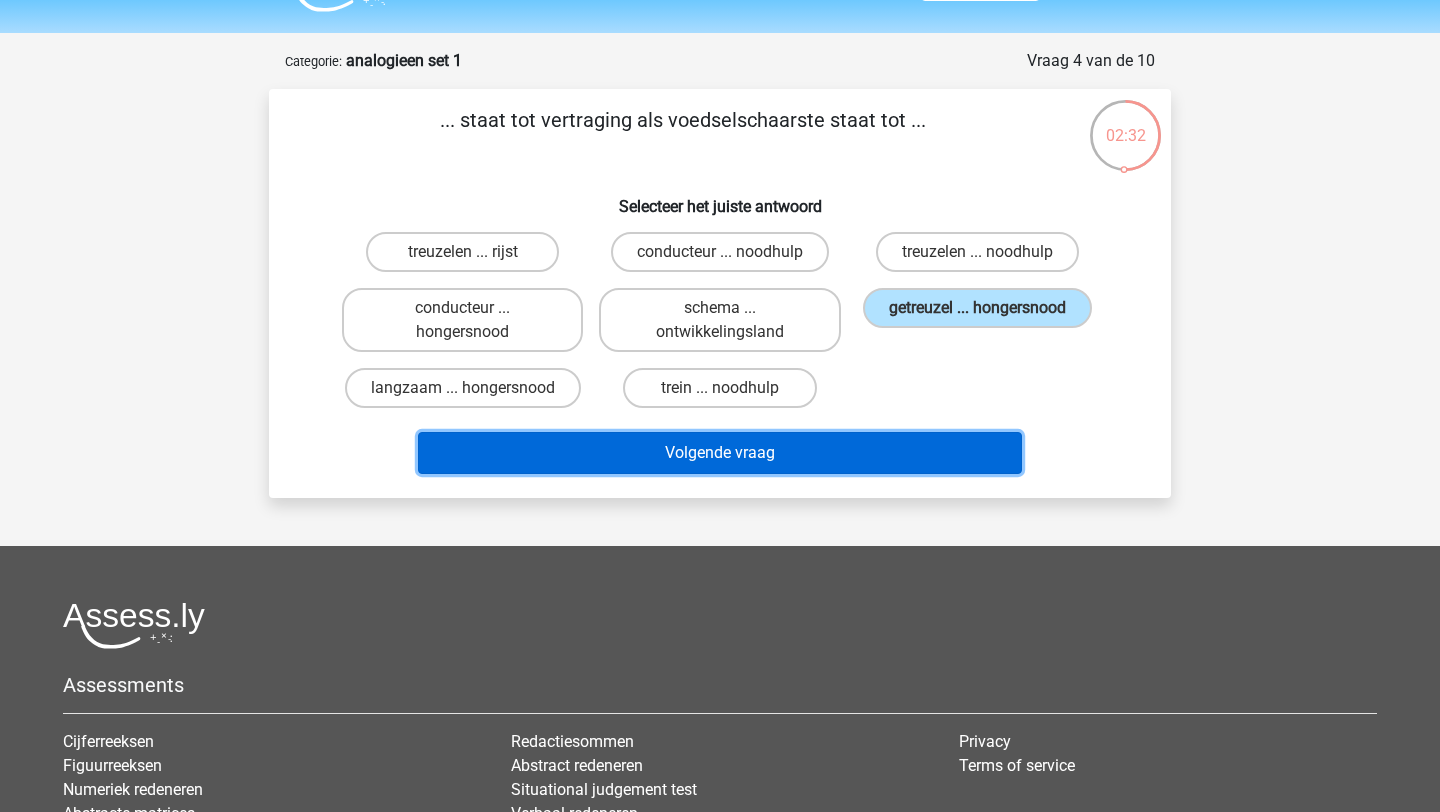 click on "Volgende vraag" at bounding box center (720, 453) 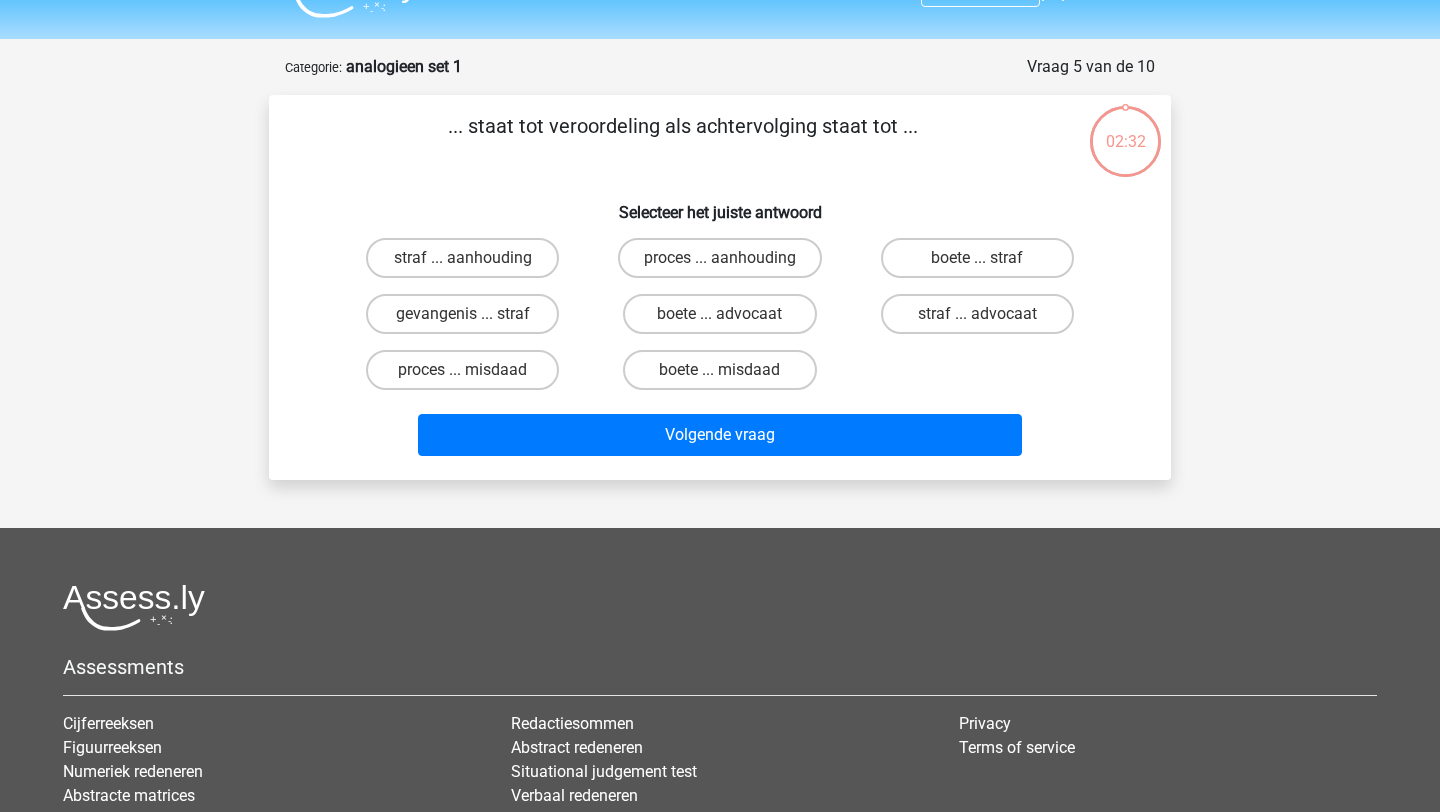 scroll, scrollTop: 41, scrollLeft: 0, axis: vertical 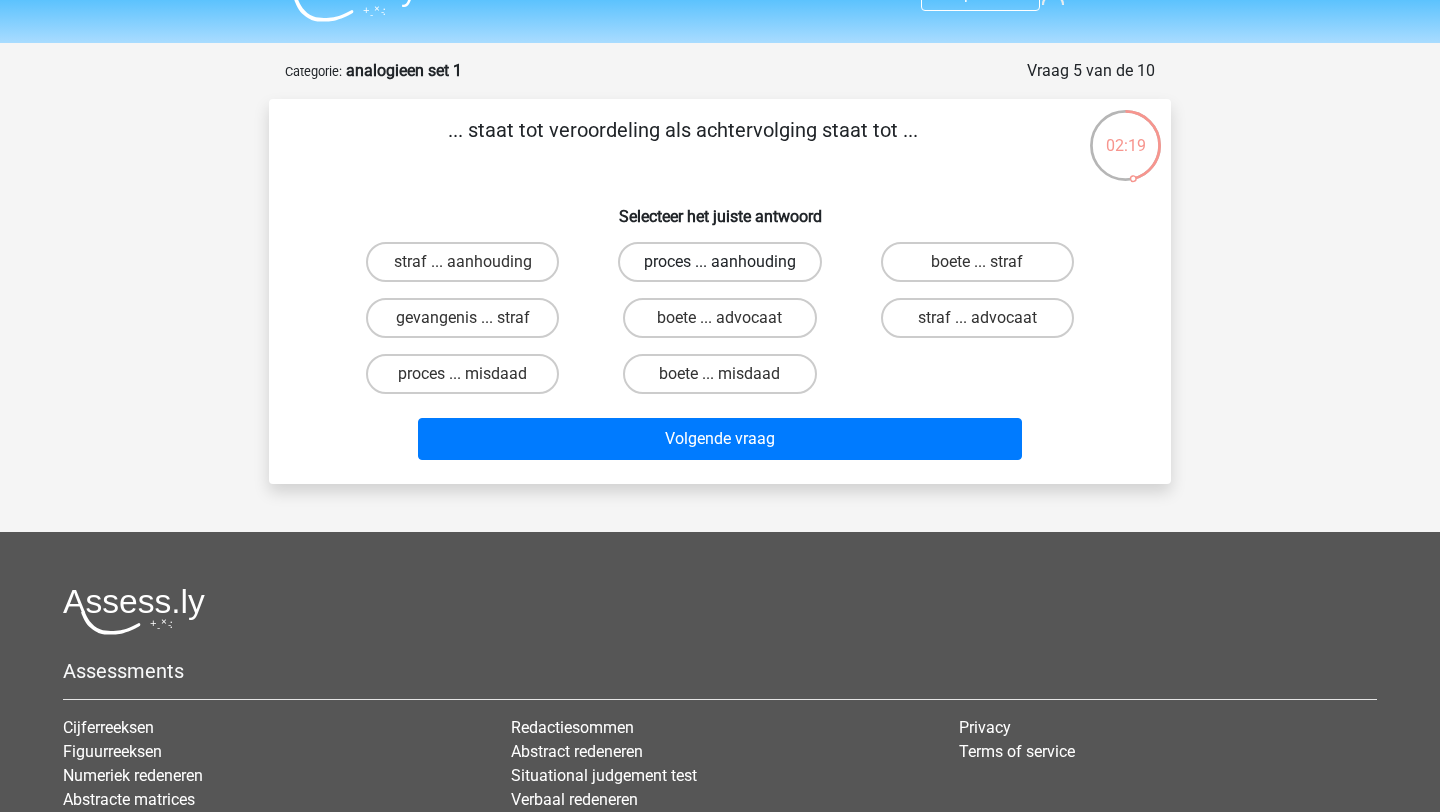 click on "proces ... aanhouding" at bounding box center [720, 262] 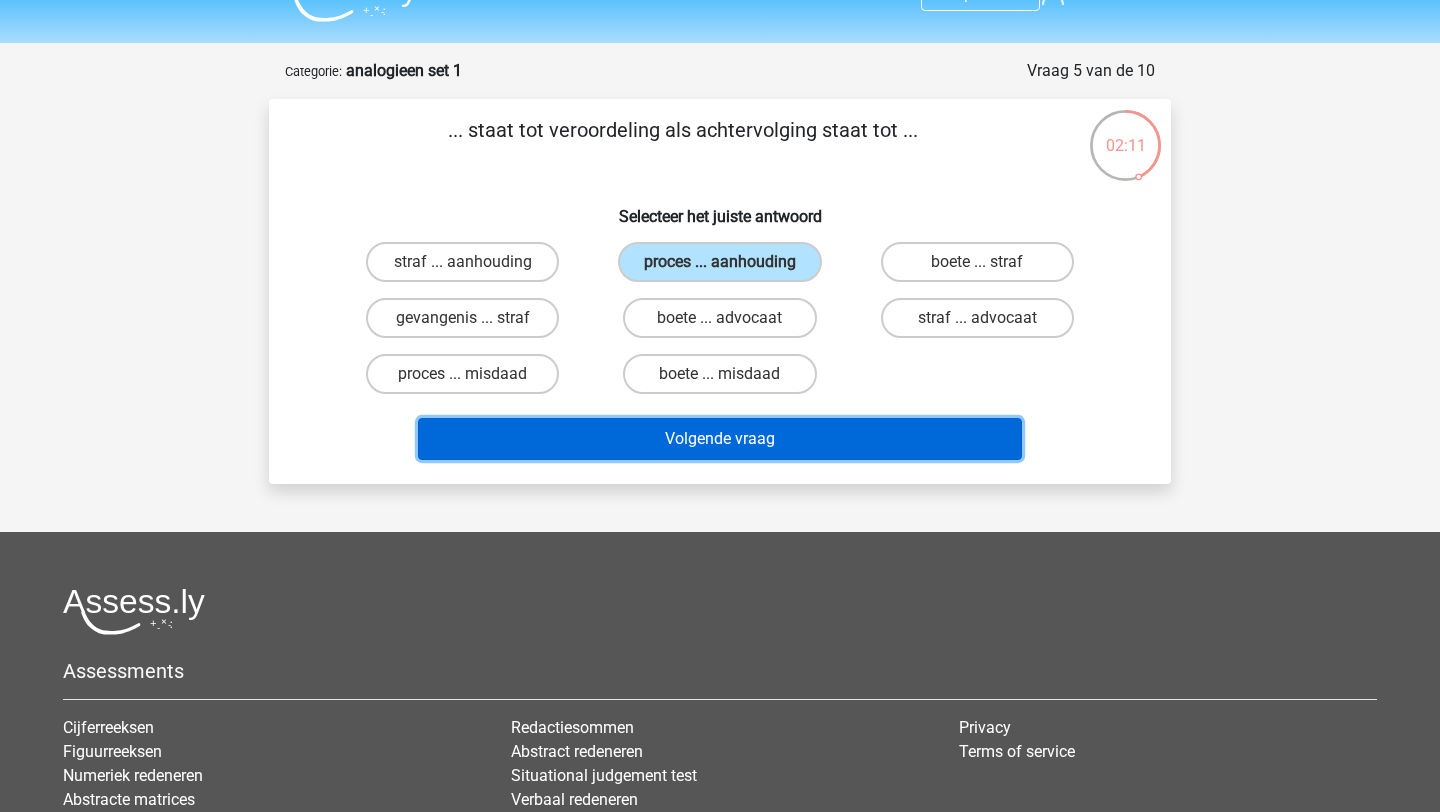 click on "Volgende vraag" at bounding box center [720, 439] 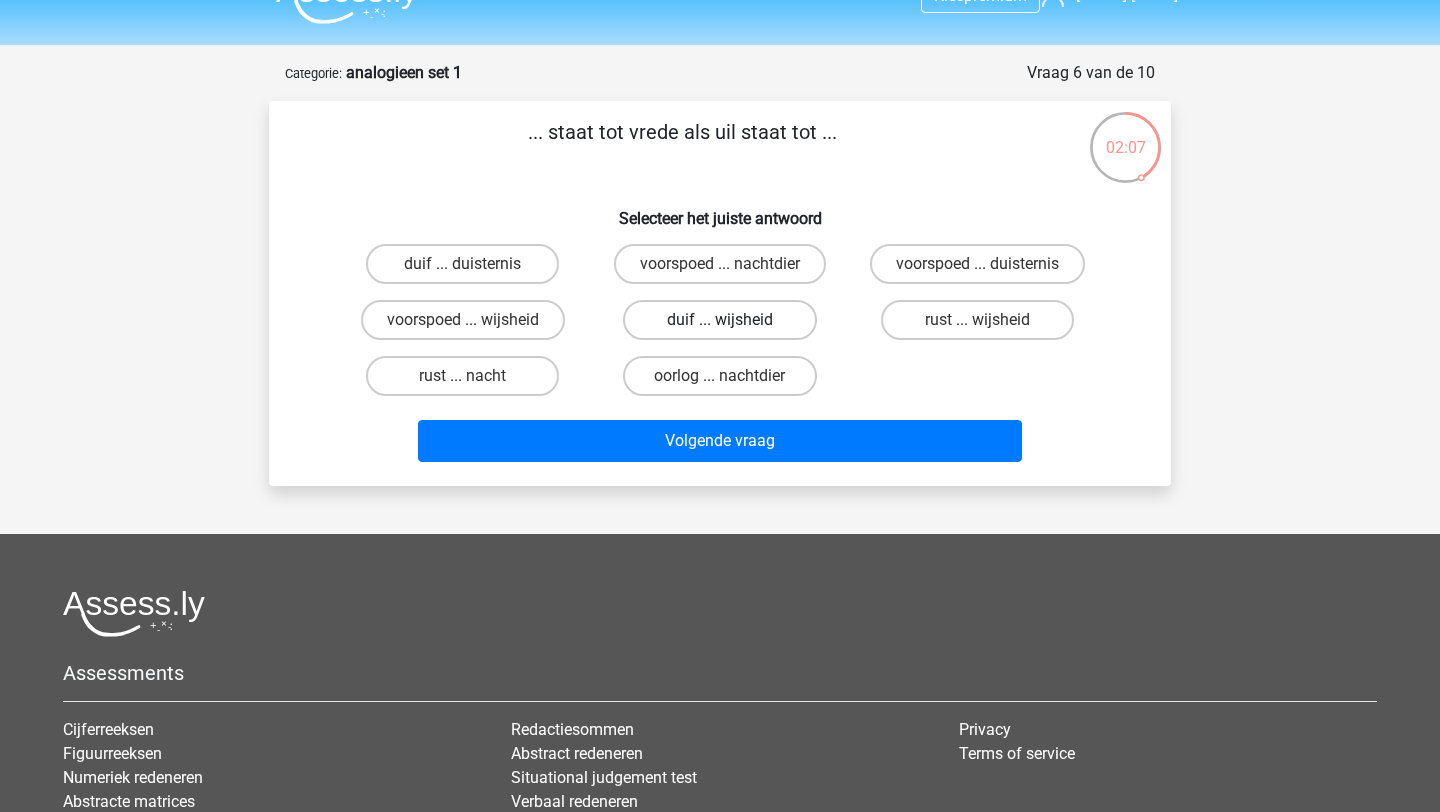 scroll, scrollTop: 35, scrollLeft: 0, axis: vertical 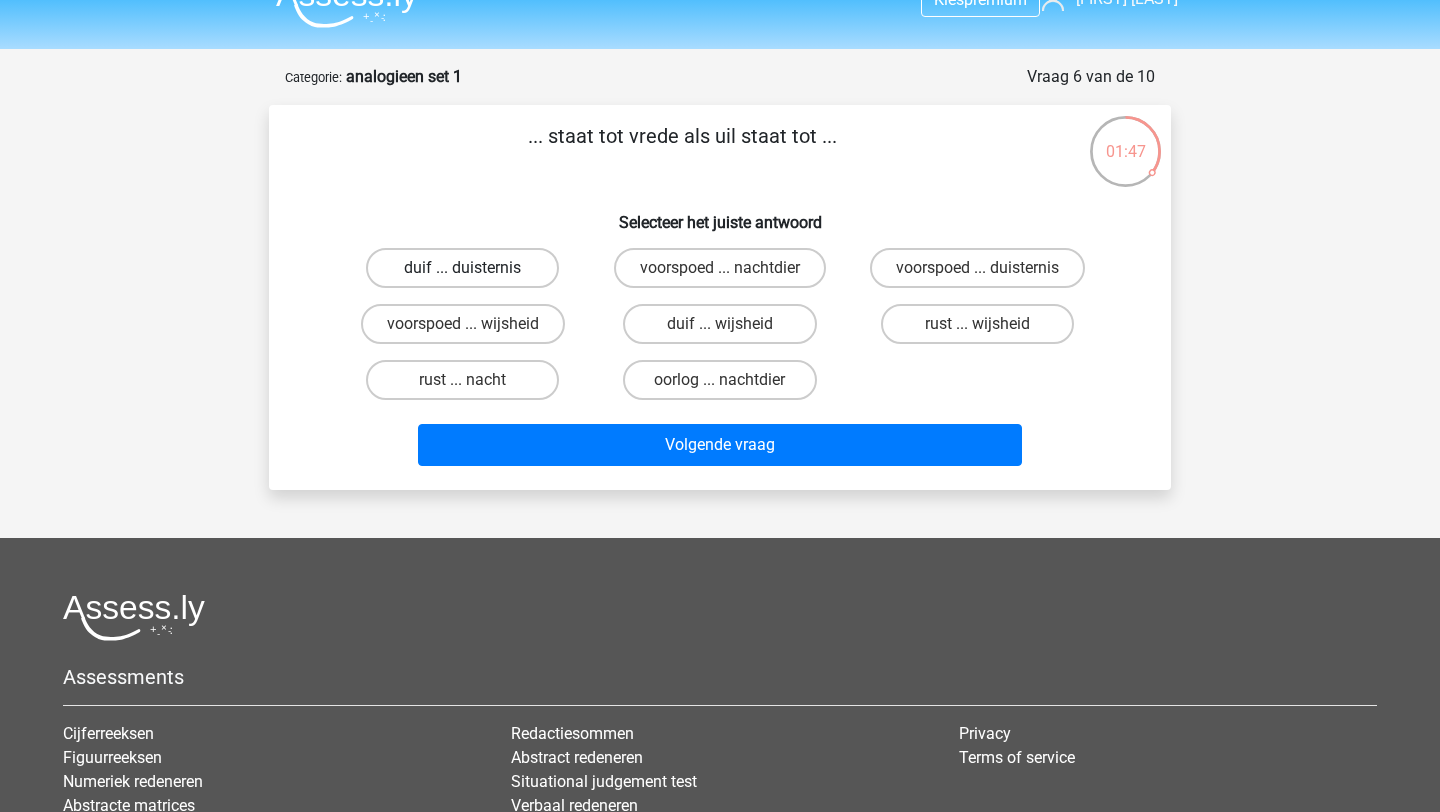 click on "duif ... duisternis" at bounding box center [462, 268] 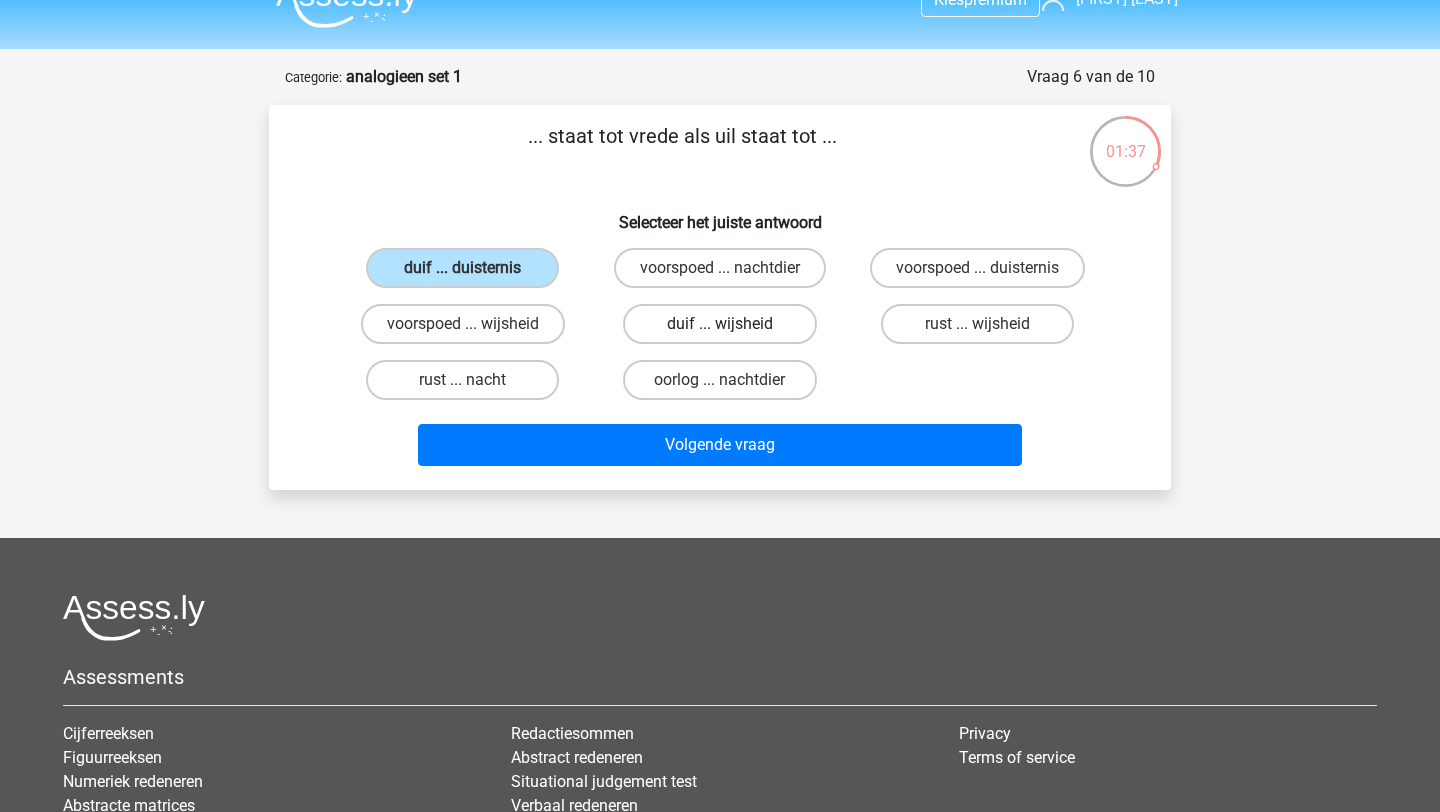 click on "duif ... wijsheid" at bounding box center (719, 324) 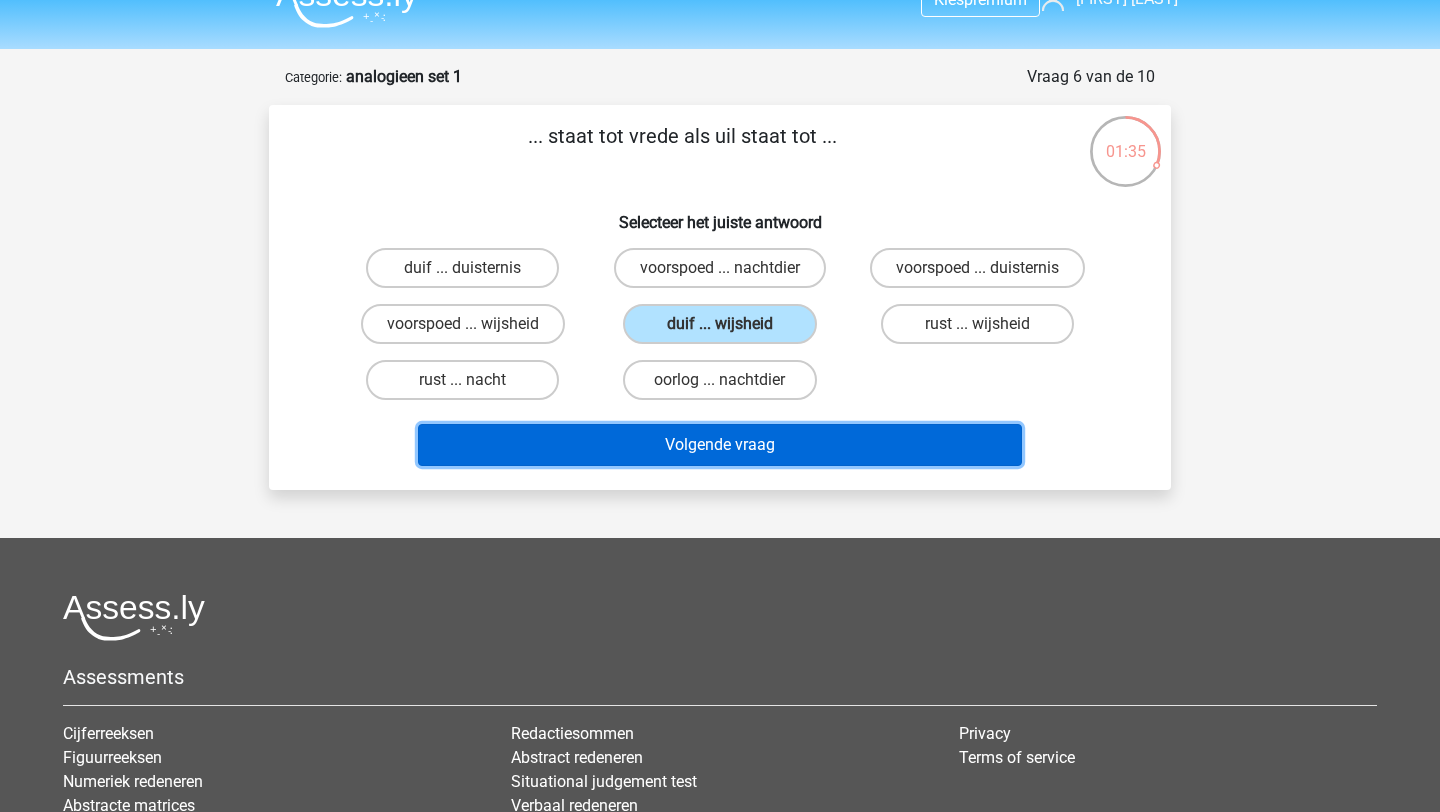 click on "Volgende vraag" at bounding box center [720, 445] 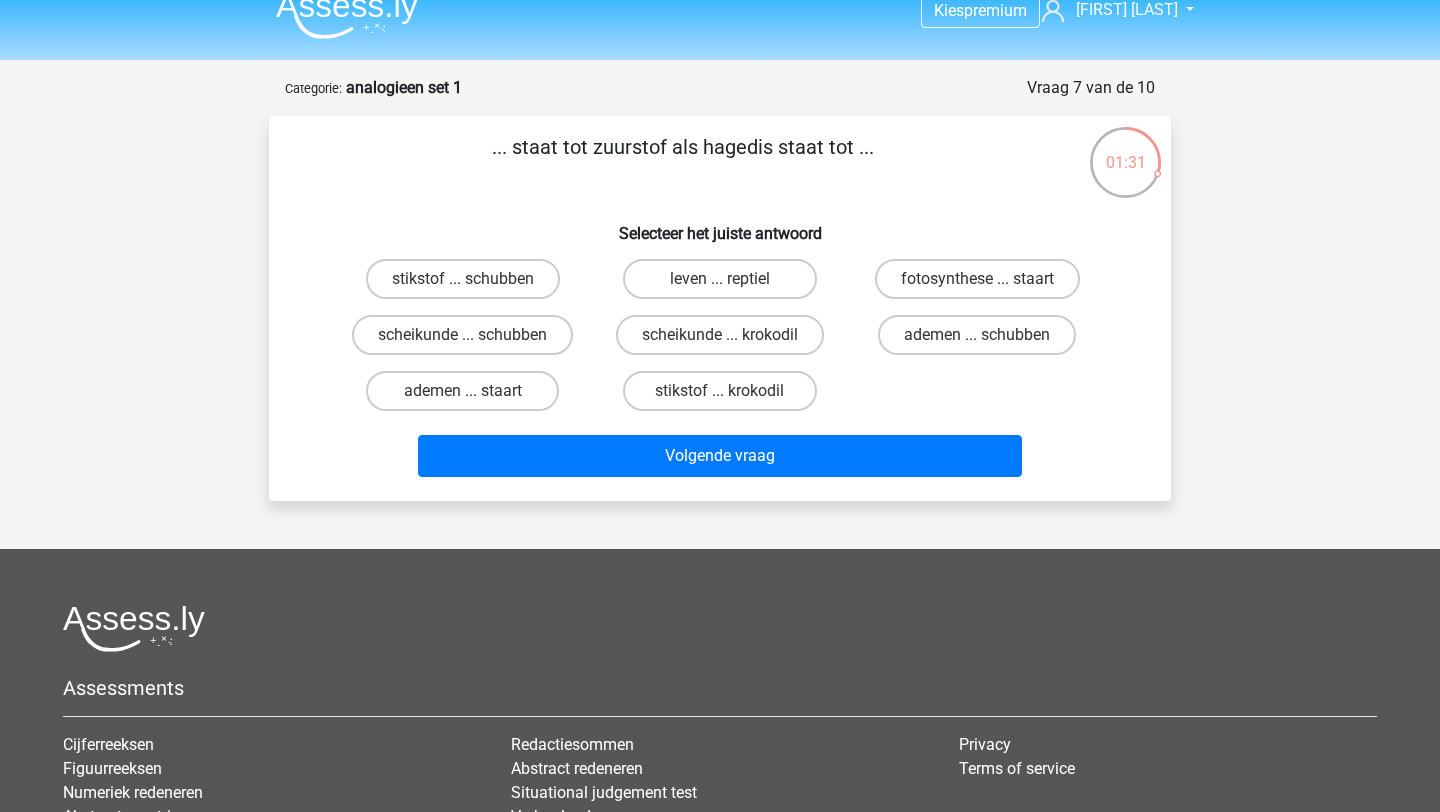 scroll, scrollTop: 30, scrollLeft: 0, axis: vertical 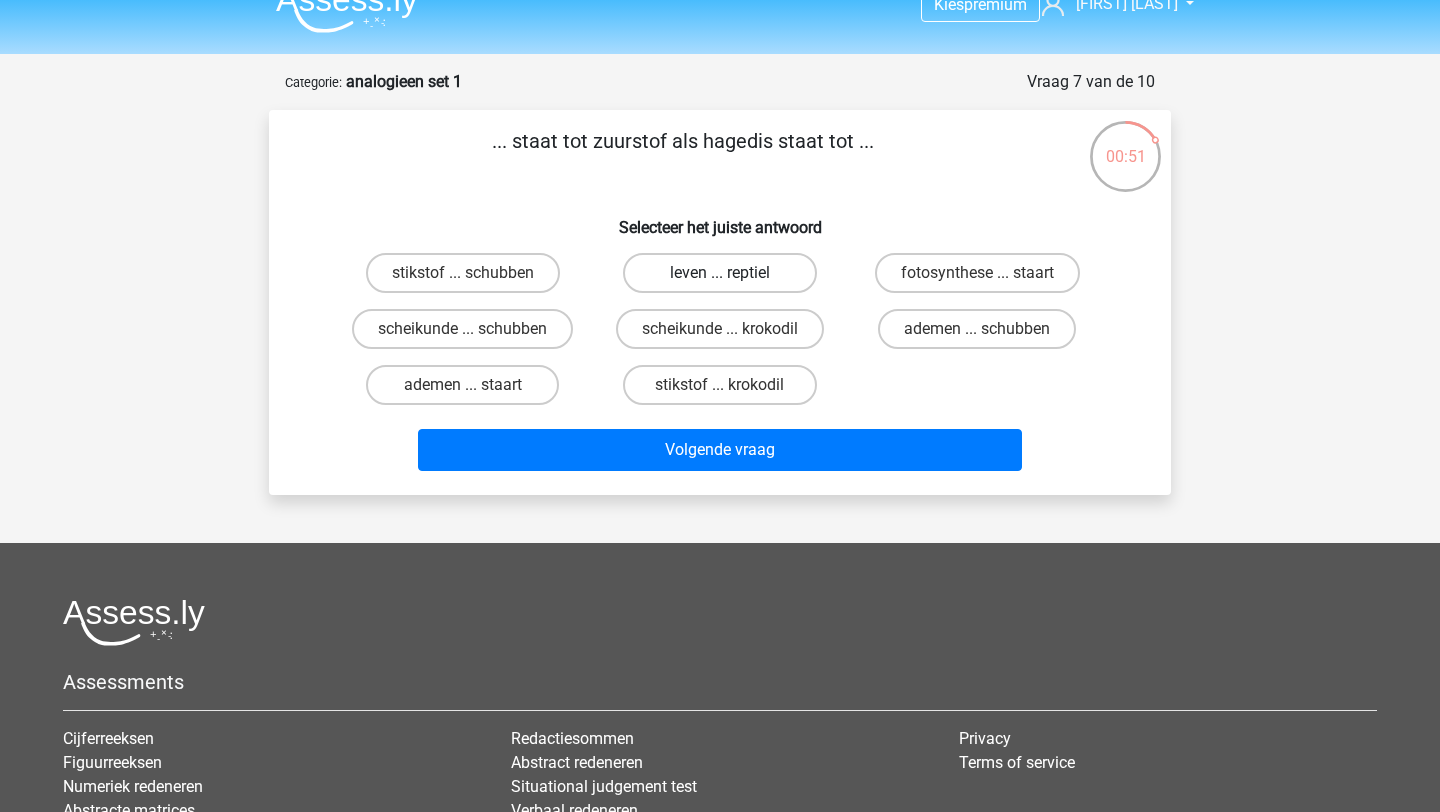 click on "leven ... reptiel" at bounding box center [719, 273] 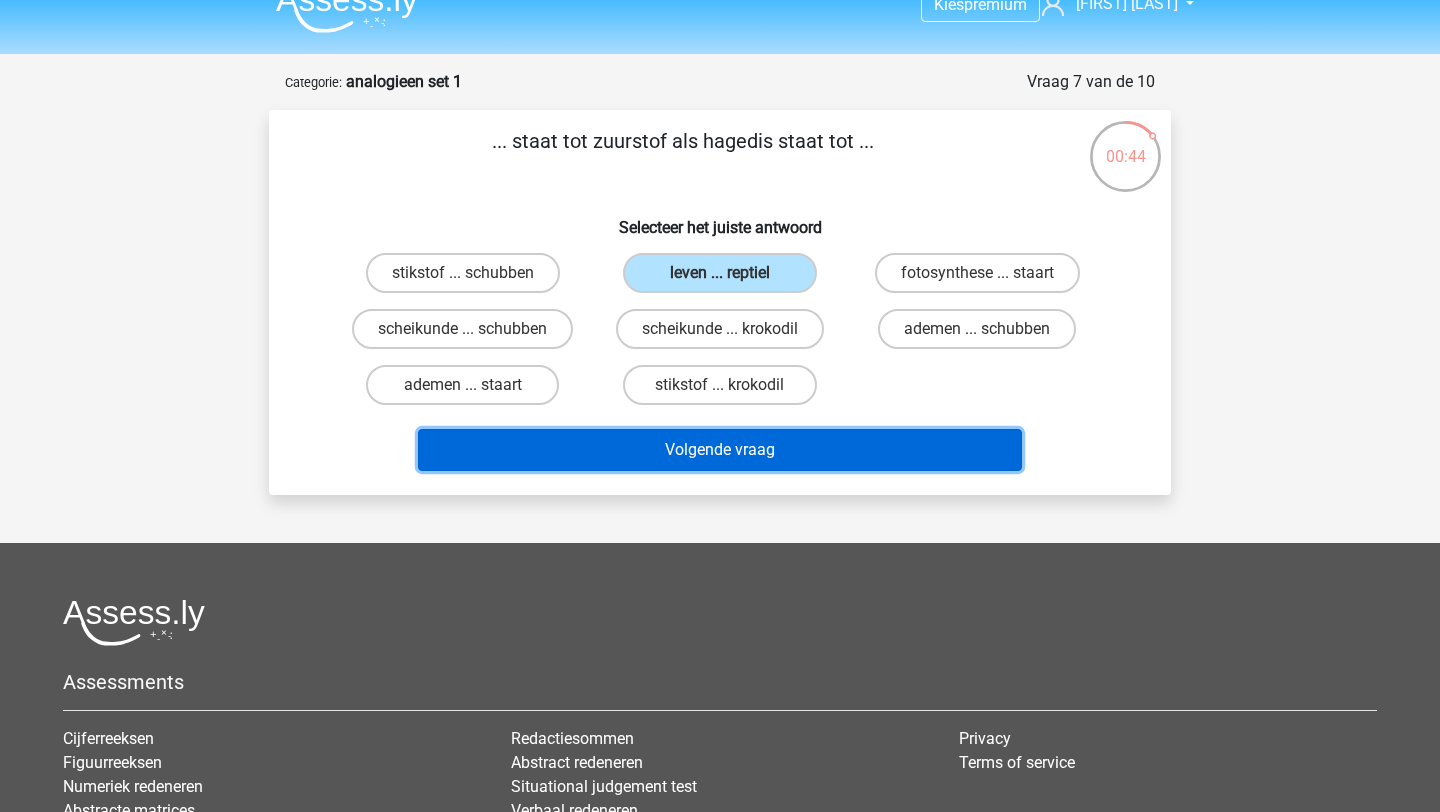 click on "Volgende vraag" at bounding box center [720, 450] 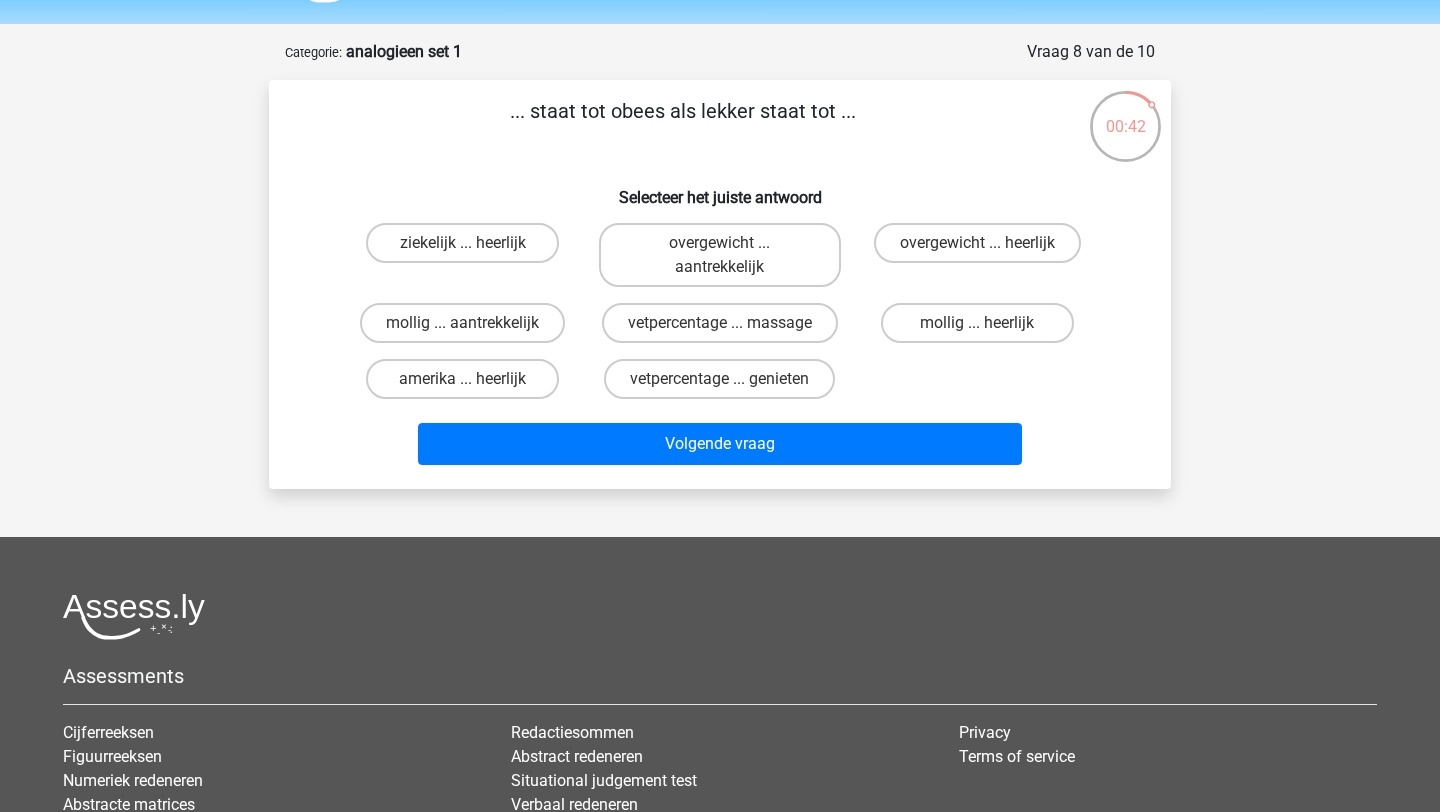 scroll, scrollTop: 56, scrollLeft: 0, axis: vertical 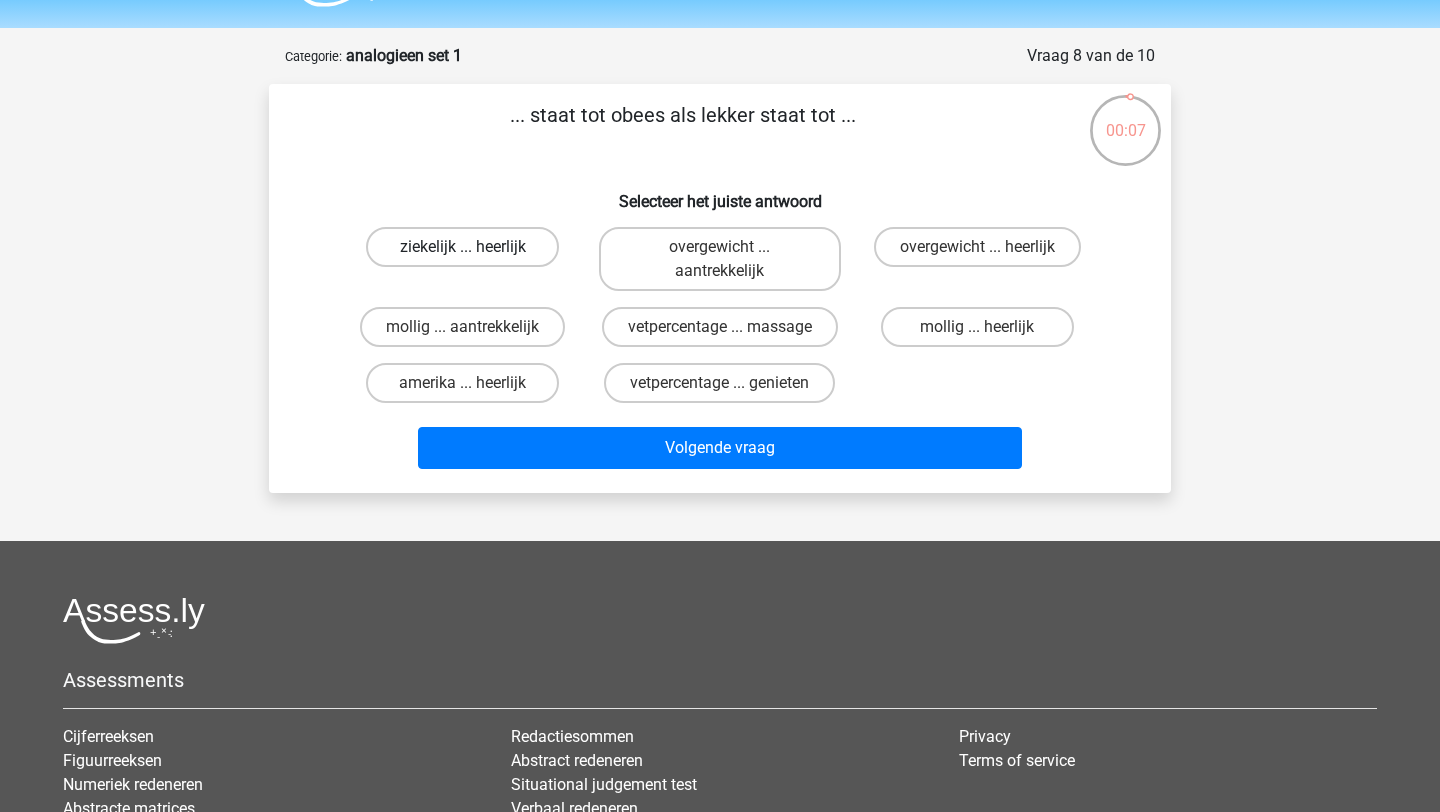 click on "ziekelijk ... heerlijk" at bounding box center (462, 247) 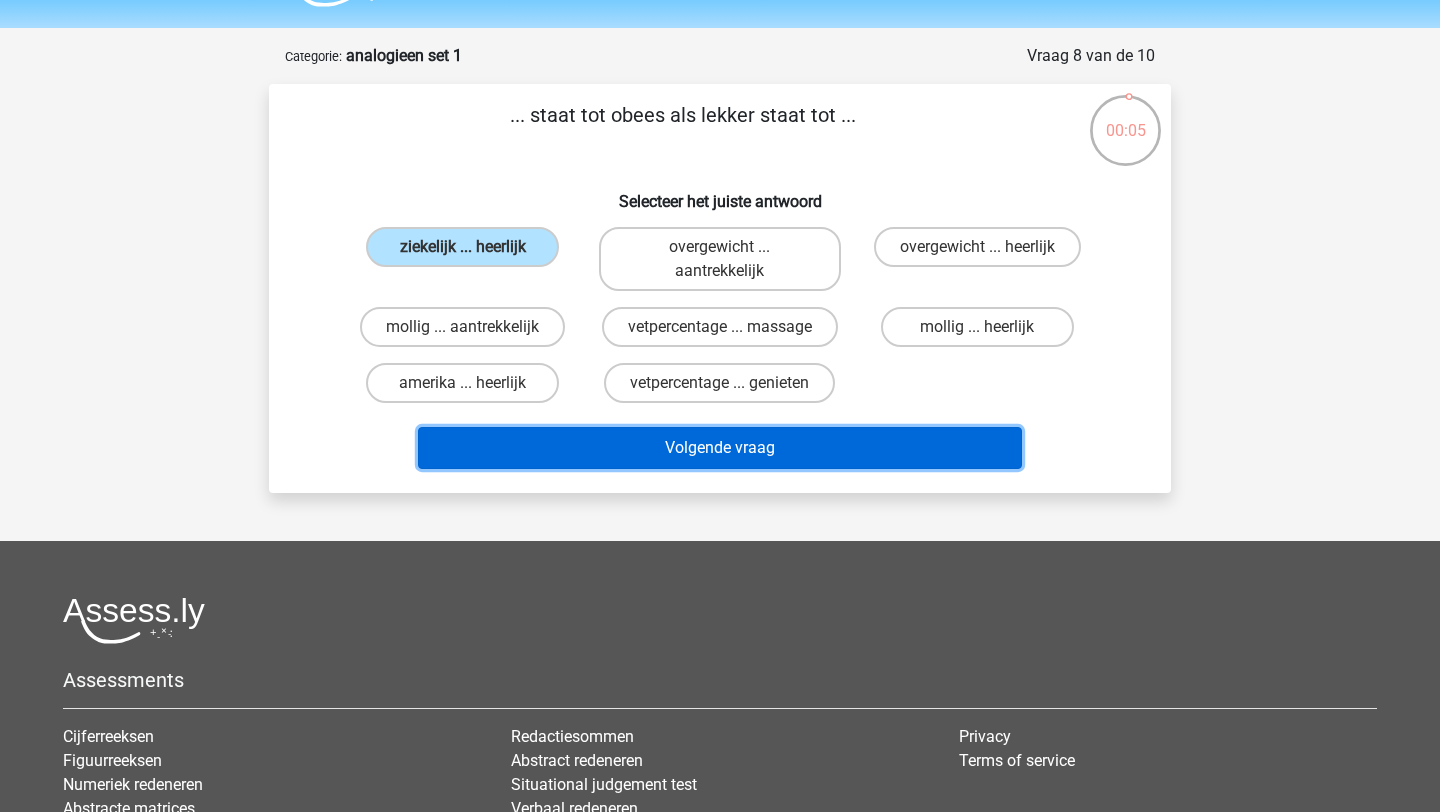 click on "Volgende vraag" at bounding box center (720, 448) 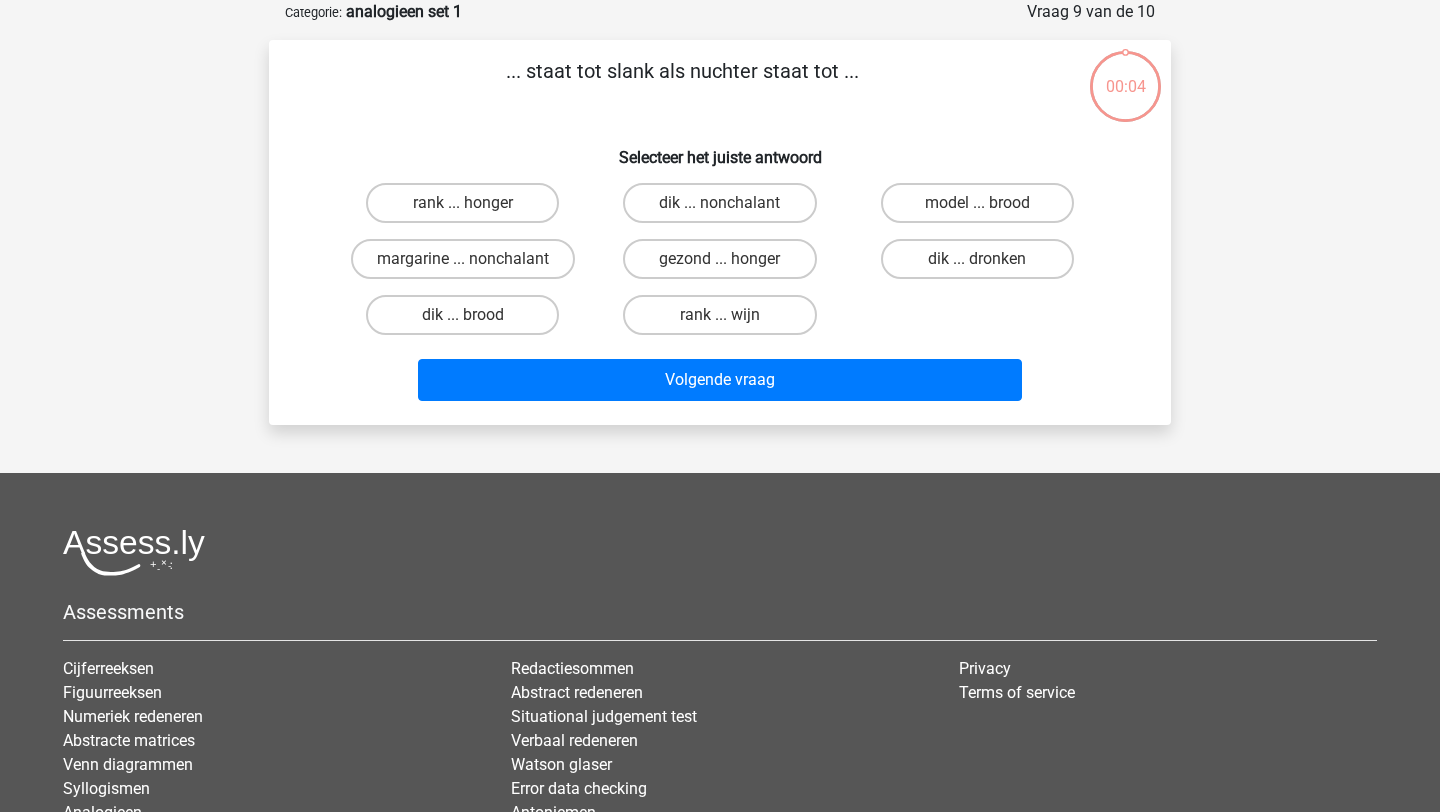 scroll, scrollTop: 61, scrollLeft: 0, axis: vertical 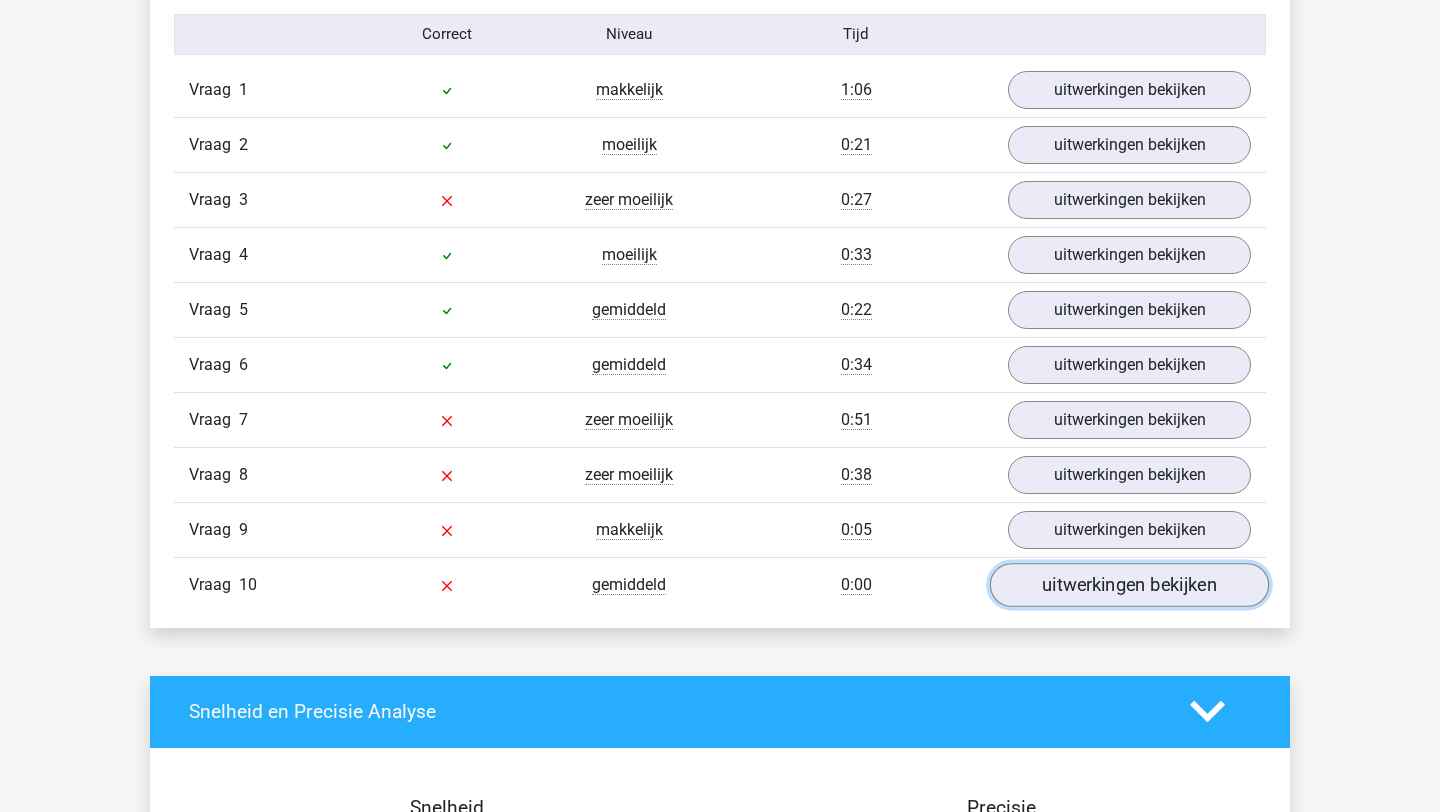 click on "uitwerkingen bekijken" at bounding box center (1129, 585) 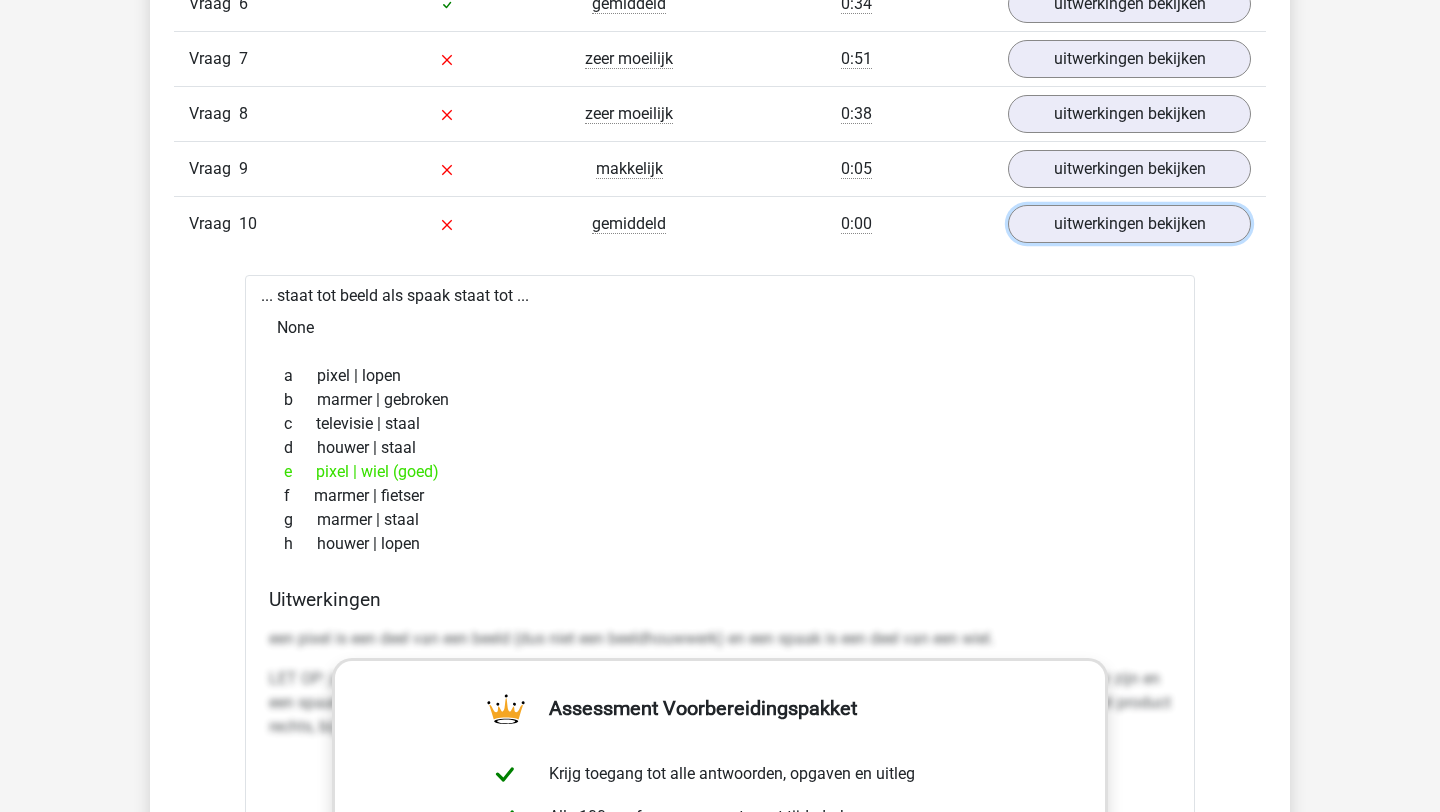 scroll, scrollTop: 1776, scrollLeft: 0, axis: vertical 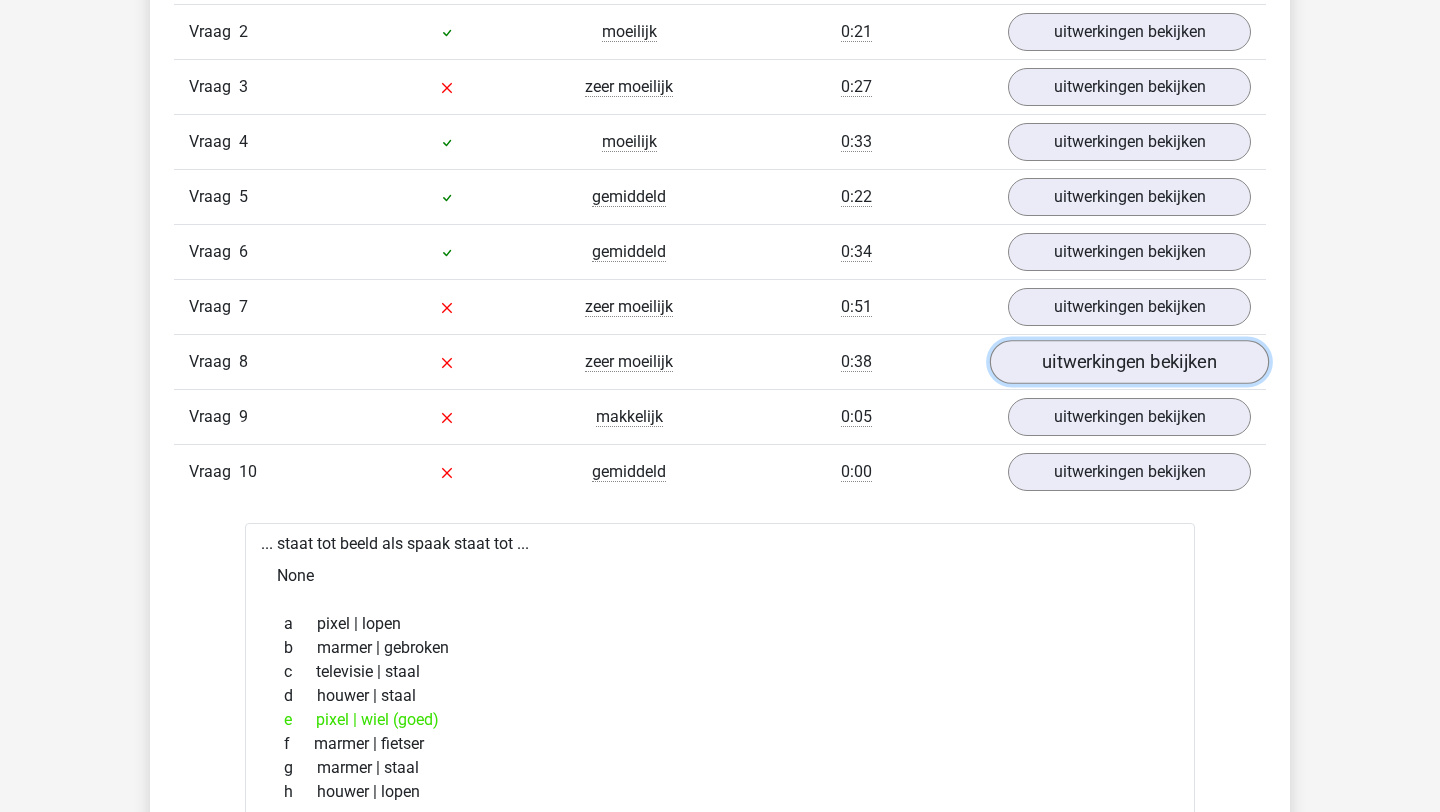 click on "uitwerkingen bekijken" at bounding box center [1129, 362] 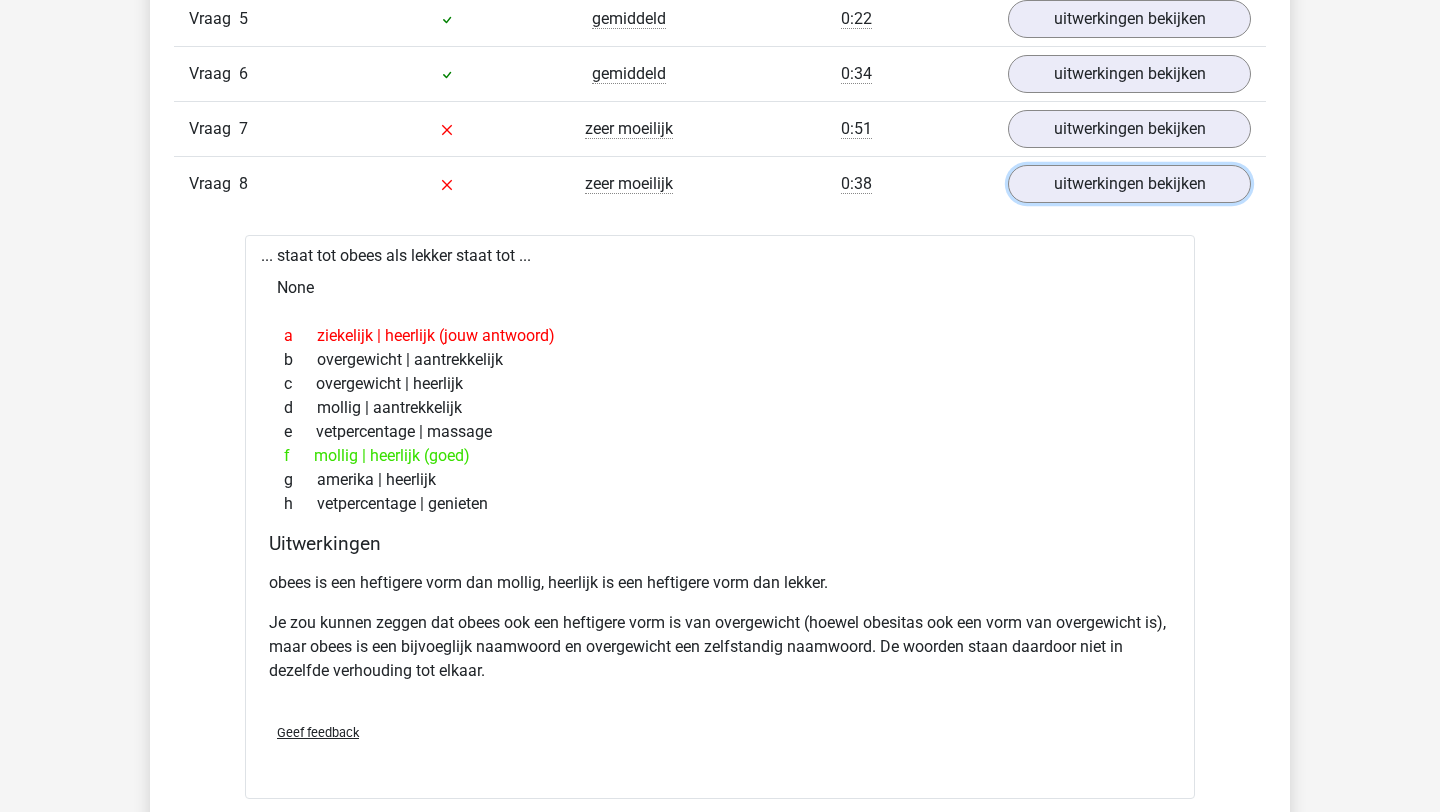 scroll, scrollTop: 1959, scrollLeft: 0, axis: vertical 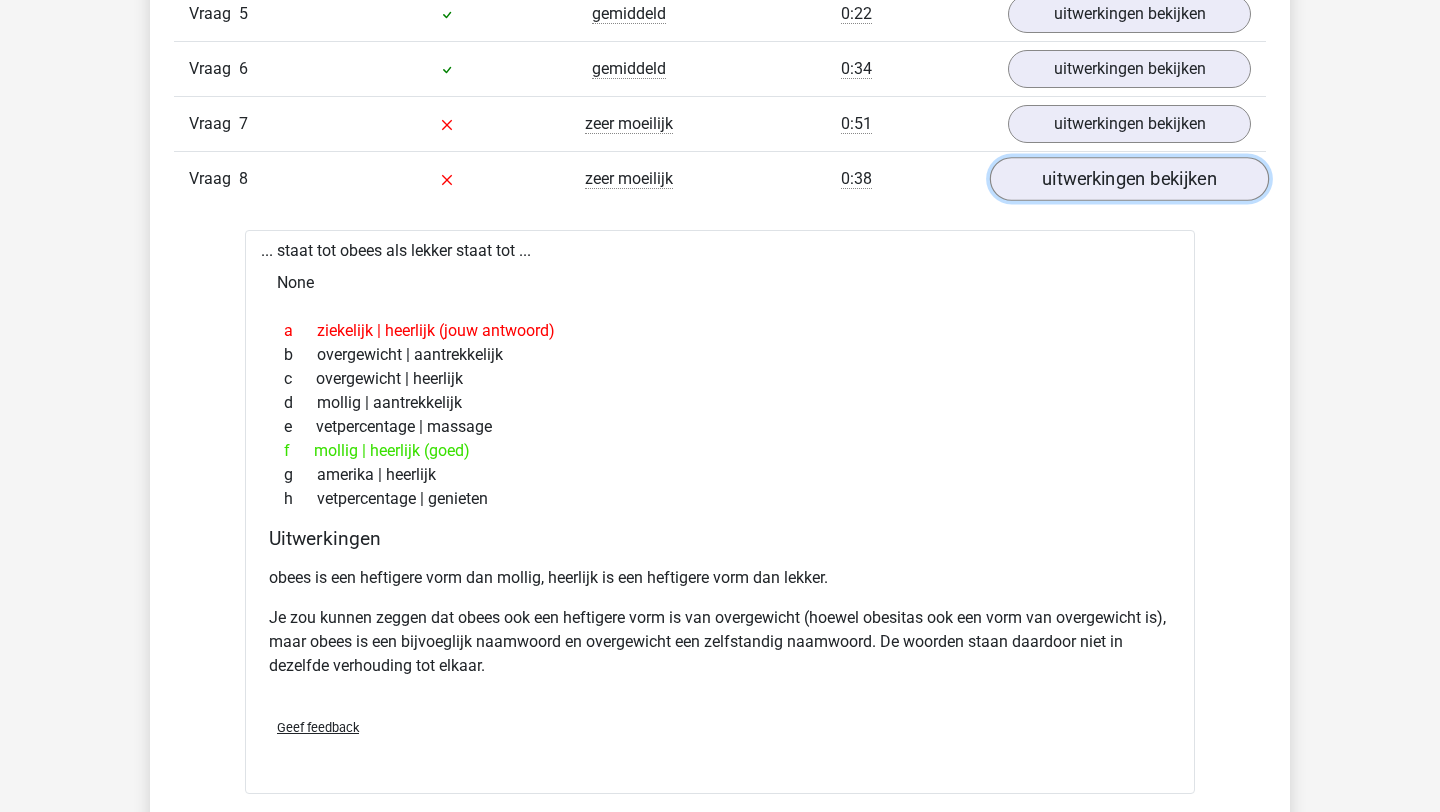 click on "uitwerkingen bekijken" at bounding box center [1129, 179] 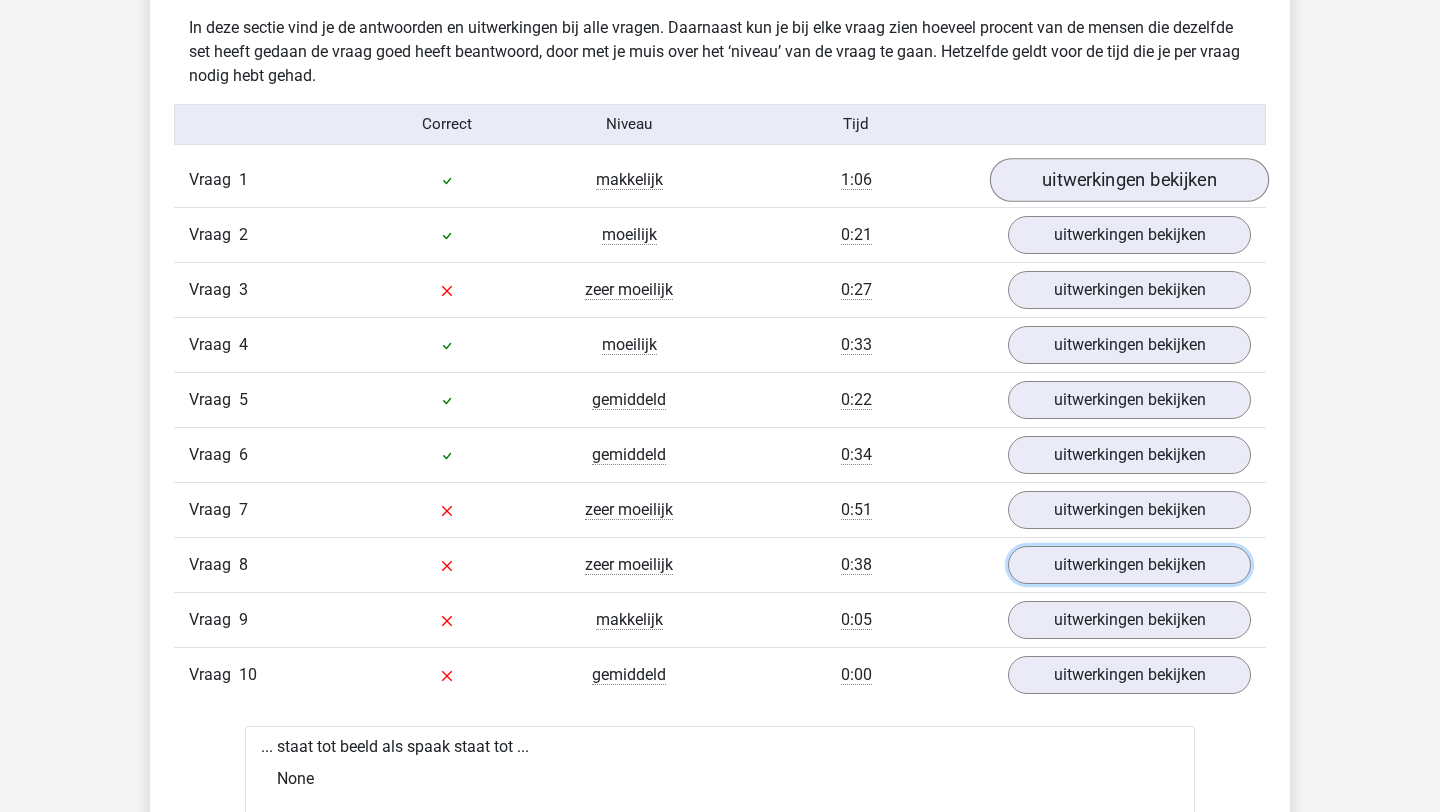 scroll, scrollTop: 1572, scrollLeft: 0, axis: vertical 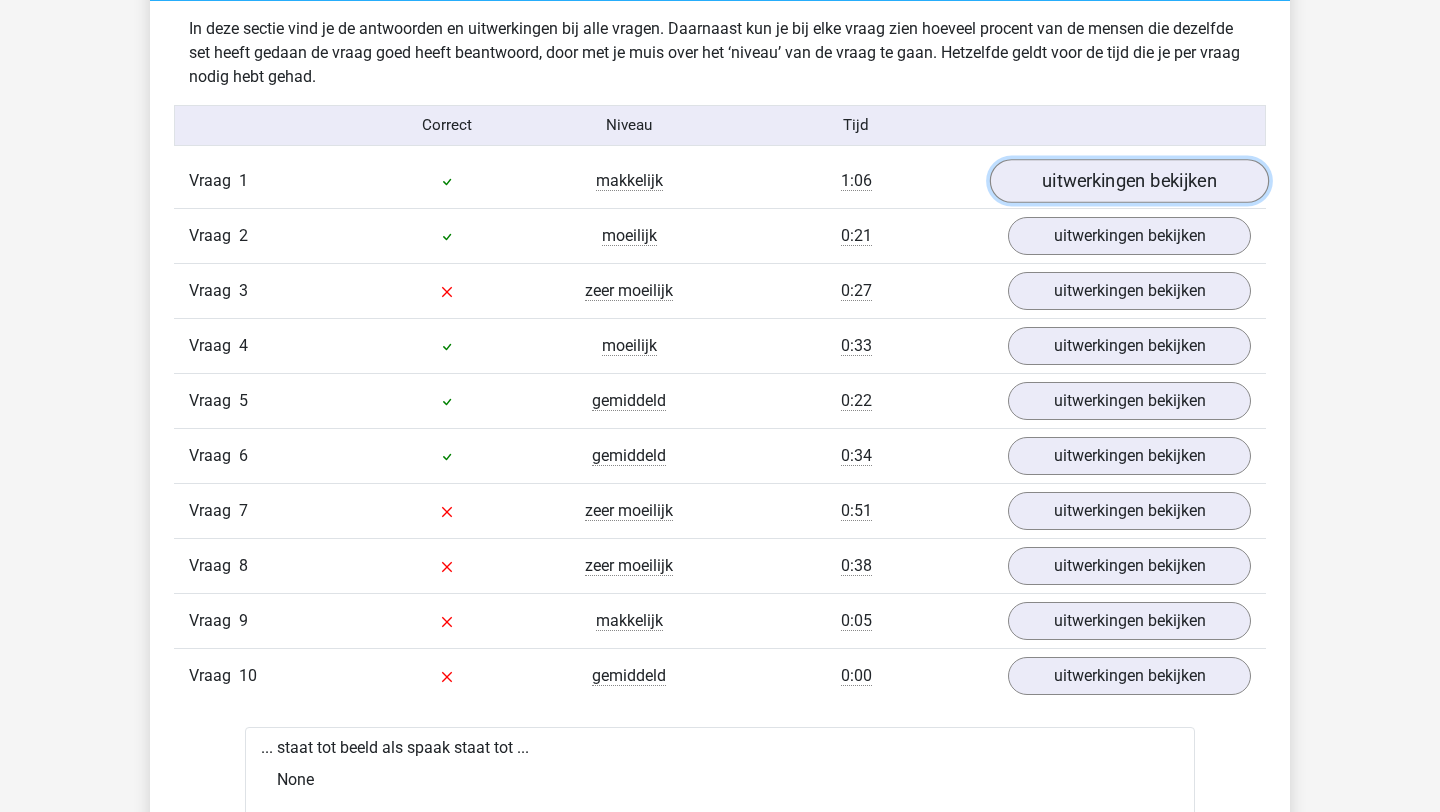 click on "uitwerkingen bekijken" at bounding box center (1129, 181) 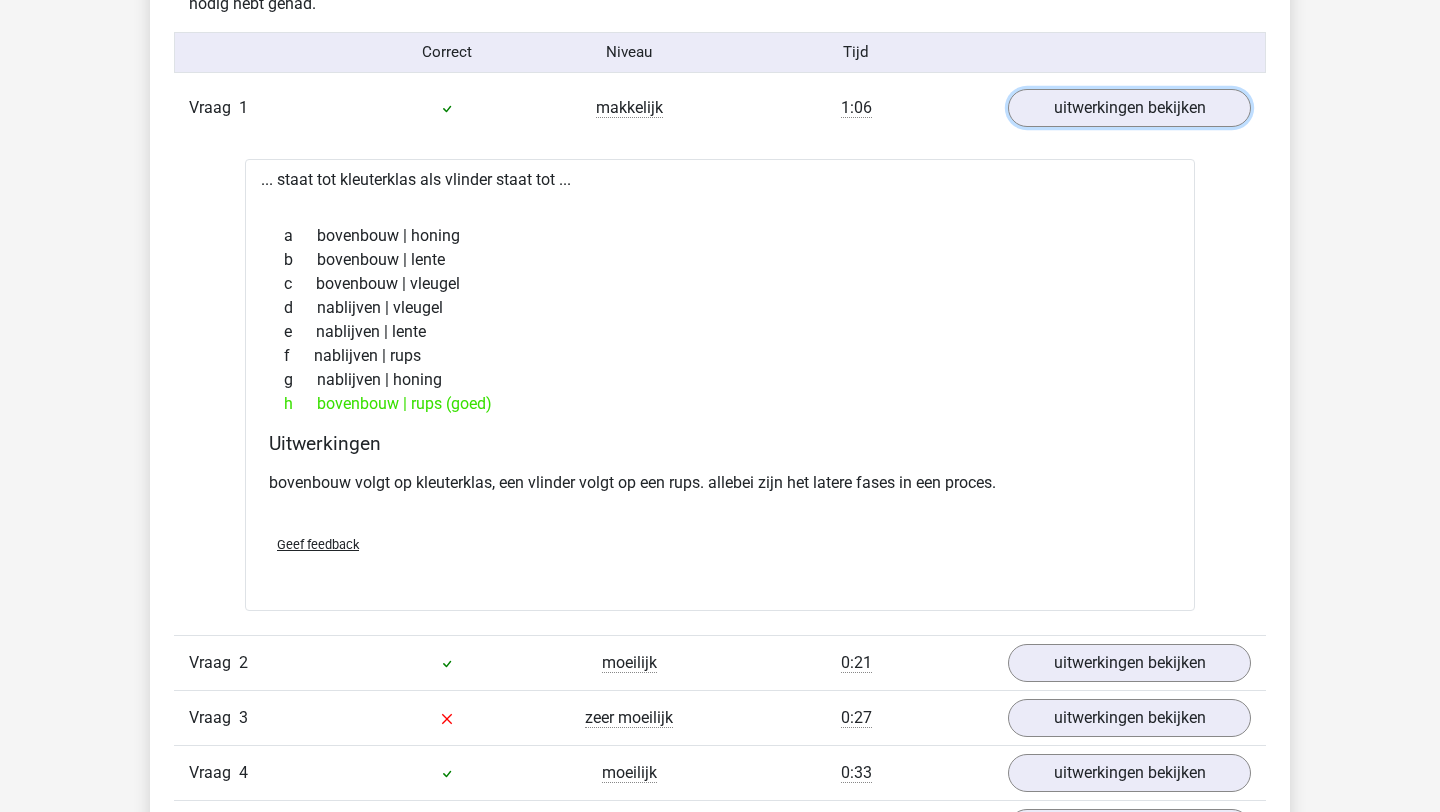 scroll, scrollTop: 1646, scrollLeft: 0, axis: vertical 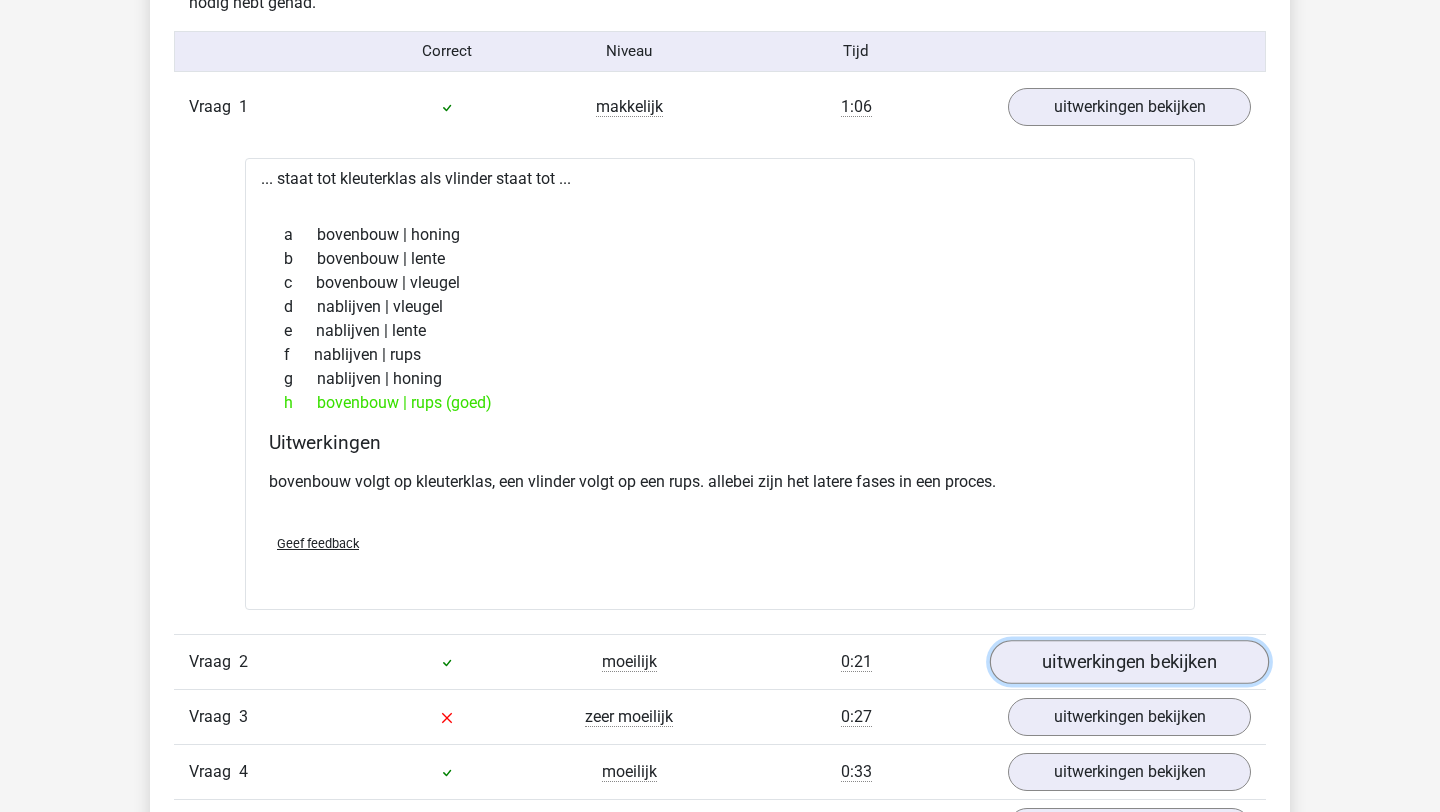 click on "uitwerkingen bekijken" at bounding box center [1129, 662] 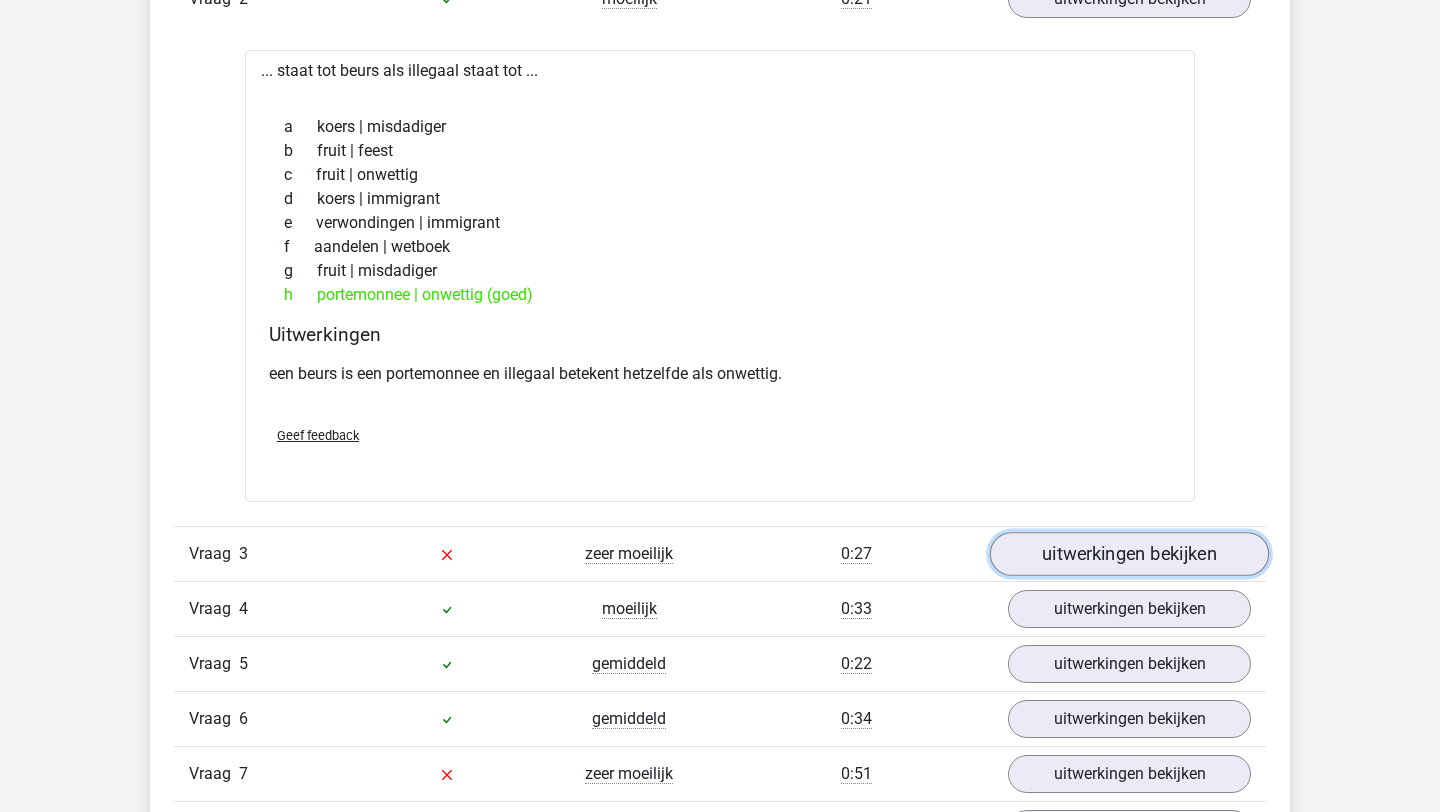 click on "uitwerkingen bekijken" at bounding box center (1129, 555) 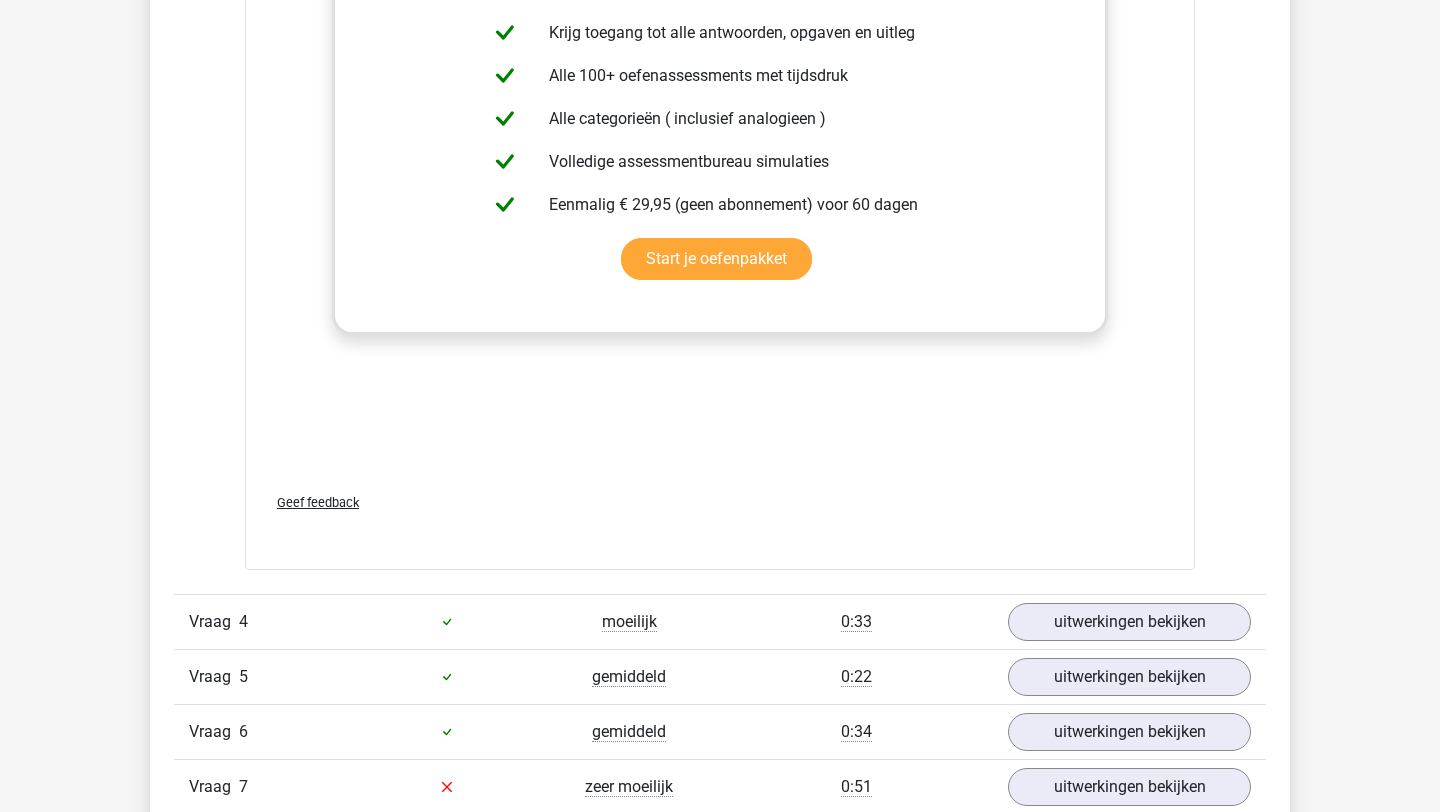 scroll, scrollTop: 3382, scrollLeft: 0, axis: vertical 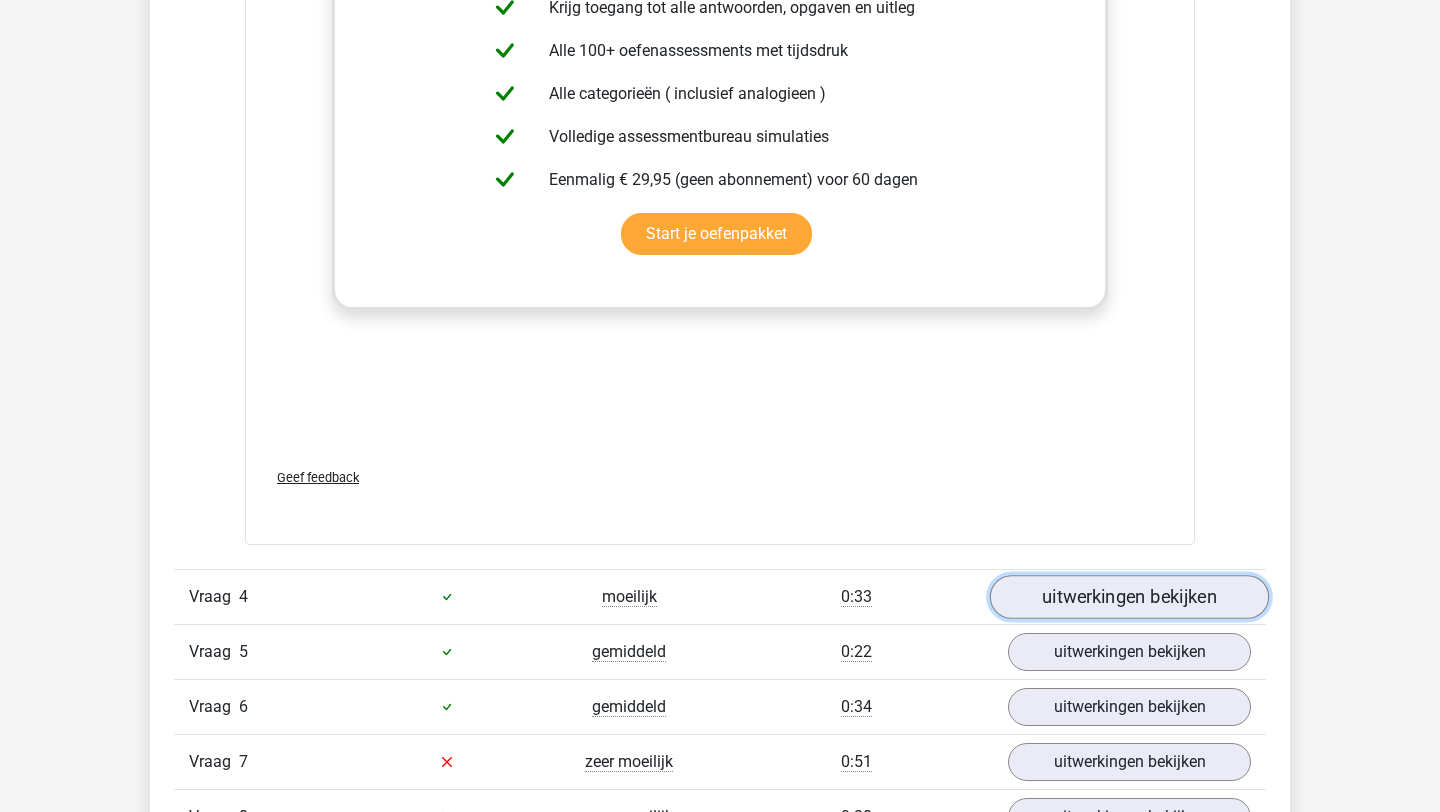 click on "uitwerkingen bekijken" at bounding box center [1129, 597] 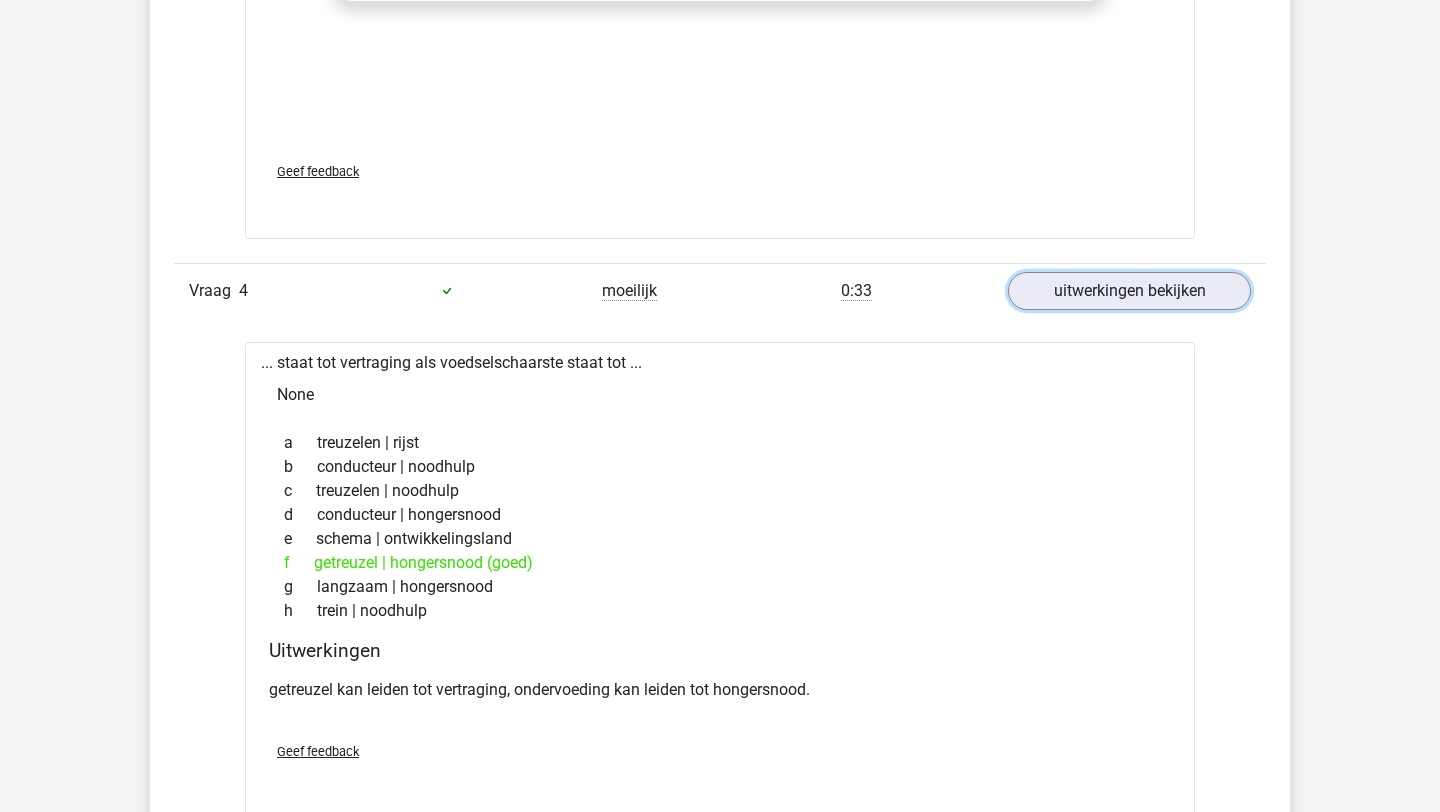 scroll, scrollTop: 3696, scrollLeft: 0, axis: vertical 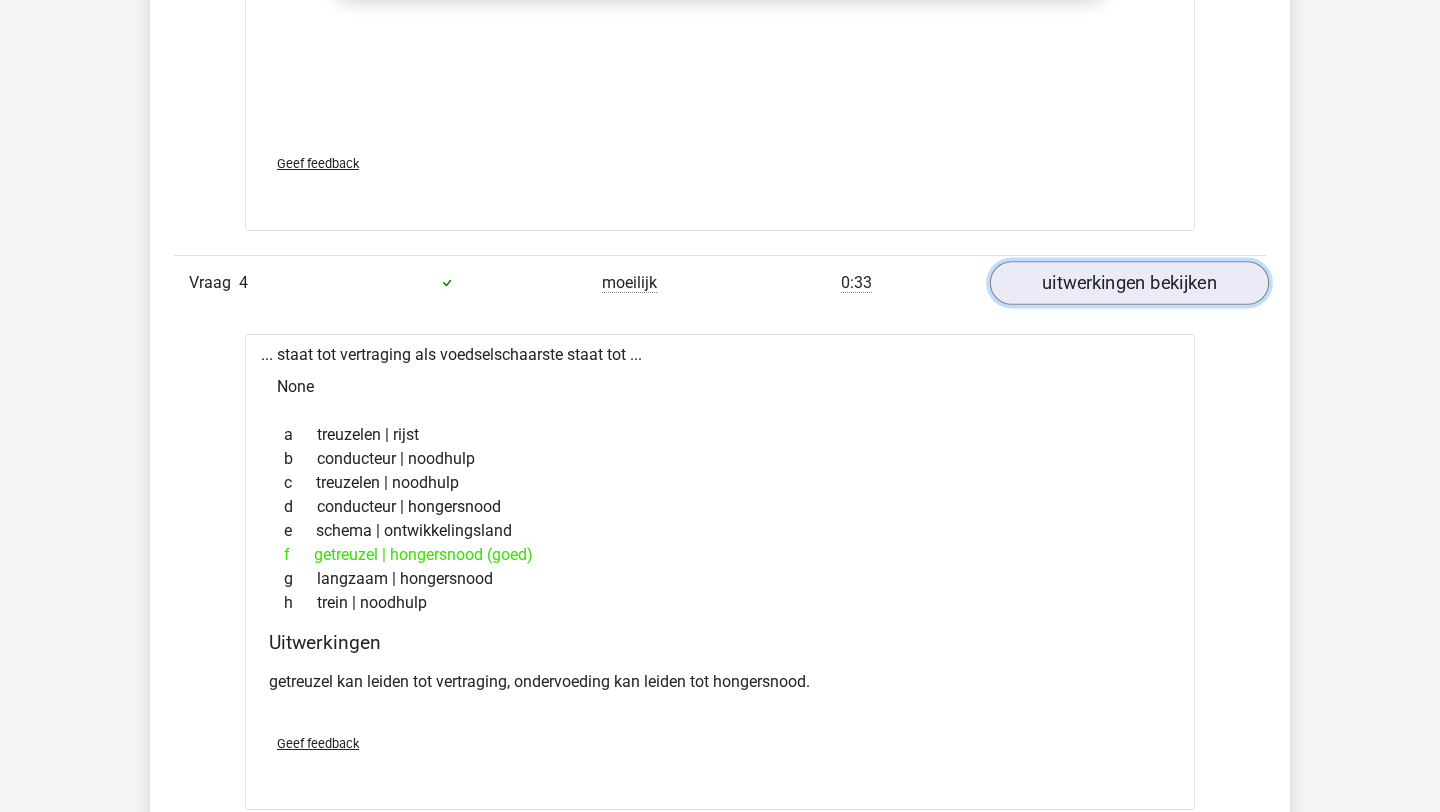 click on "uitwerkingen bekijken" at bounding box center [1129, 283] 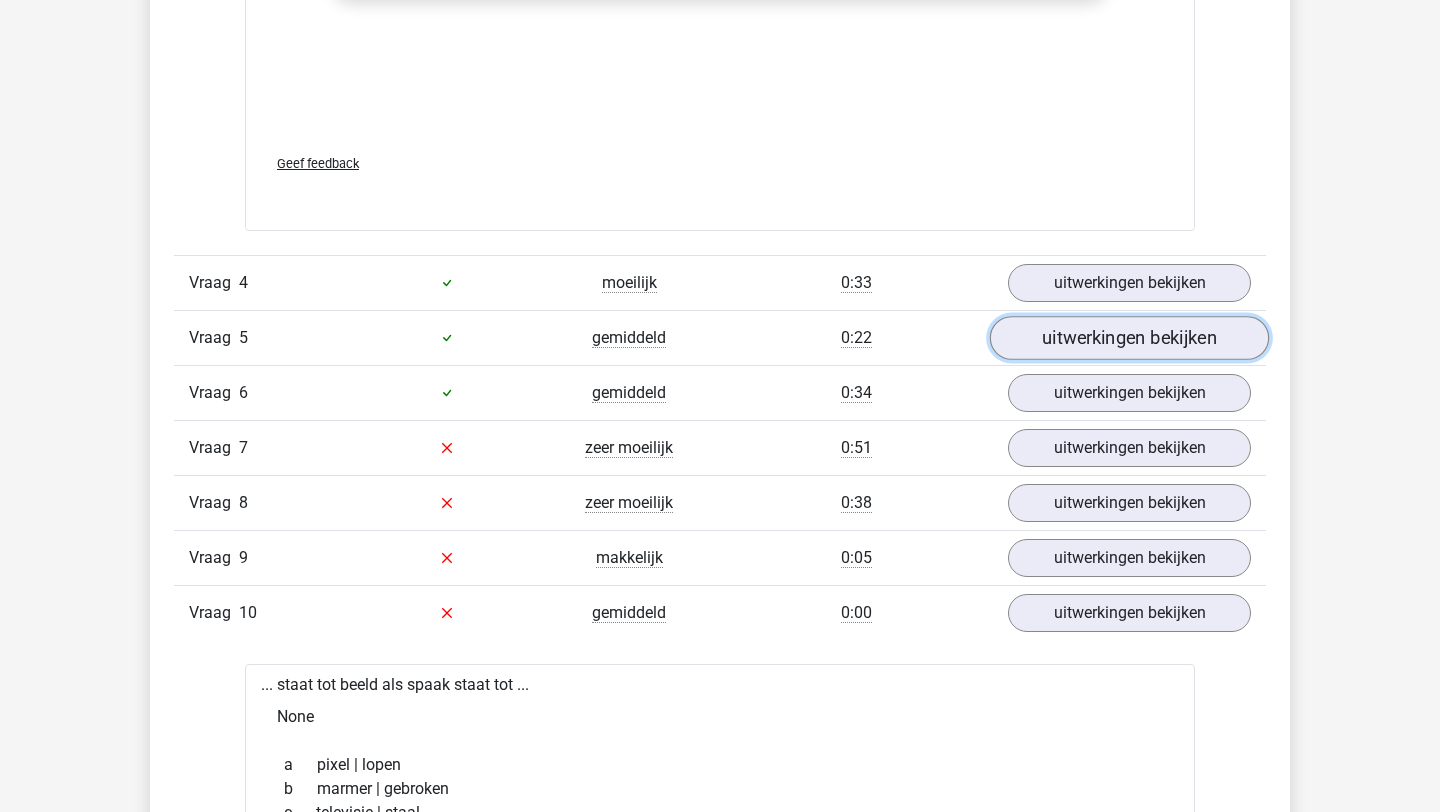 click on "uitwerkingen bekijken" at bounding box center (1129, 338) 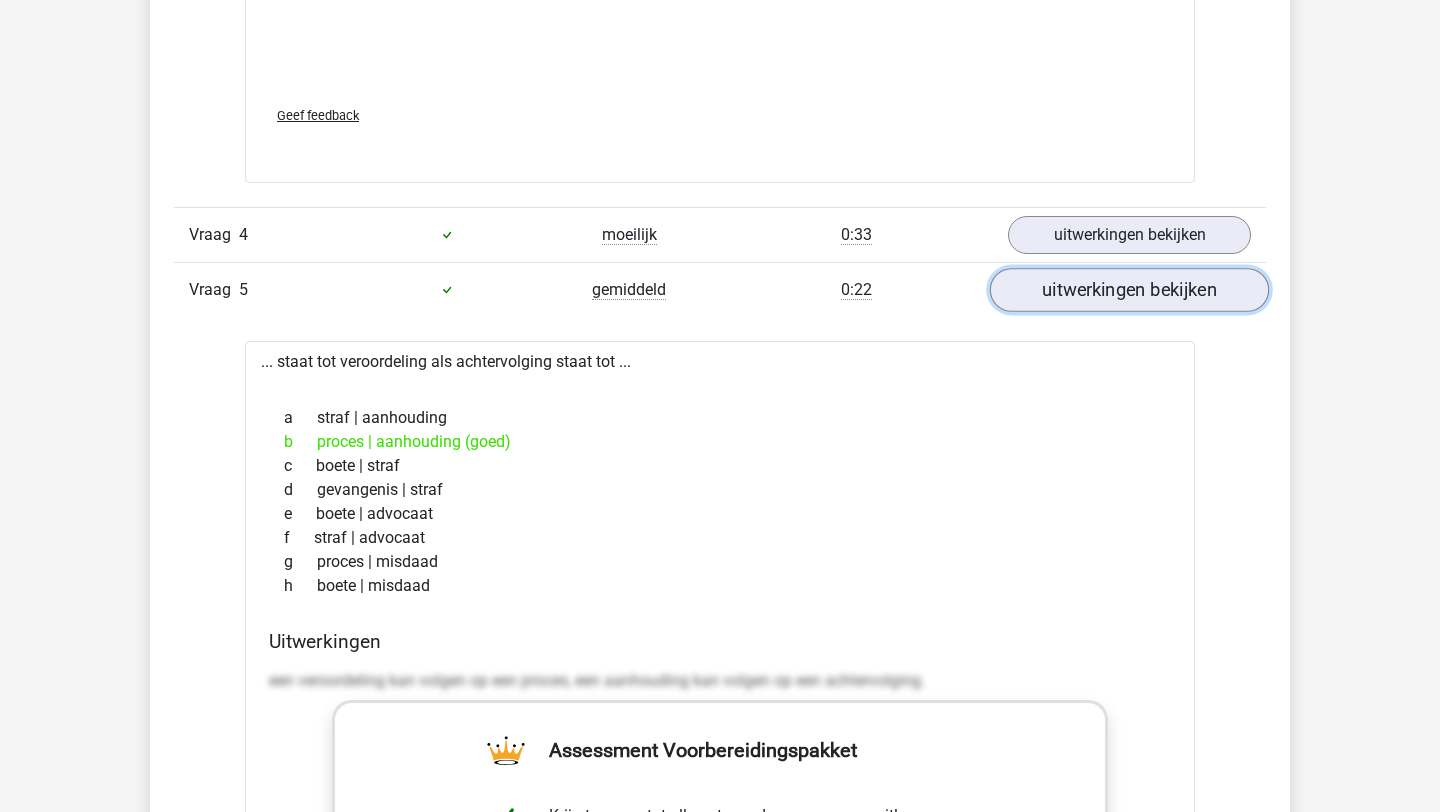 scroll, scrollTop: 3832, scrollLeft: 0, axis: vertical 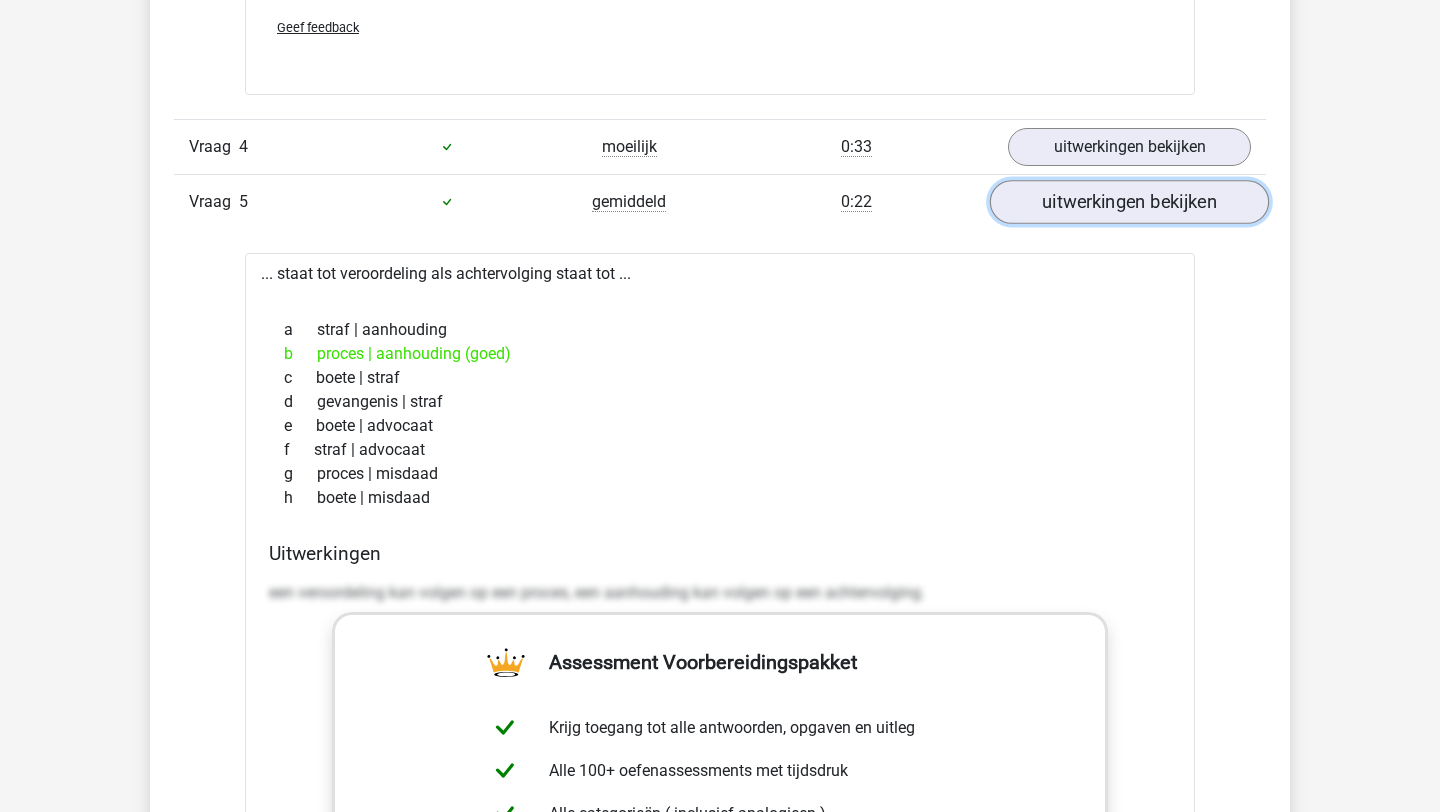 click on "uitwerkingen bekijken" at bounding box center [1129, 202] 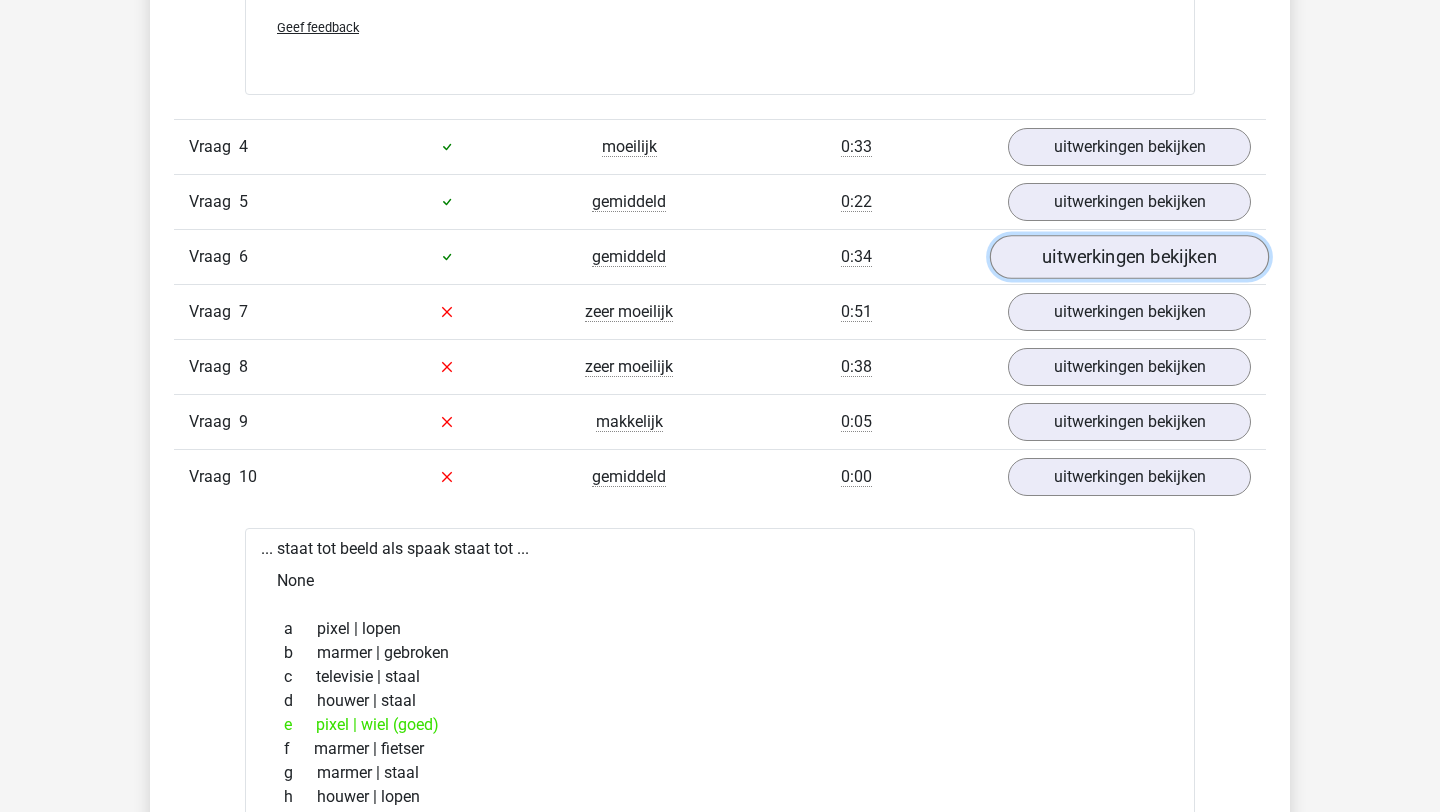 click on "uitwerkingen bekijken" at bounding box center [1129, 257] 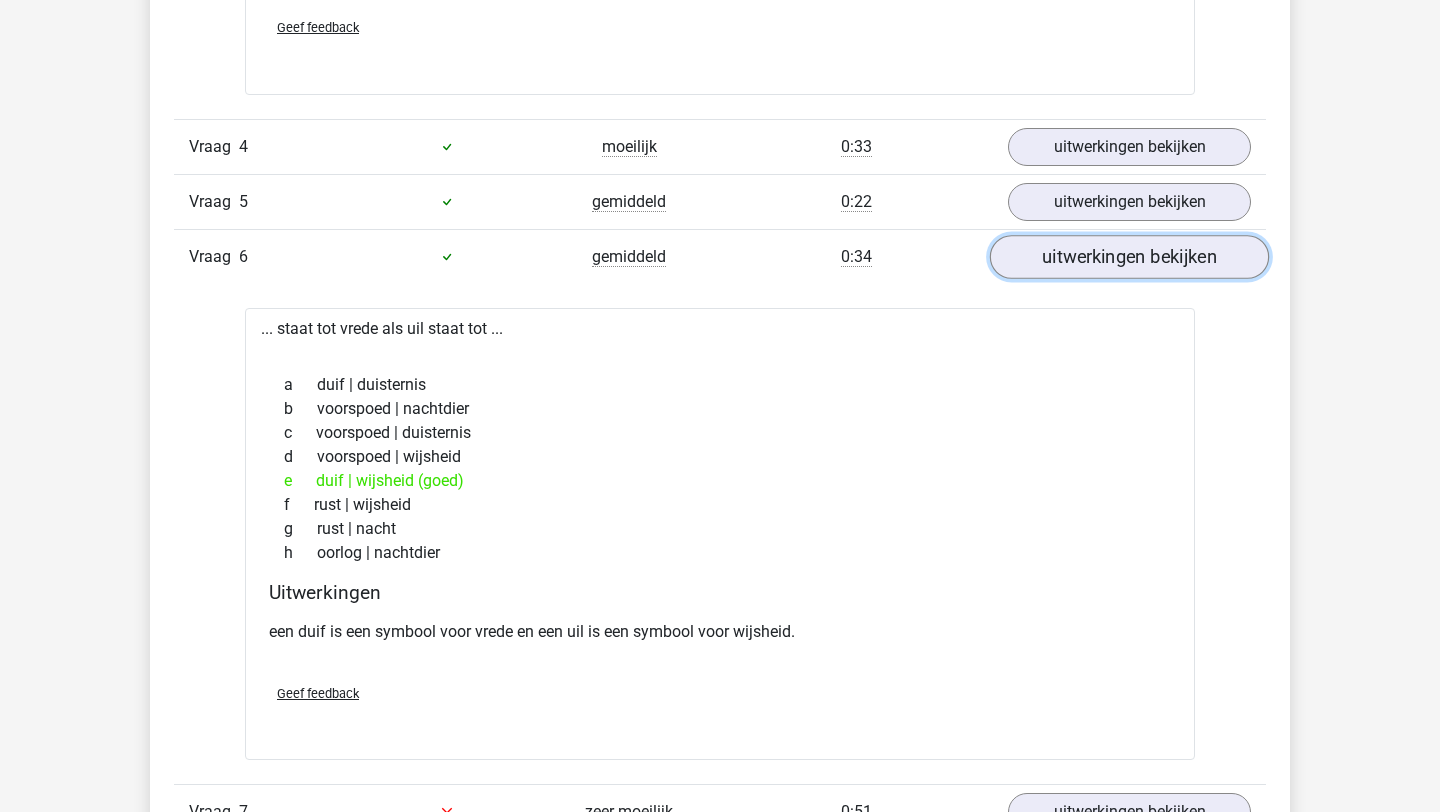 click on "uitwerkingen bekijken" at bounding box center [1129, 257] 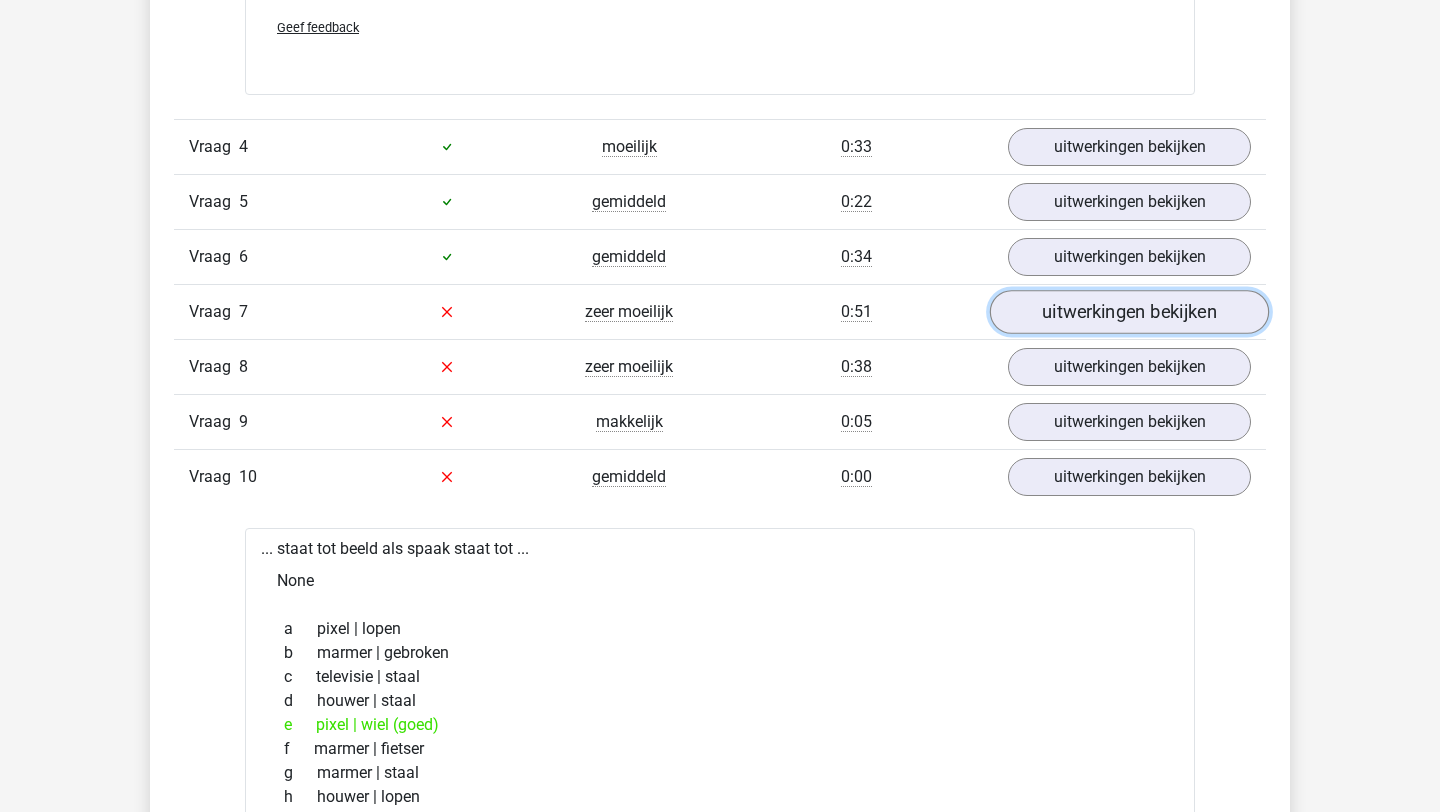 click on "uitwerkingen bekijken" at bounding box center [1129, 312] 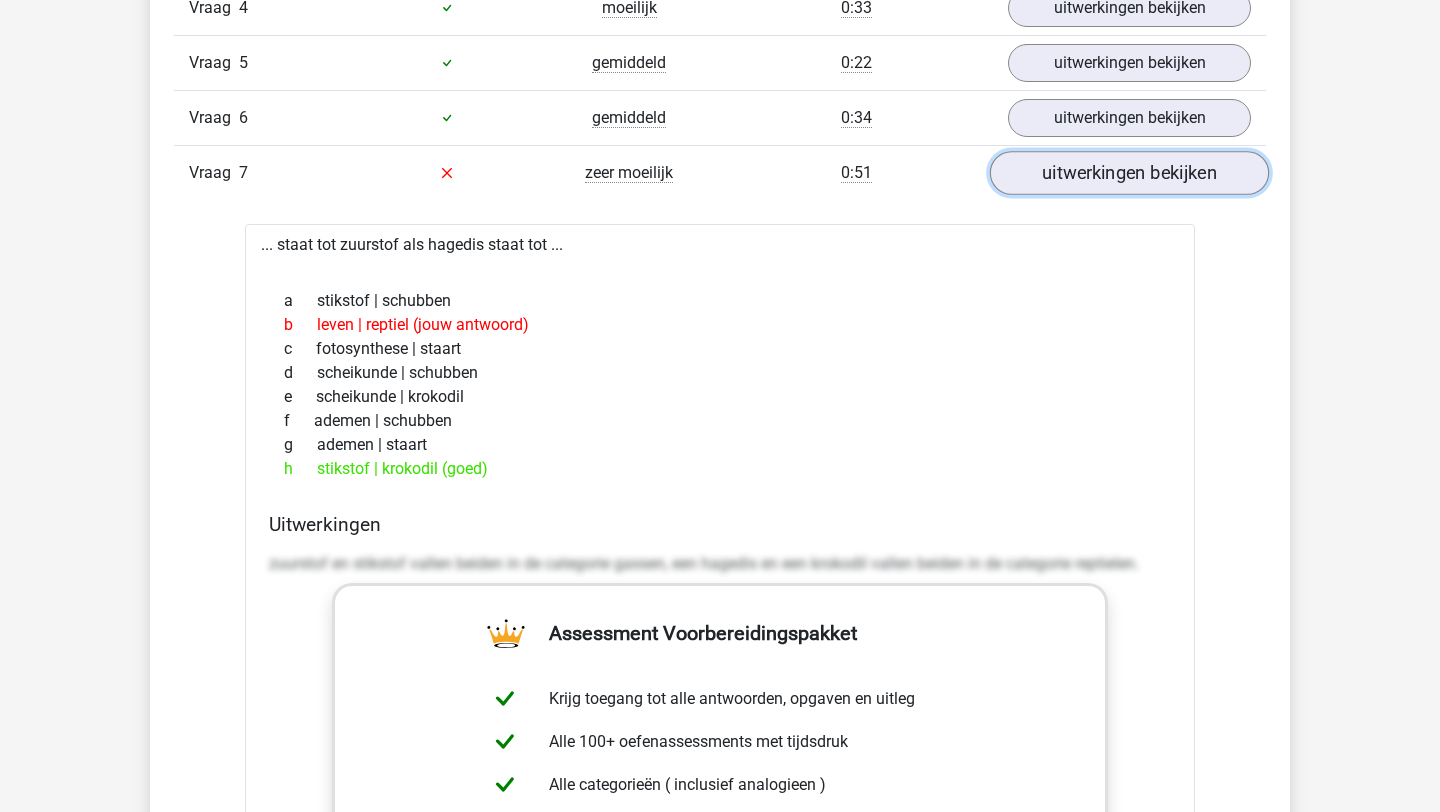 scroll, scrollTop: 3988, scrollLeft: 0, axis: vertical 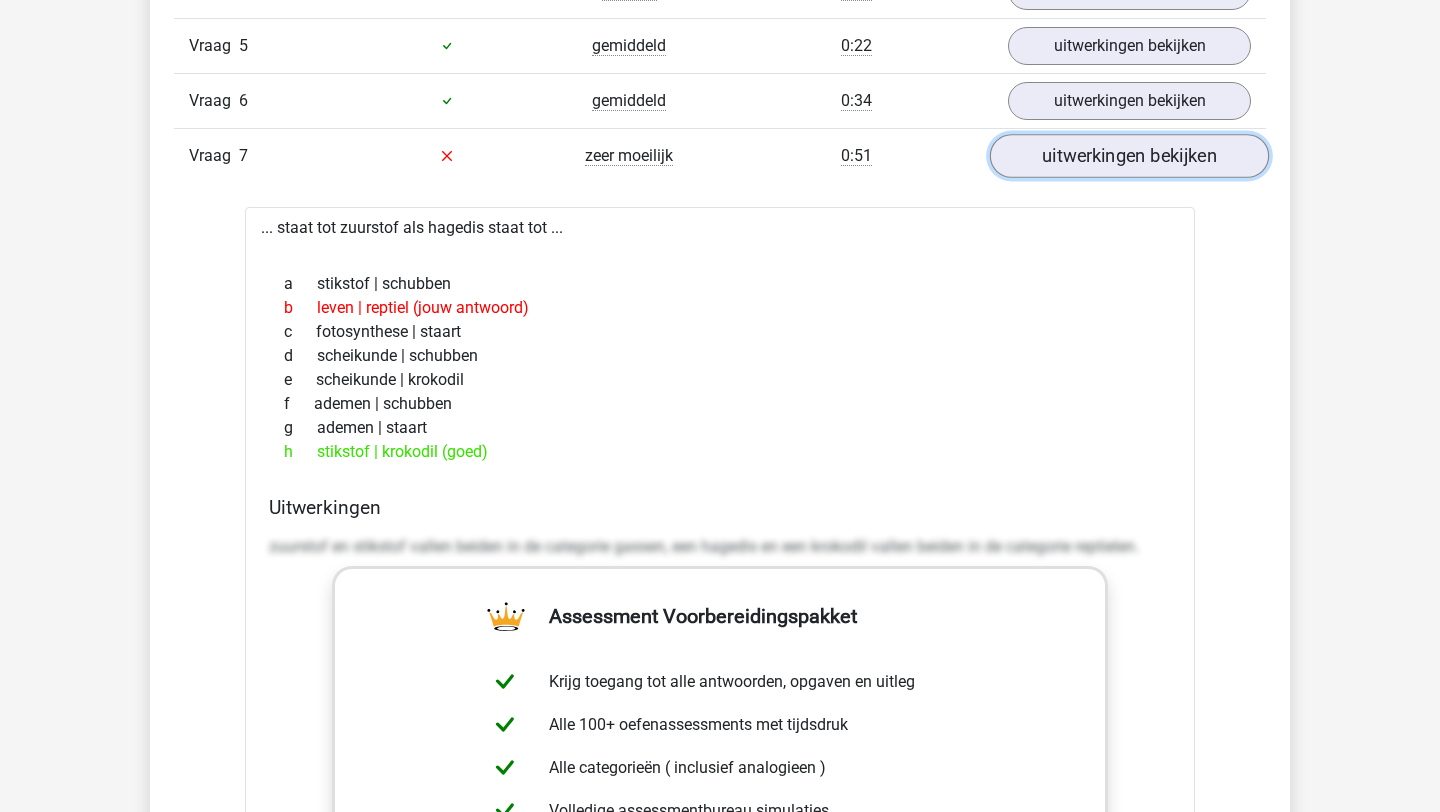 click on "uitwerkingen bekijken" at bounding box center (1129, 156) 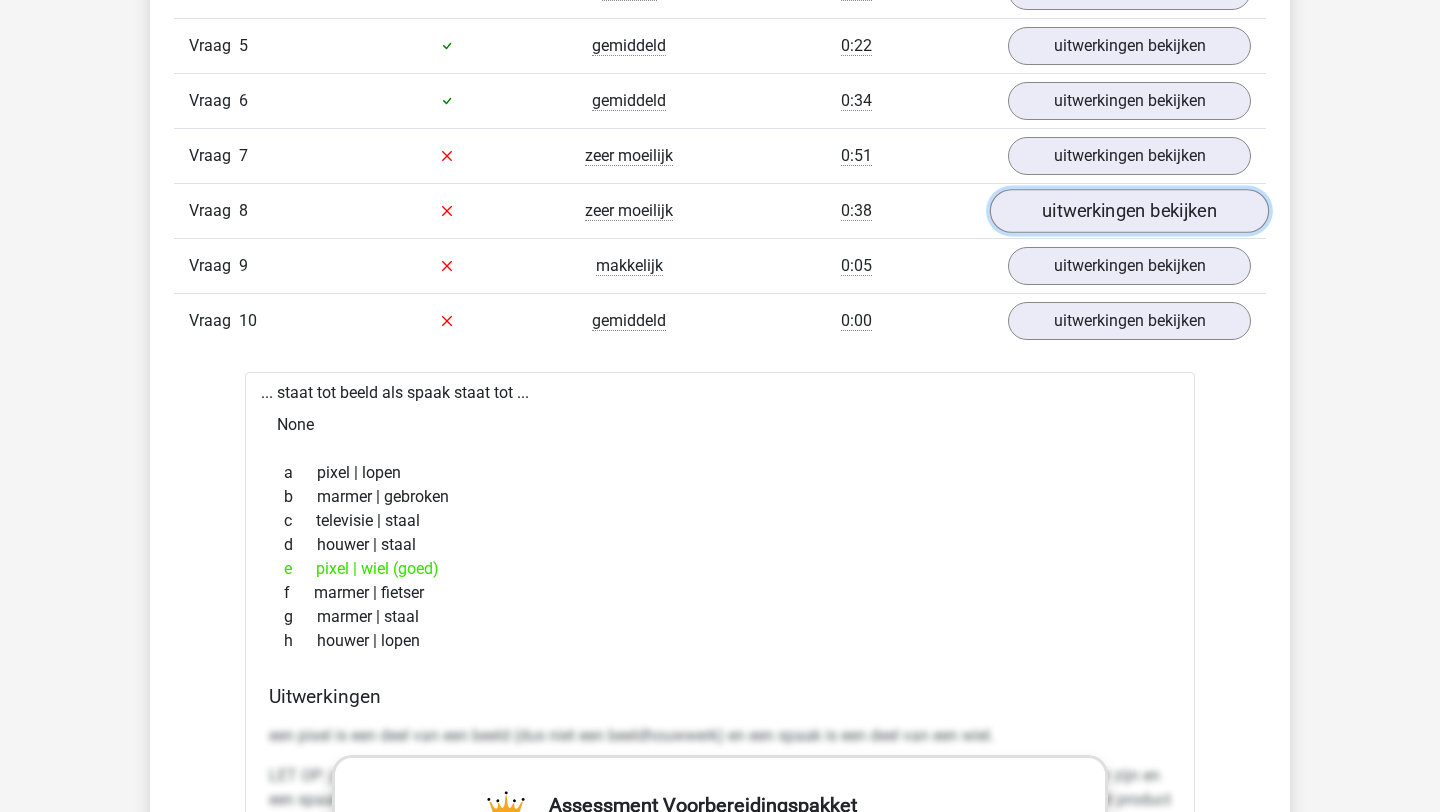 click on "uitwerkingen bekijken" at bounding box center [1129, 211] 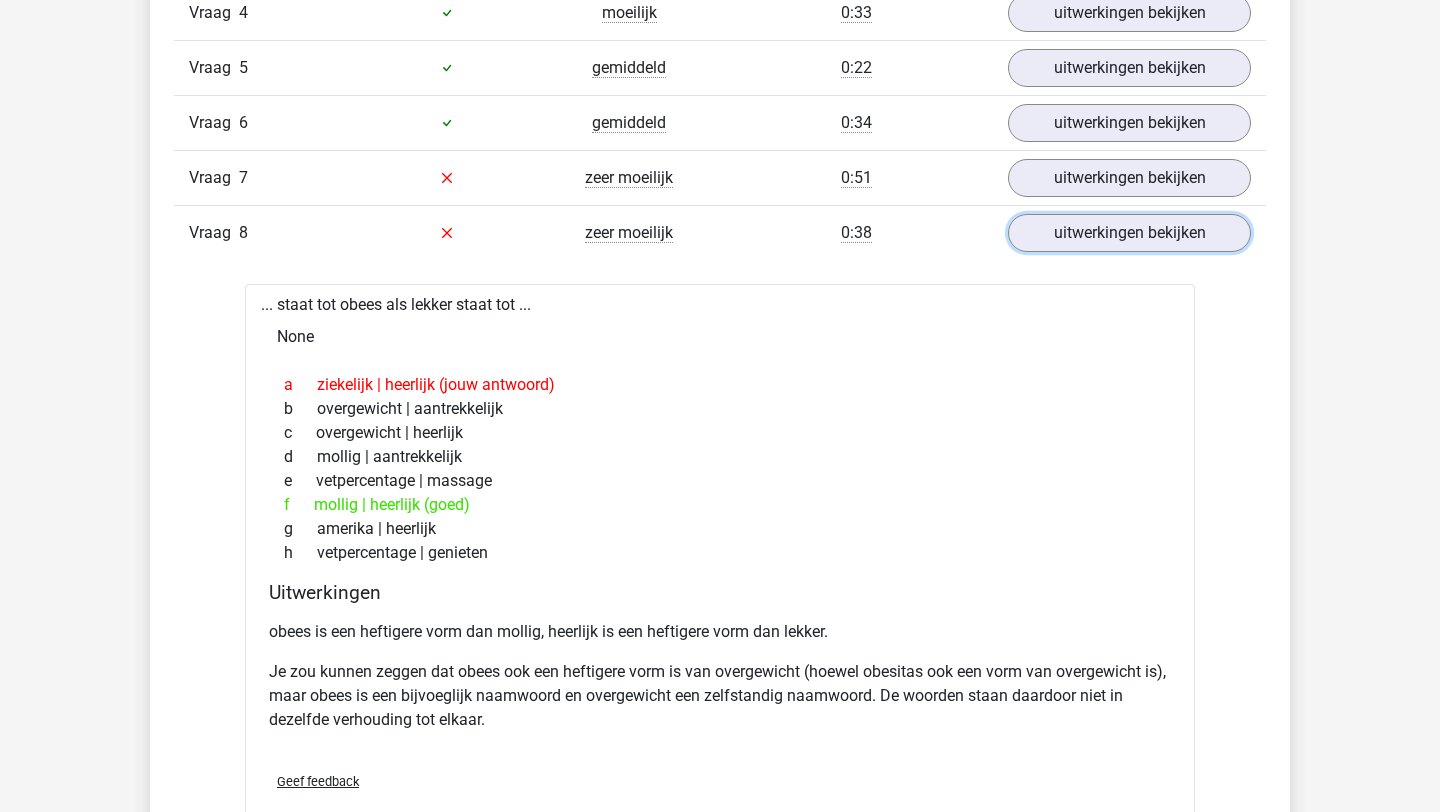 scroll, scrollTop: 3975, scrollLeft: 0, axis: vertical 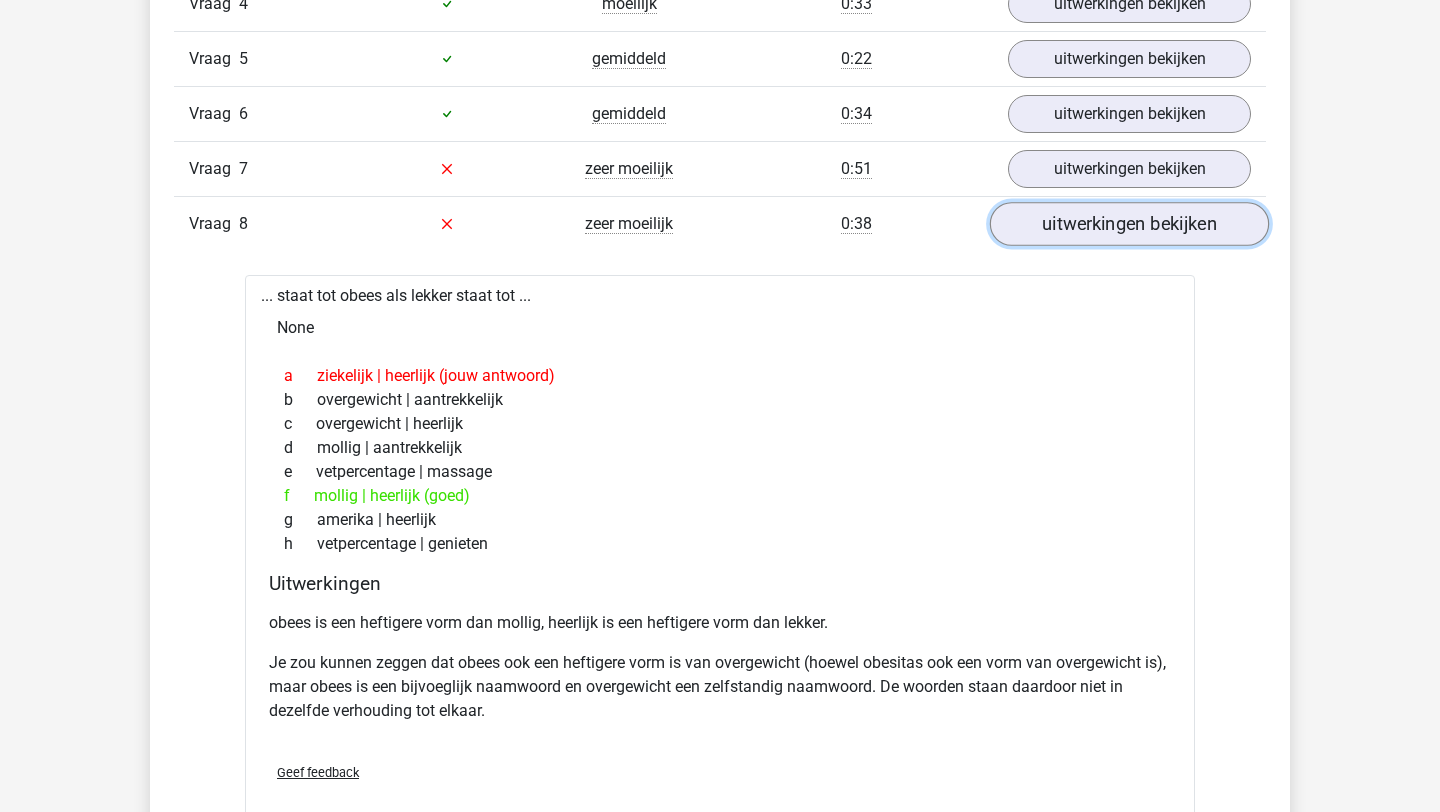 click on "uitwerkingen bekijken" at bounding box center (1129, 224) 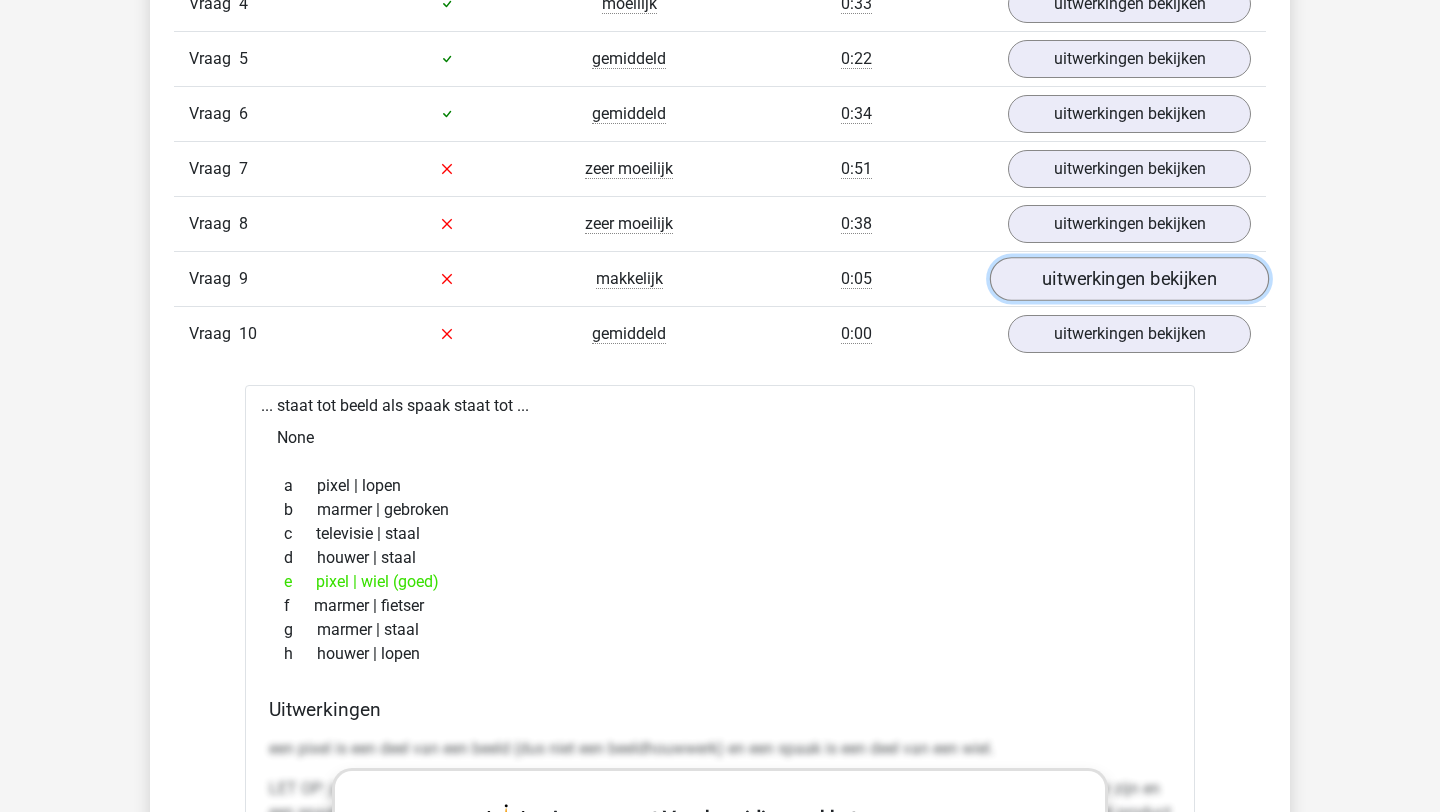 click on "uitwerkingen bekijken" at bounding box center [1129, 279] 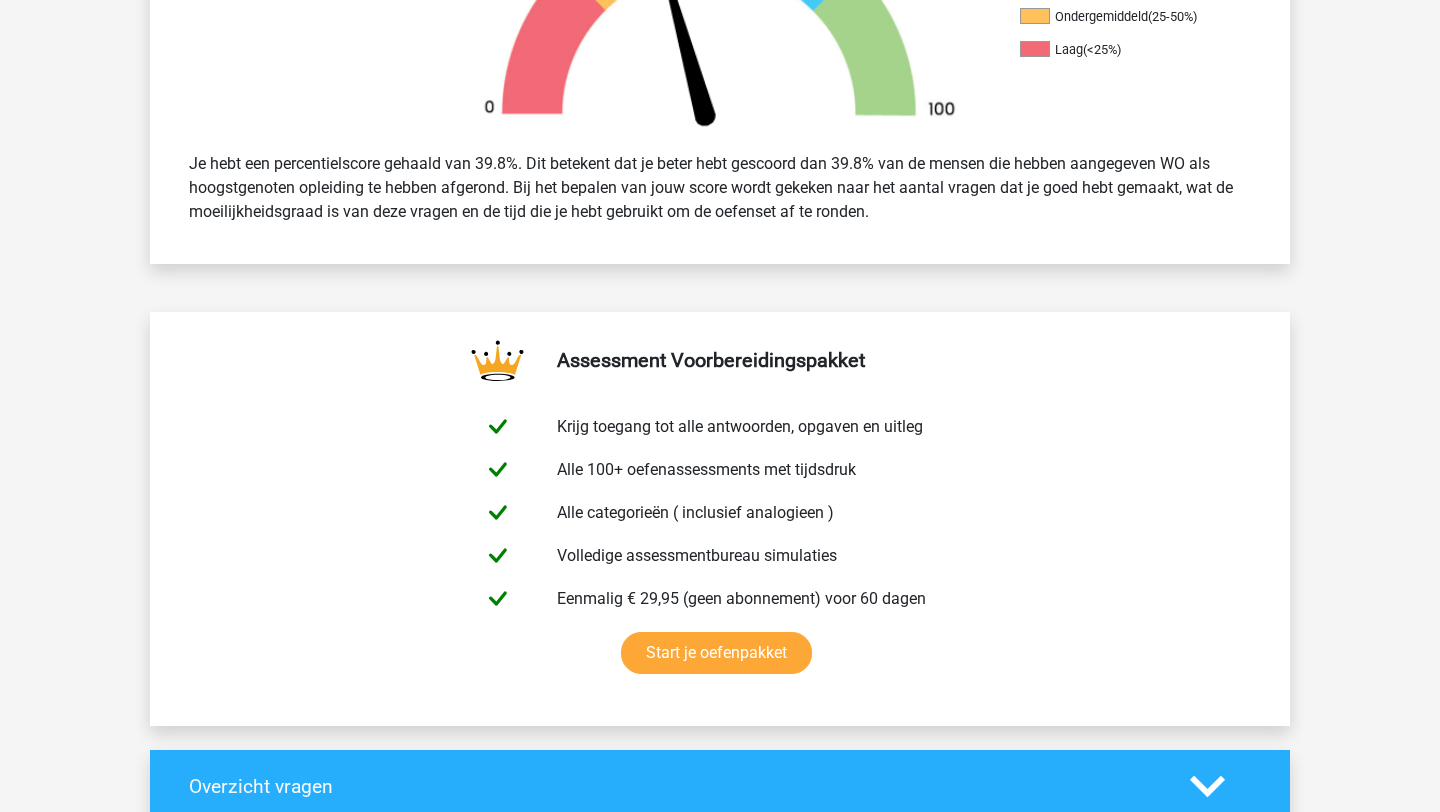 scroll, scrollTop: 0, scrollLeft: 0, axis: both 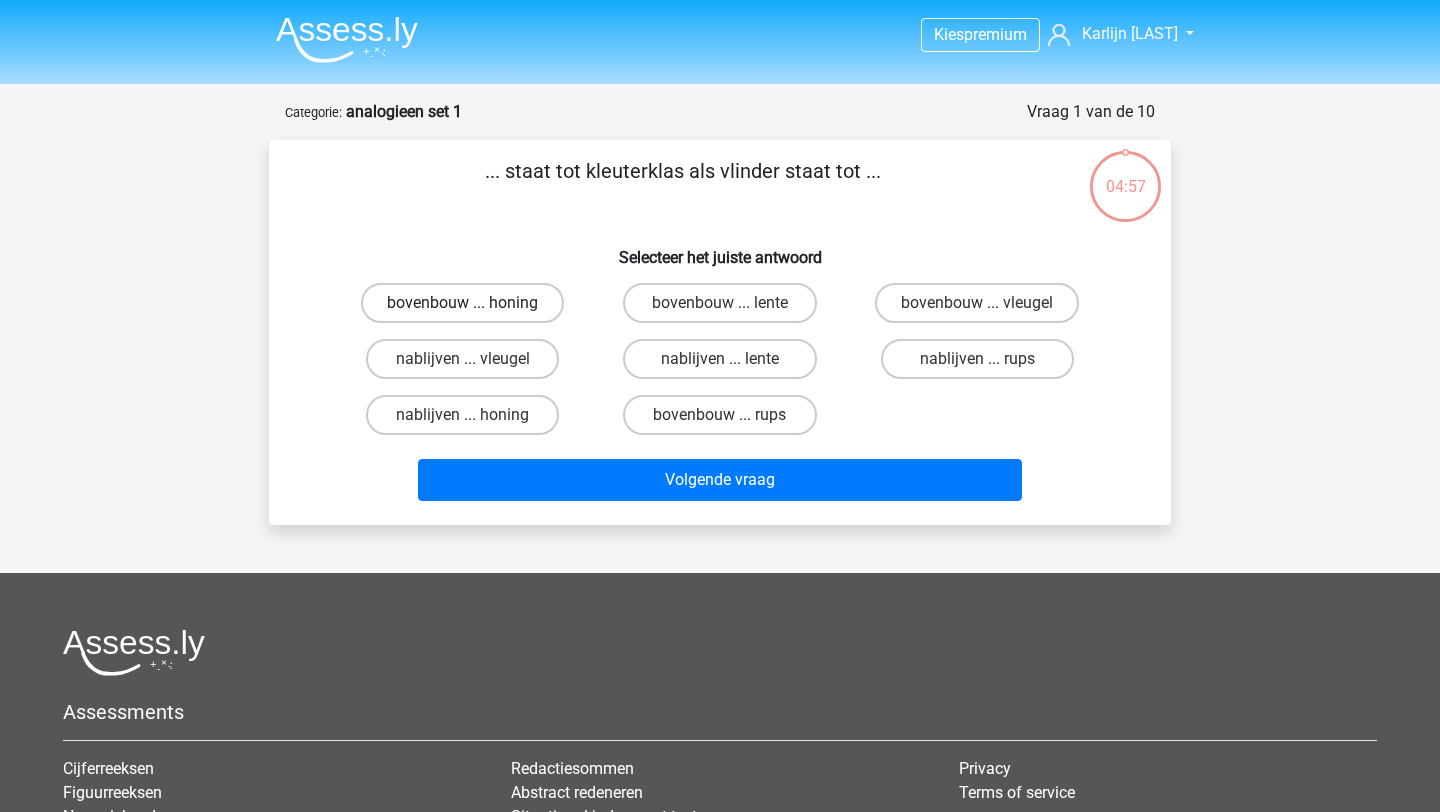click on "bovenbouw ... honing" at bounding box center [462, 303] 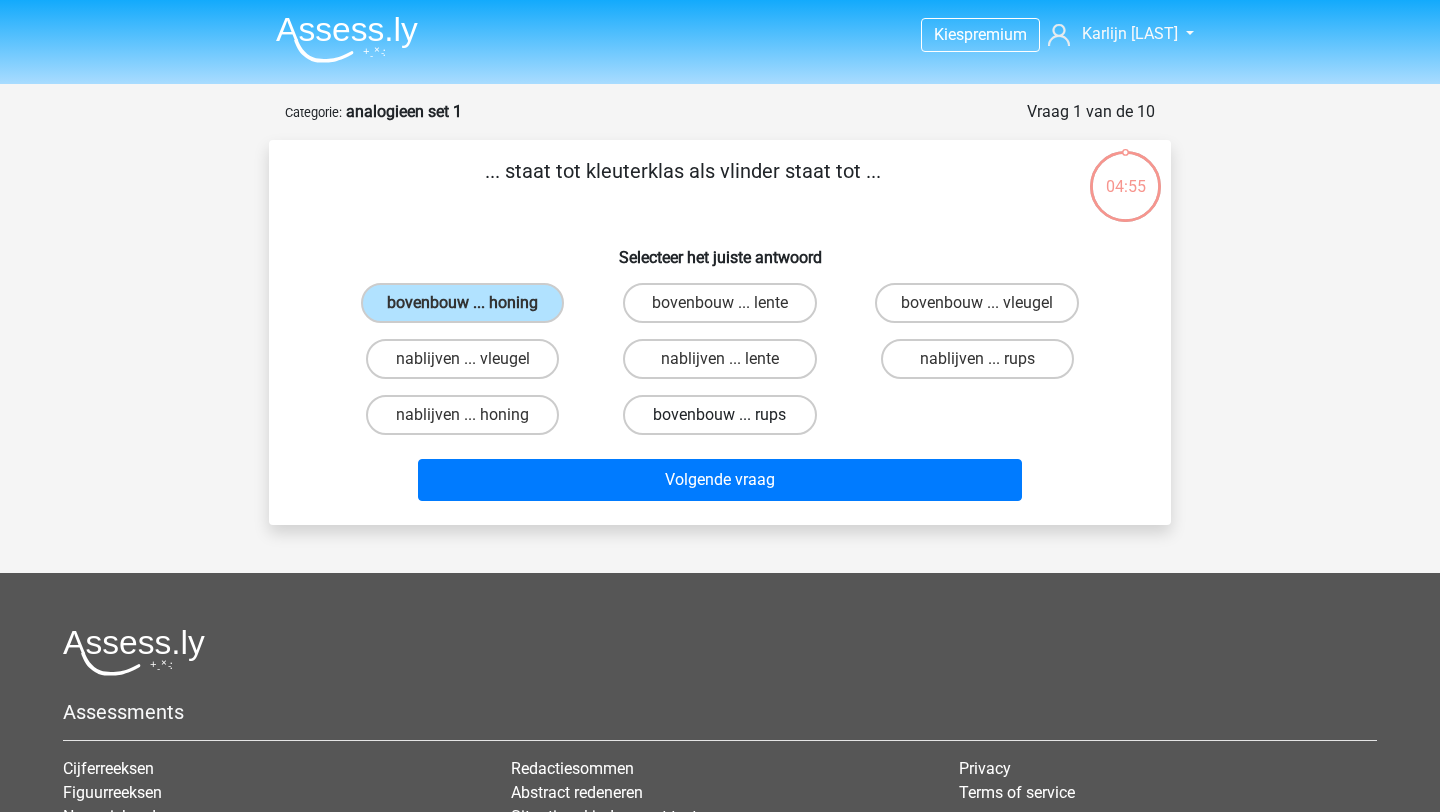 click on "bovenbouw ... rups" at bounding box center [719, 415] 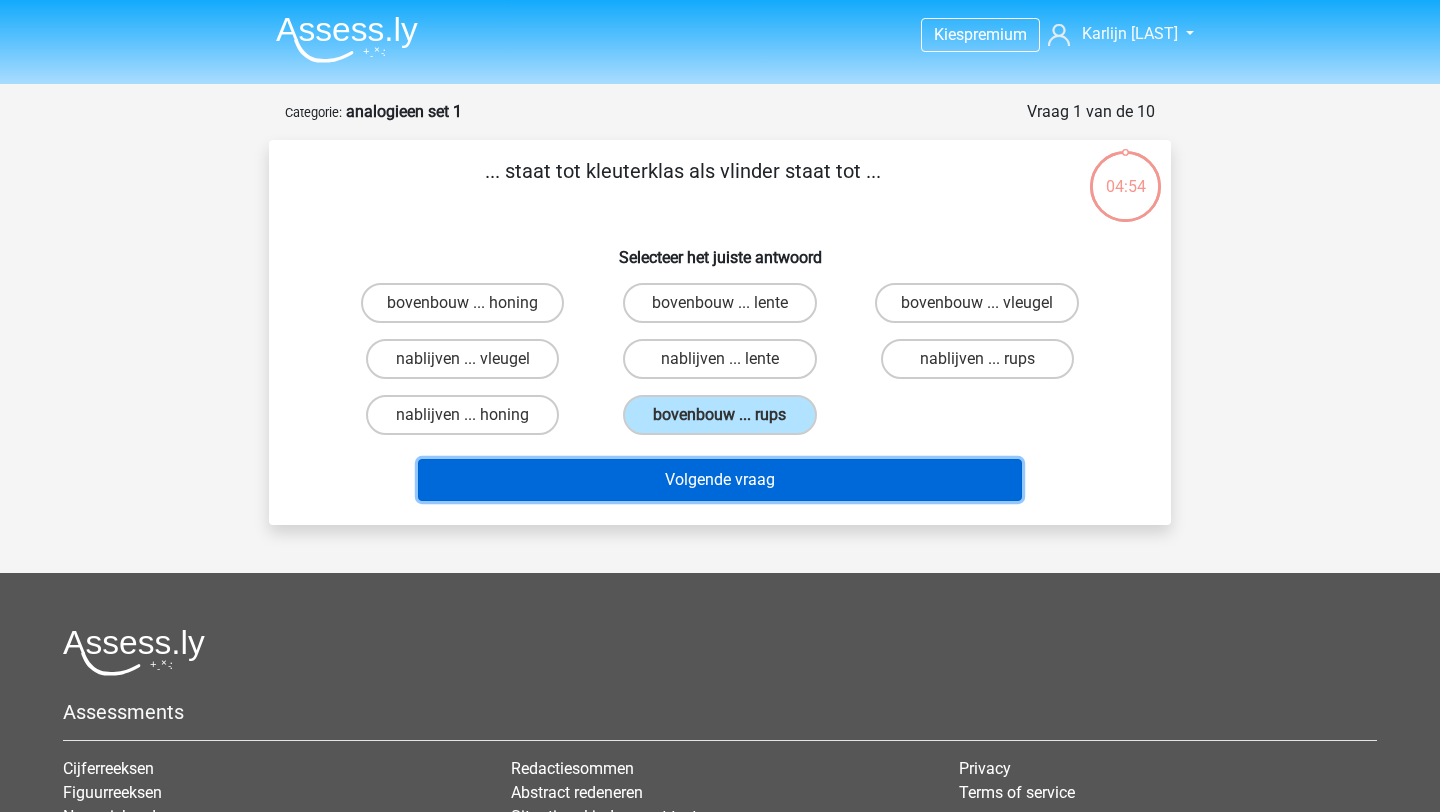 click on "Volgende vraag" at bounding box center (720, 480) 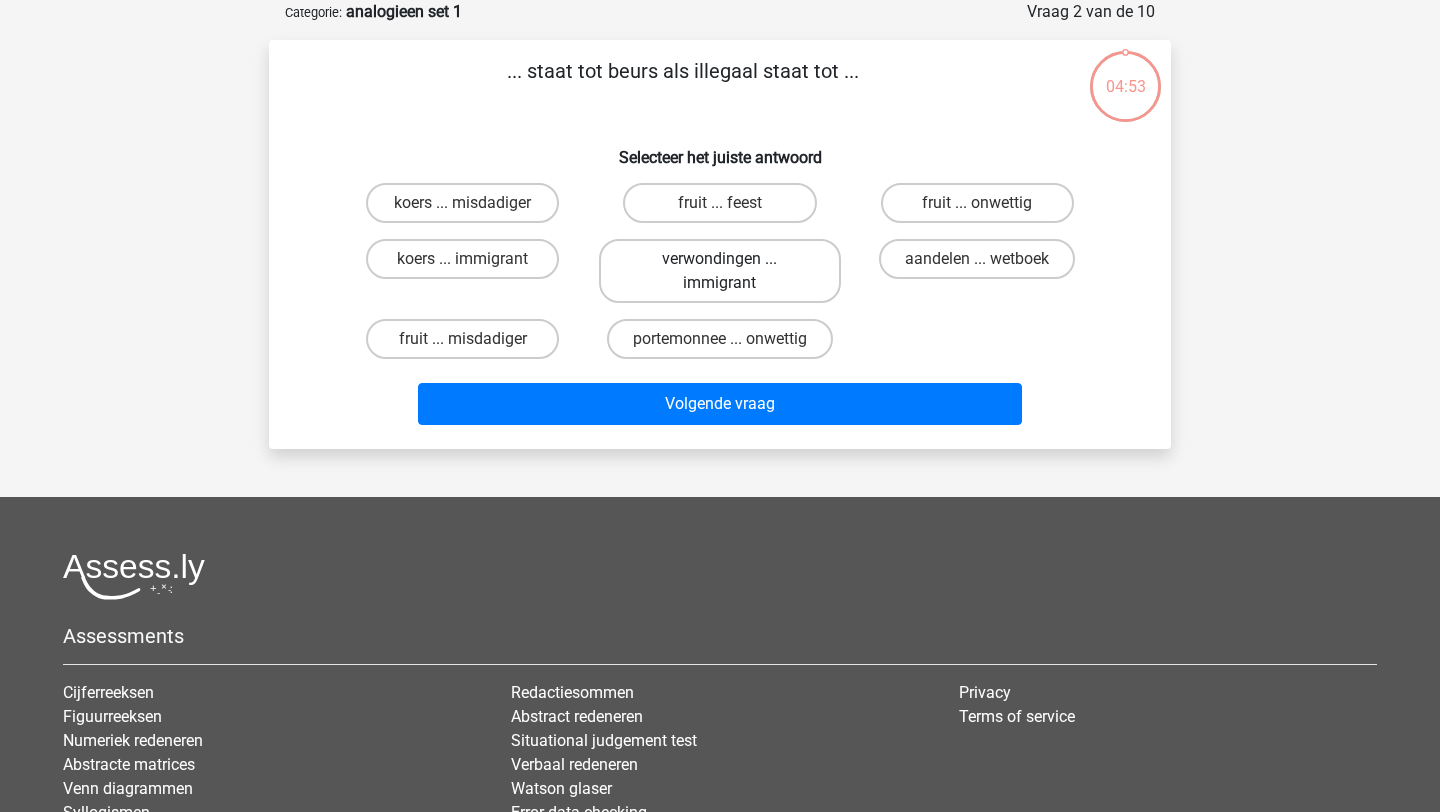 scroll, scrollTop: 70, scrollLeft: 0, axis: vertical 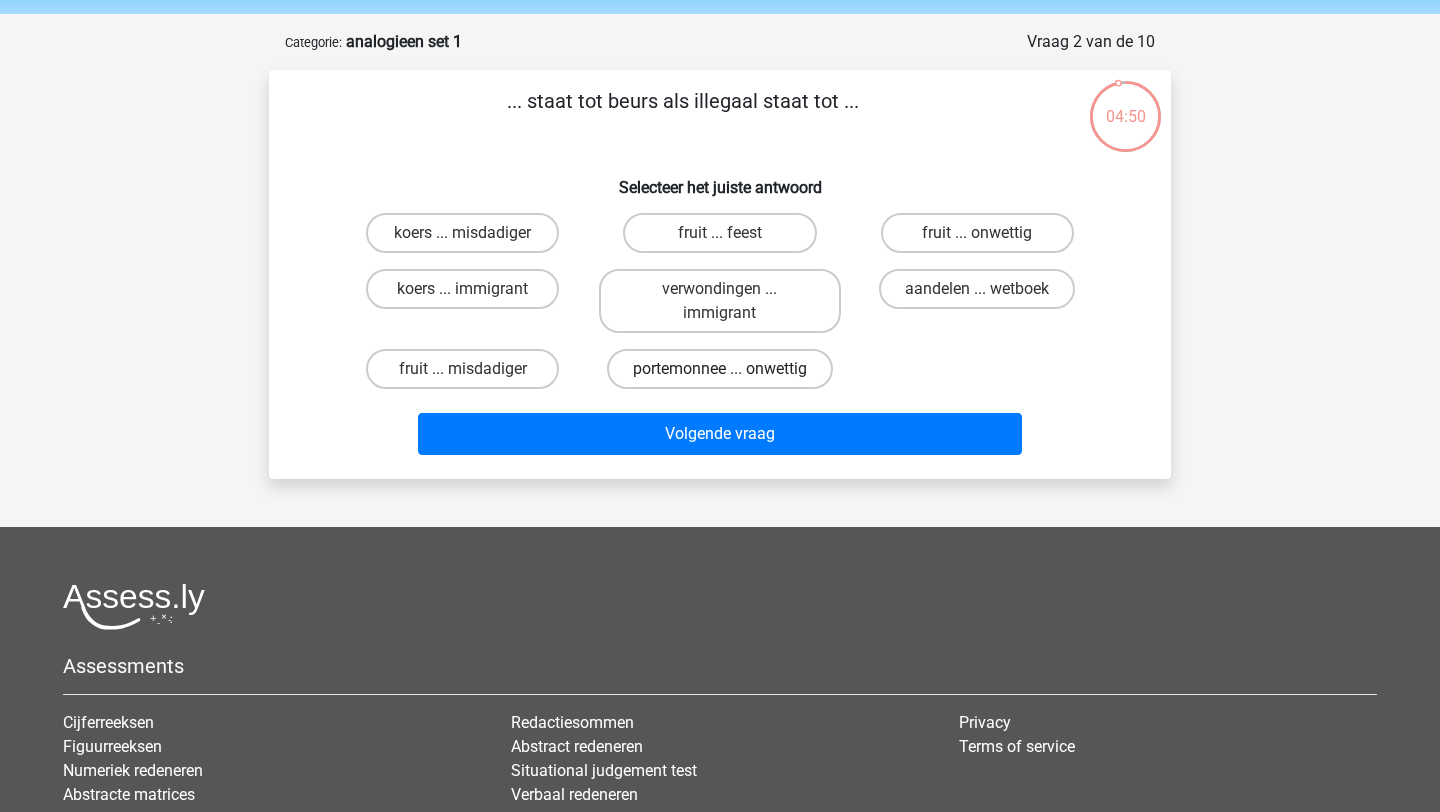 click on "portemonnee ... onwettig" at bounding box center (720, 369) 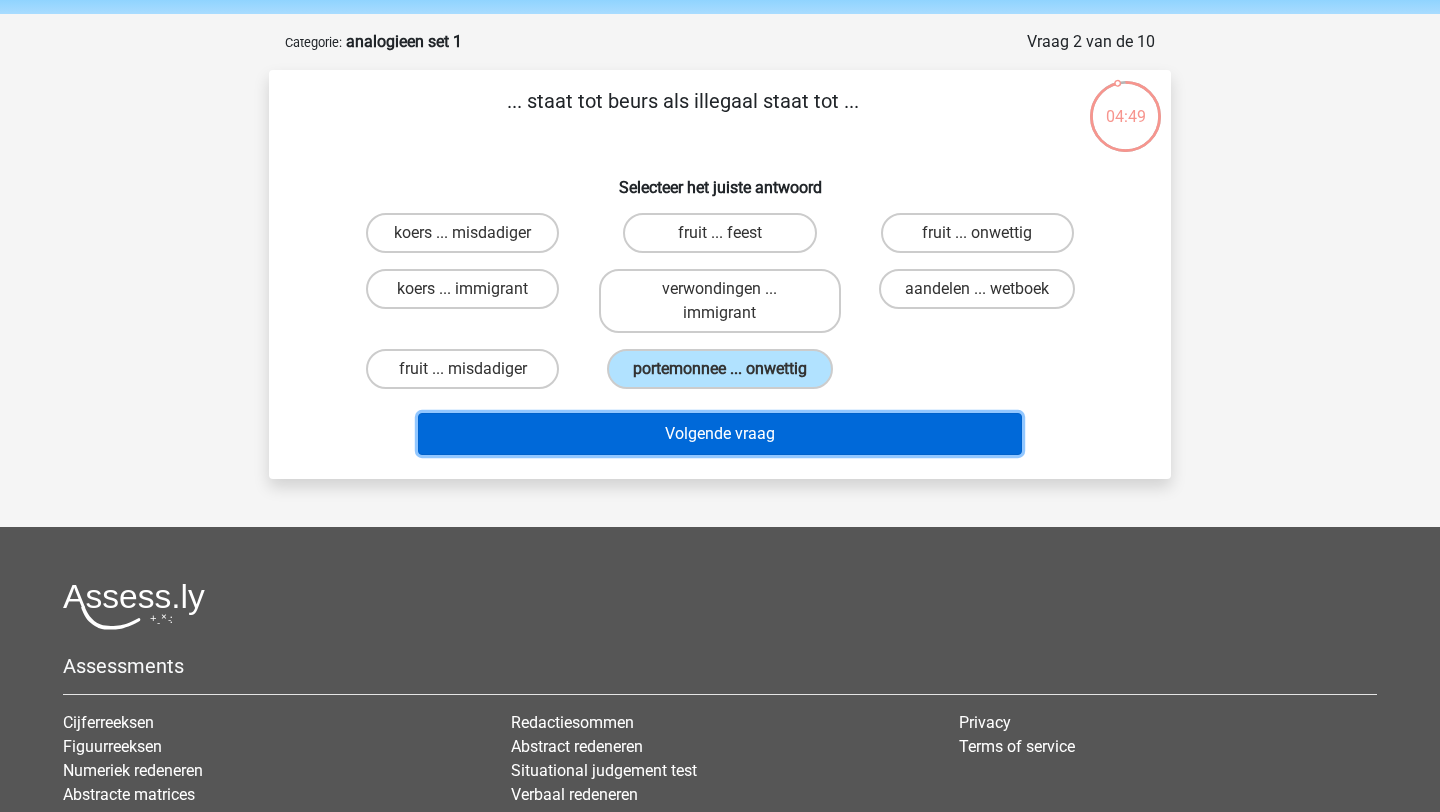 click on "Volgende vraag" at bounding box center (720, 434) 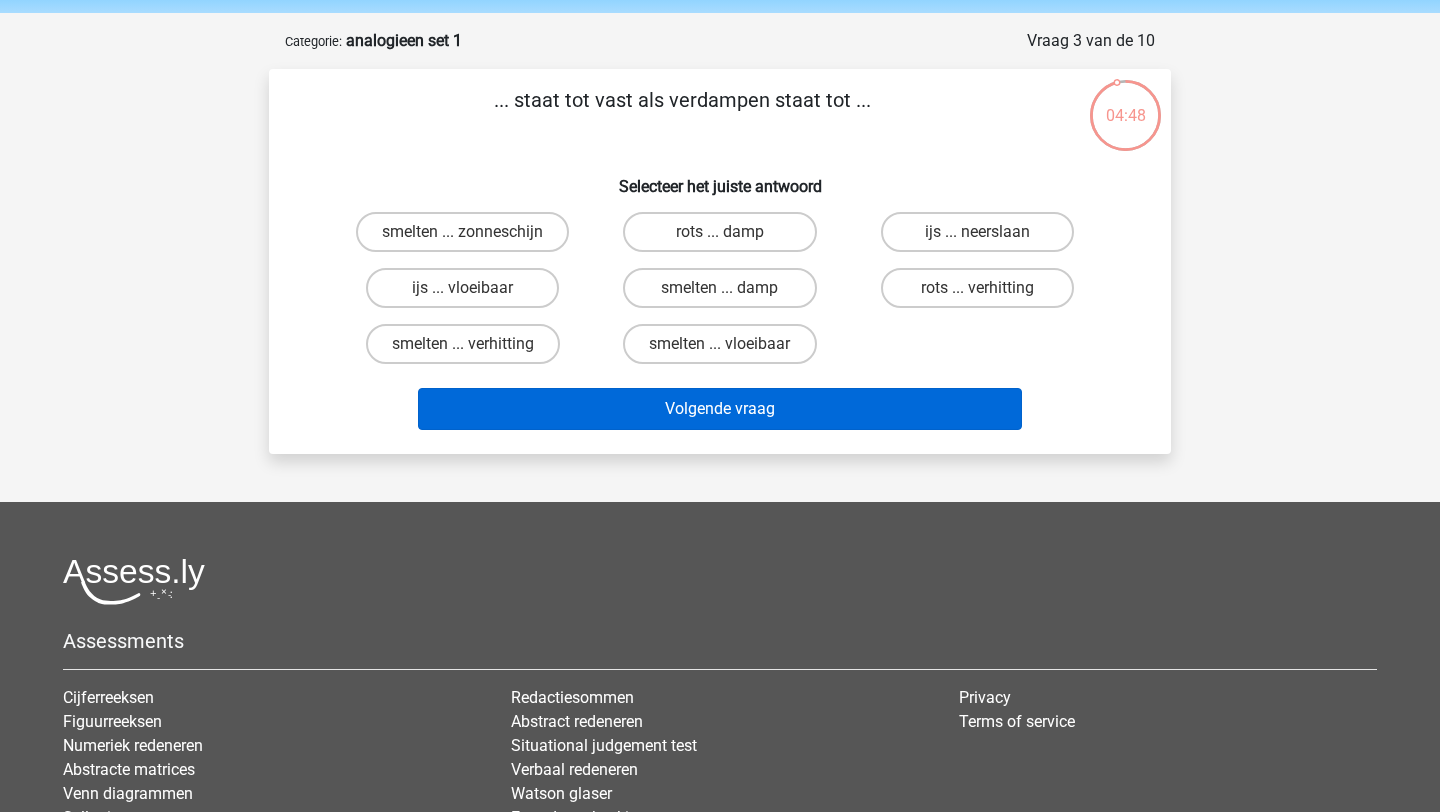 scroll, scrollTop: 49, scrollLeft: 0, axis: vertical 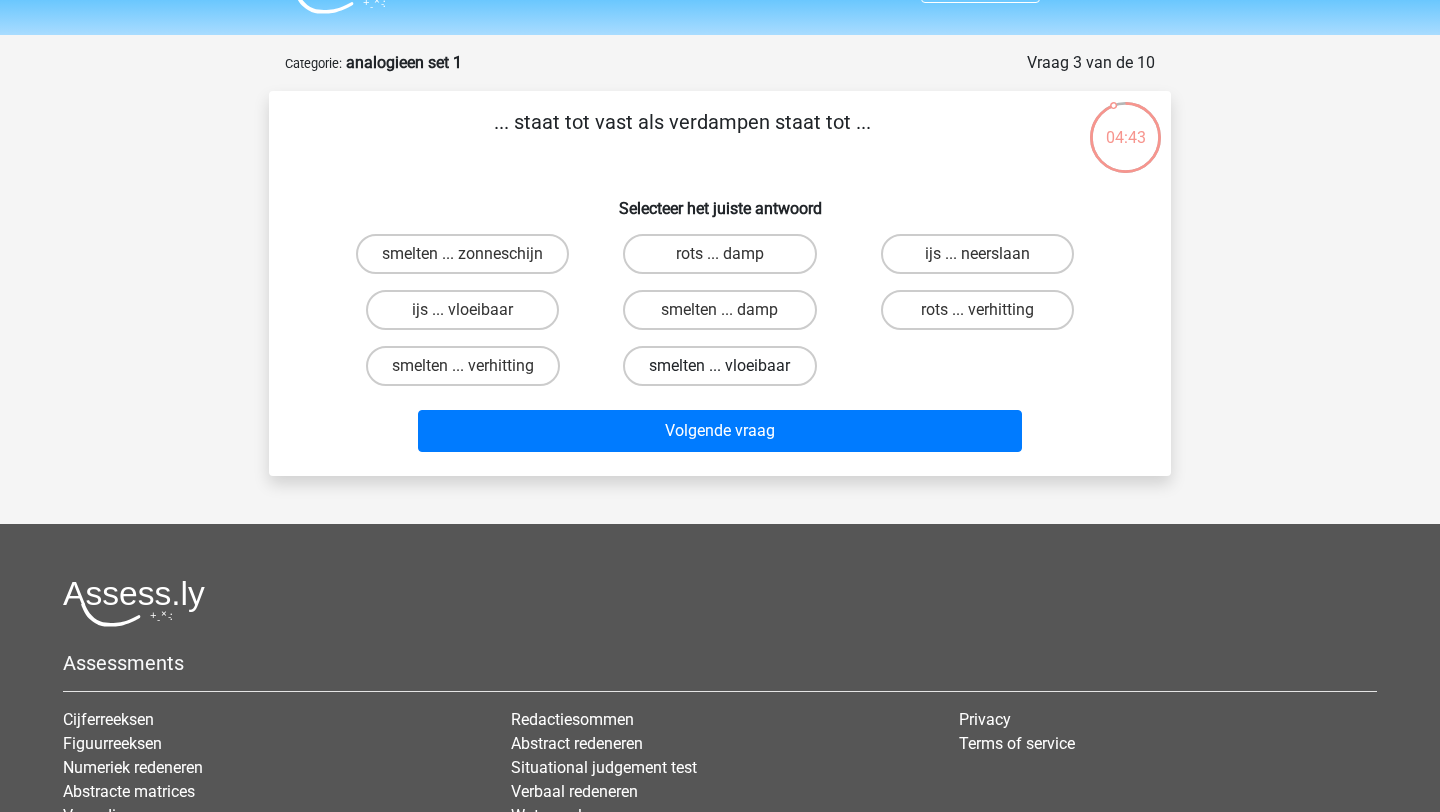 click on "smelten ... vloeibaar" at bounding box center (719, 366) 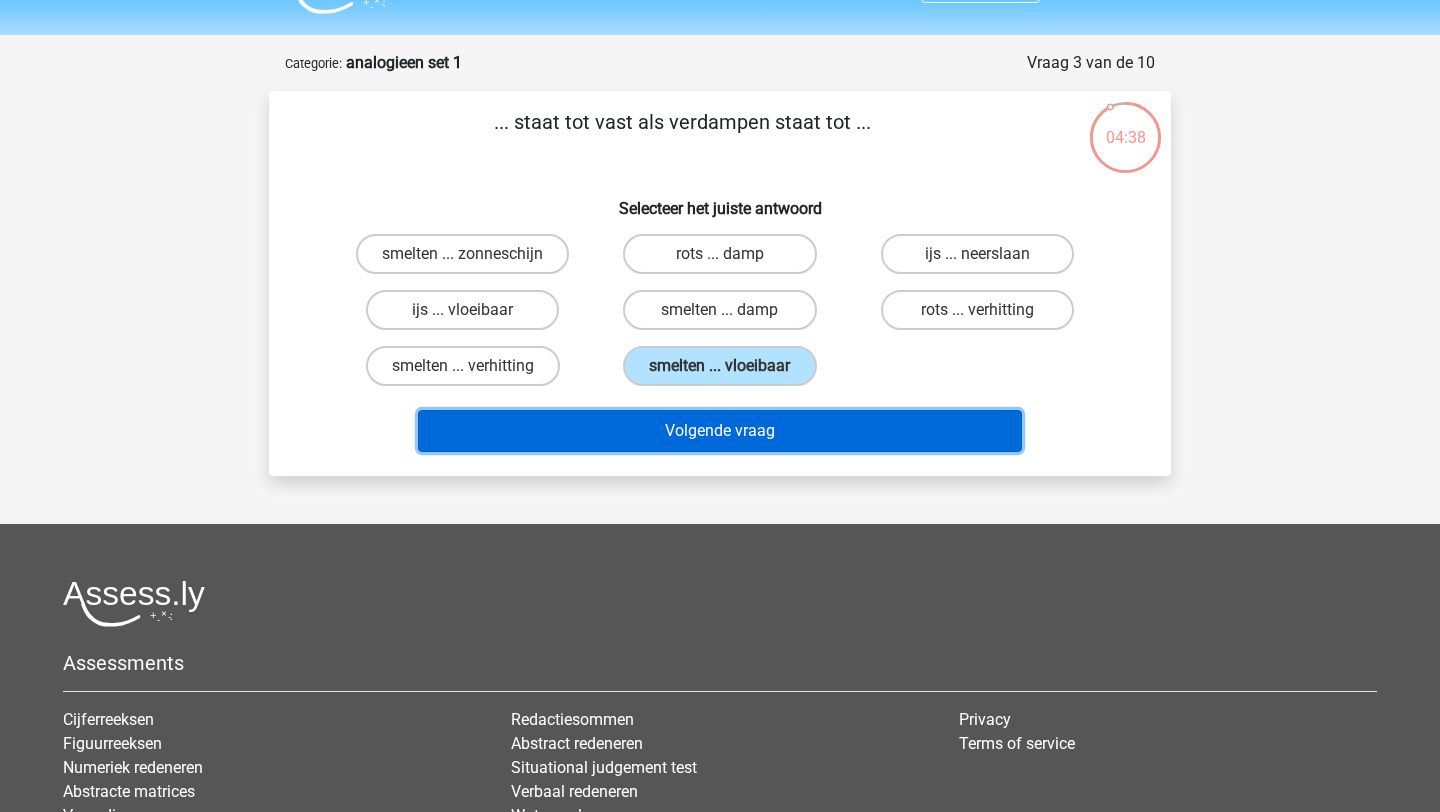 click on "Volgende vraag" at bounding box center (720, 431) 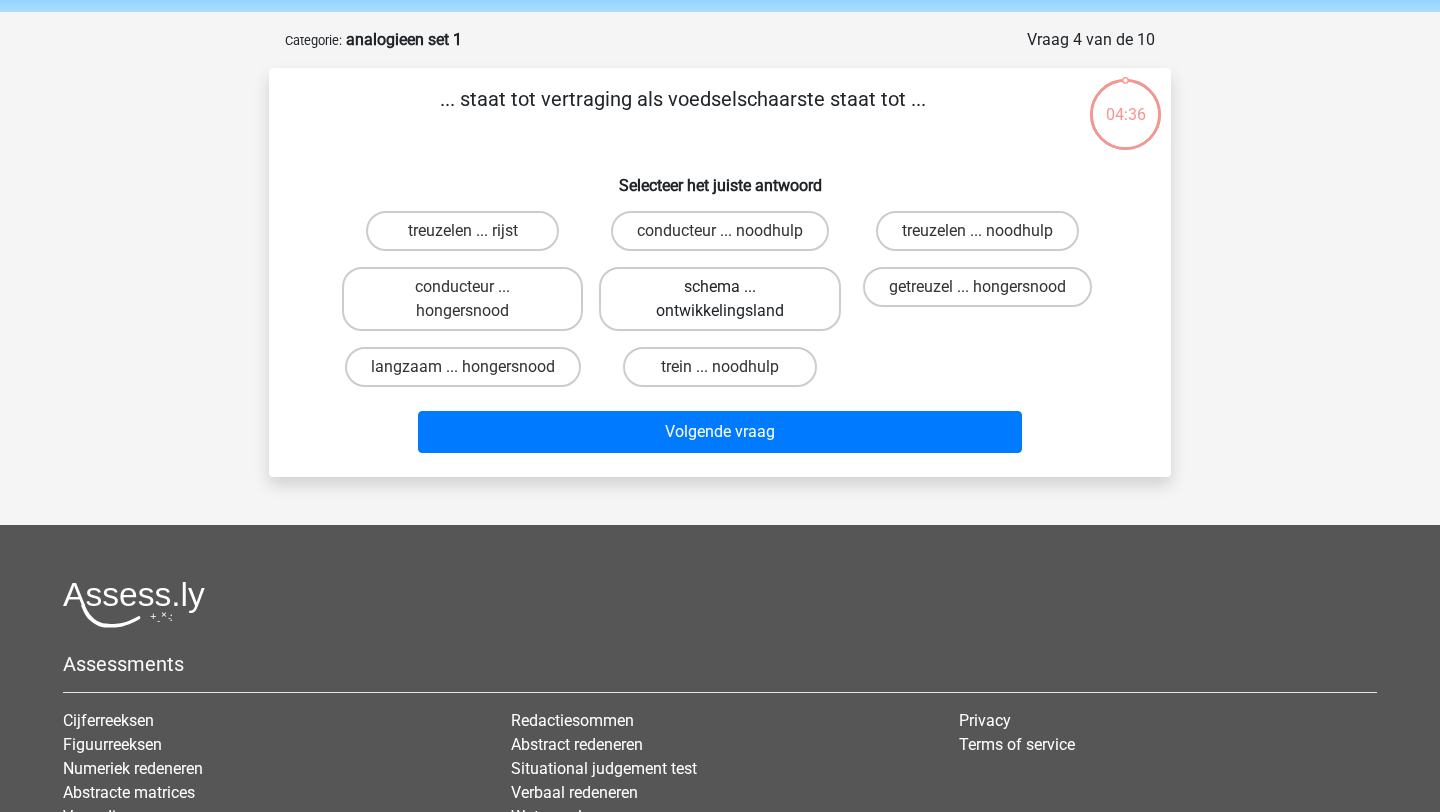 scroll, scrollTop: 53, scrollLeft: 0, axis: vertical 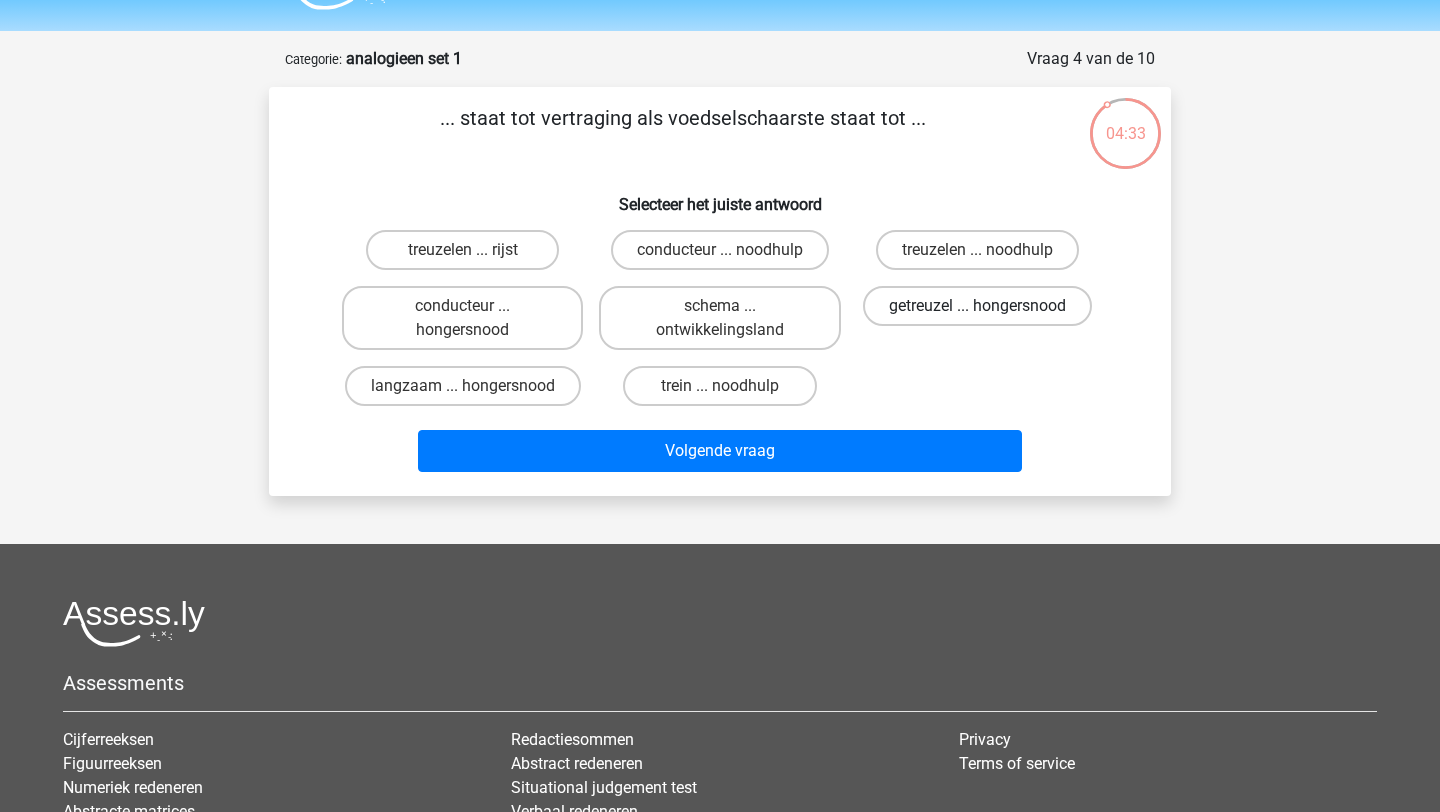 click on "getreuzel ... hongersnood" at bounding box center [977, 306] 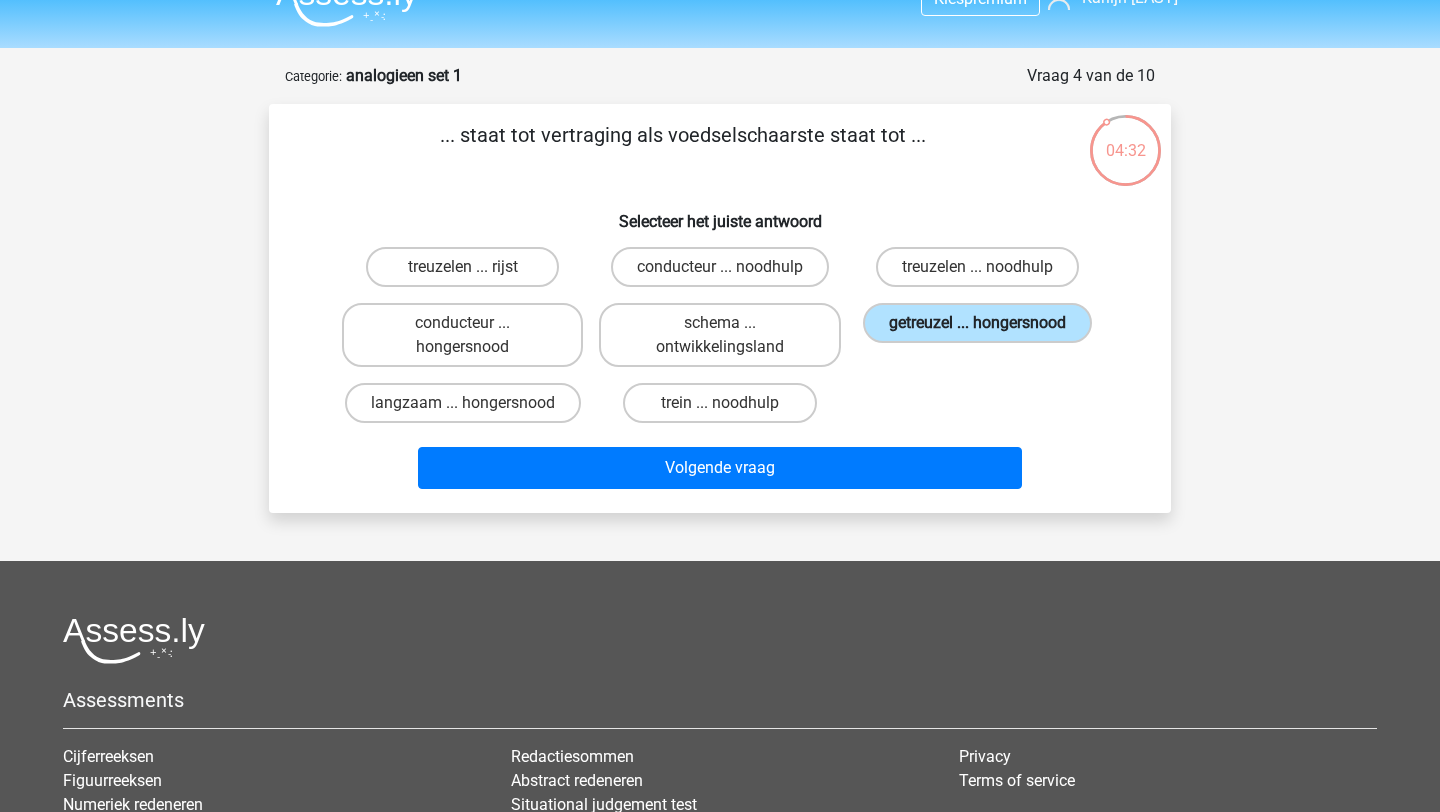 scroll, scrollTop: 33, scrollLeft: 0, axis: vertical 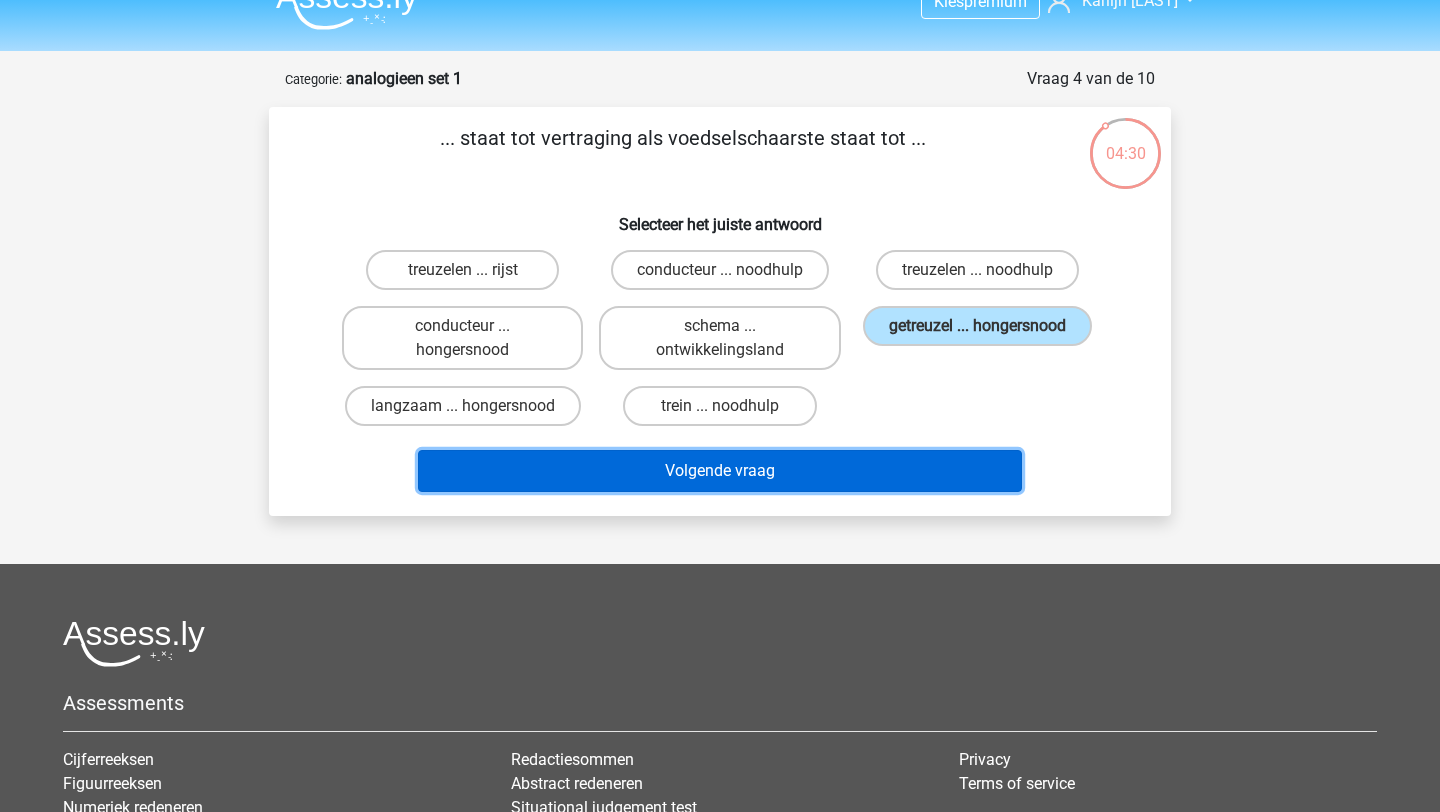 click on "Volgende vraag" at bounding box center (720, 471) 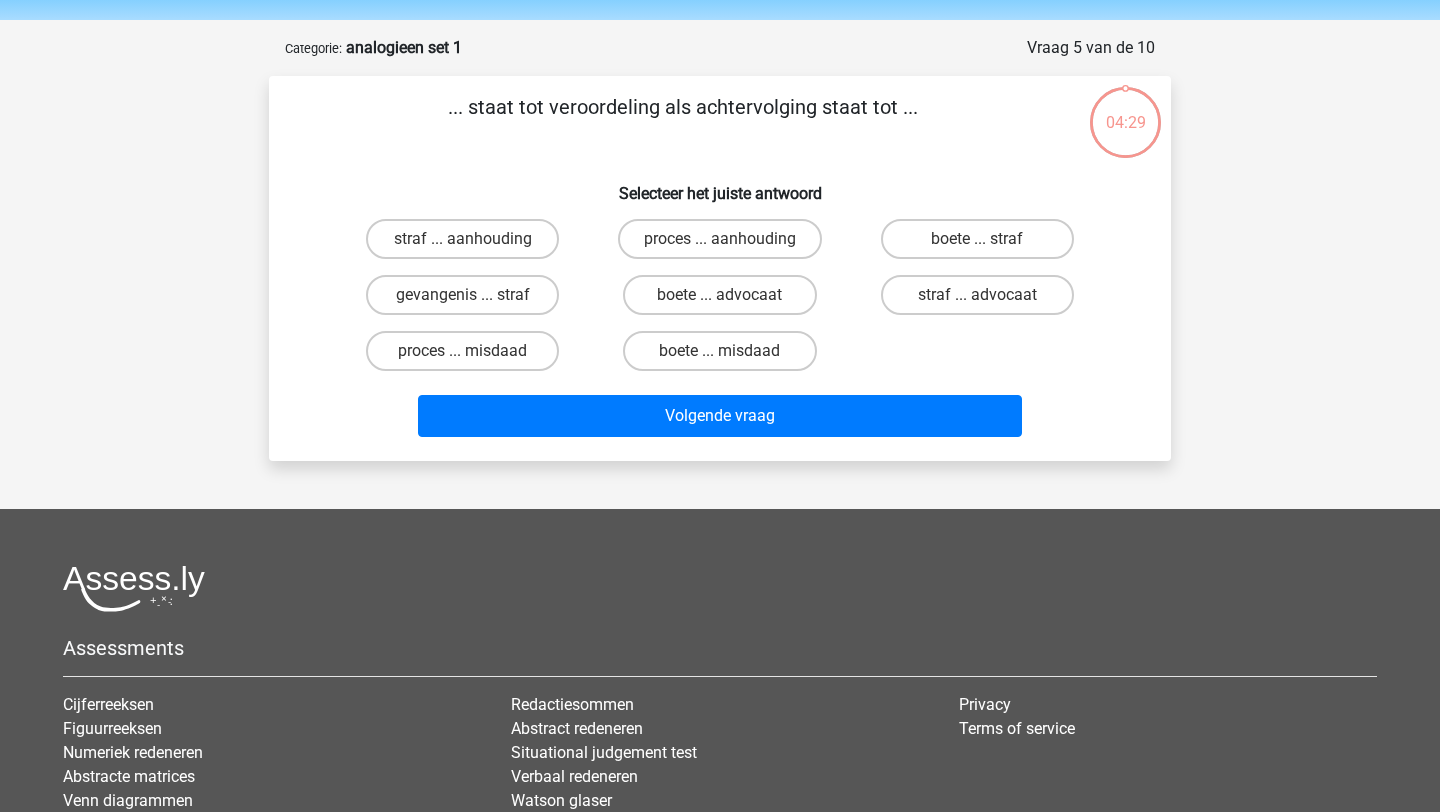 scroll, scrollTop: 63, scrollLeft: 0, axis: vertical 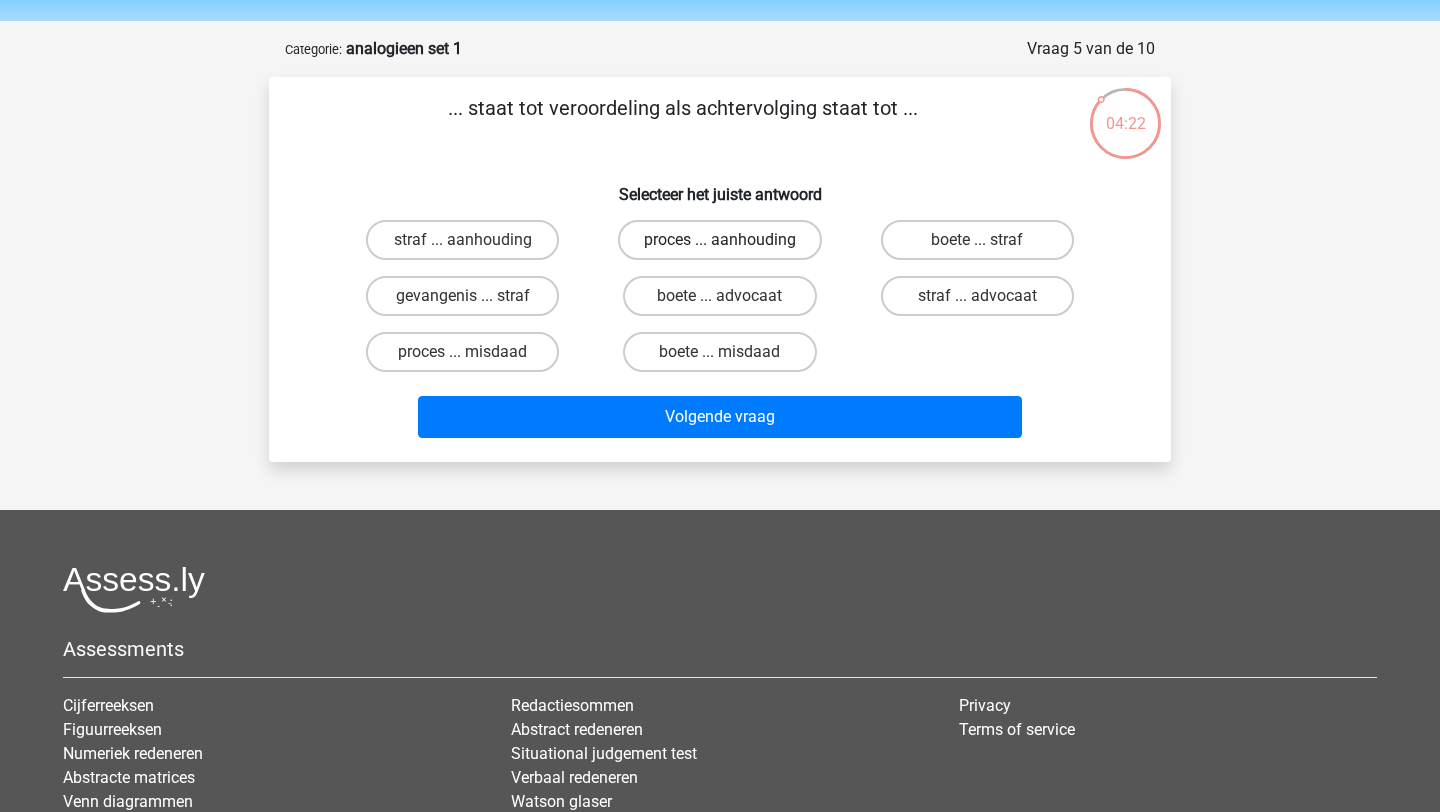 click on "proces ... aanhouding" at bounding box center (720, 240) 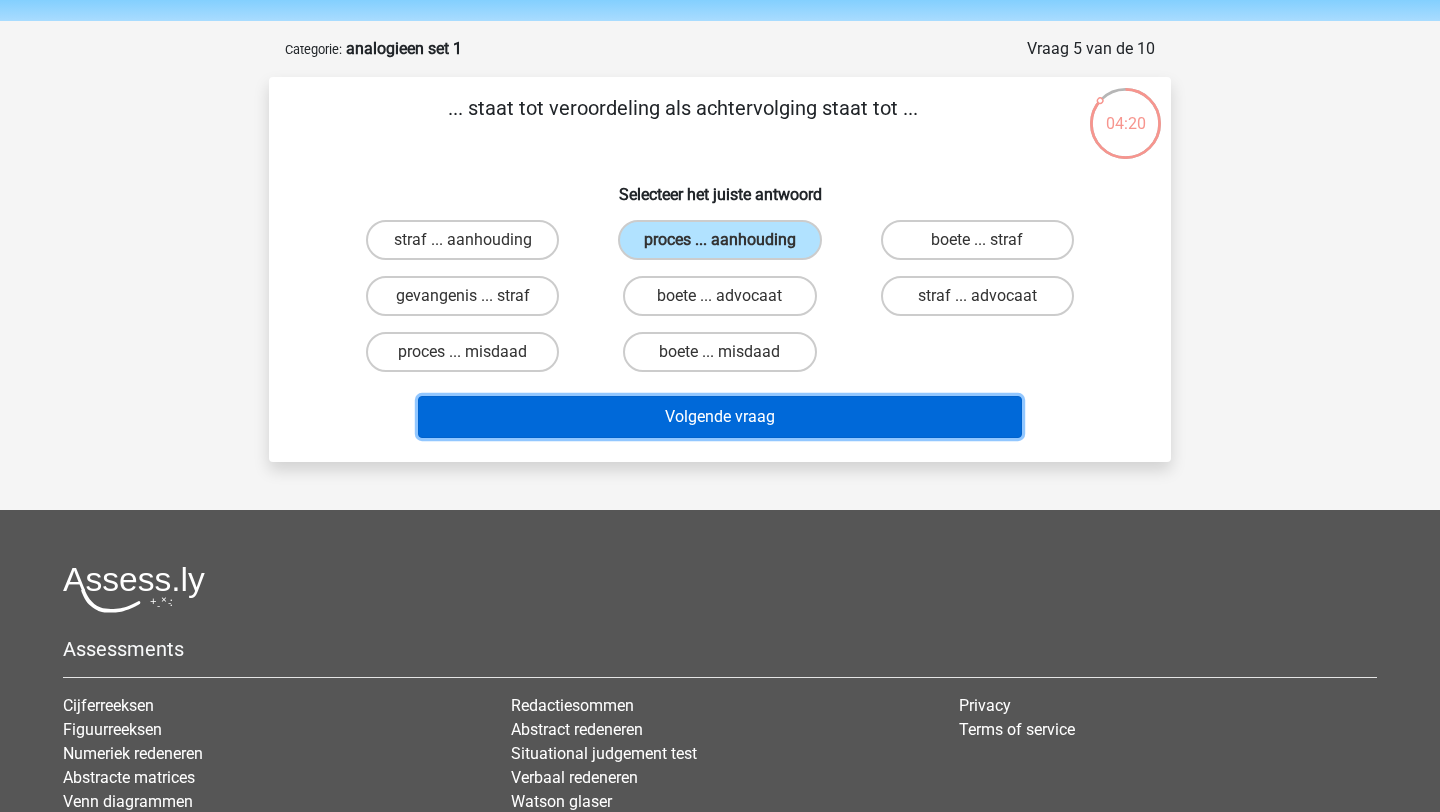 click on "Volgende vraag" at bounding box center (720, 417) 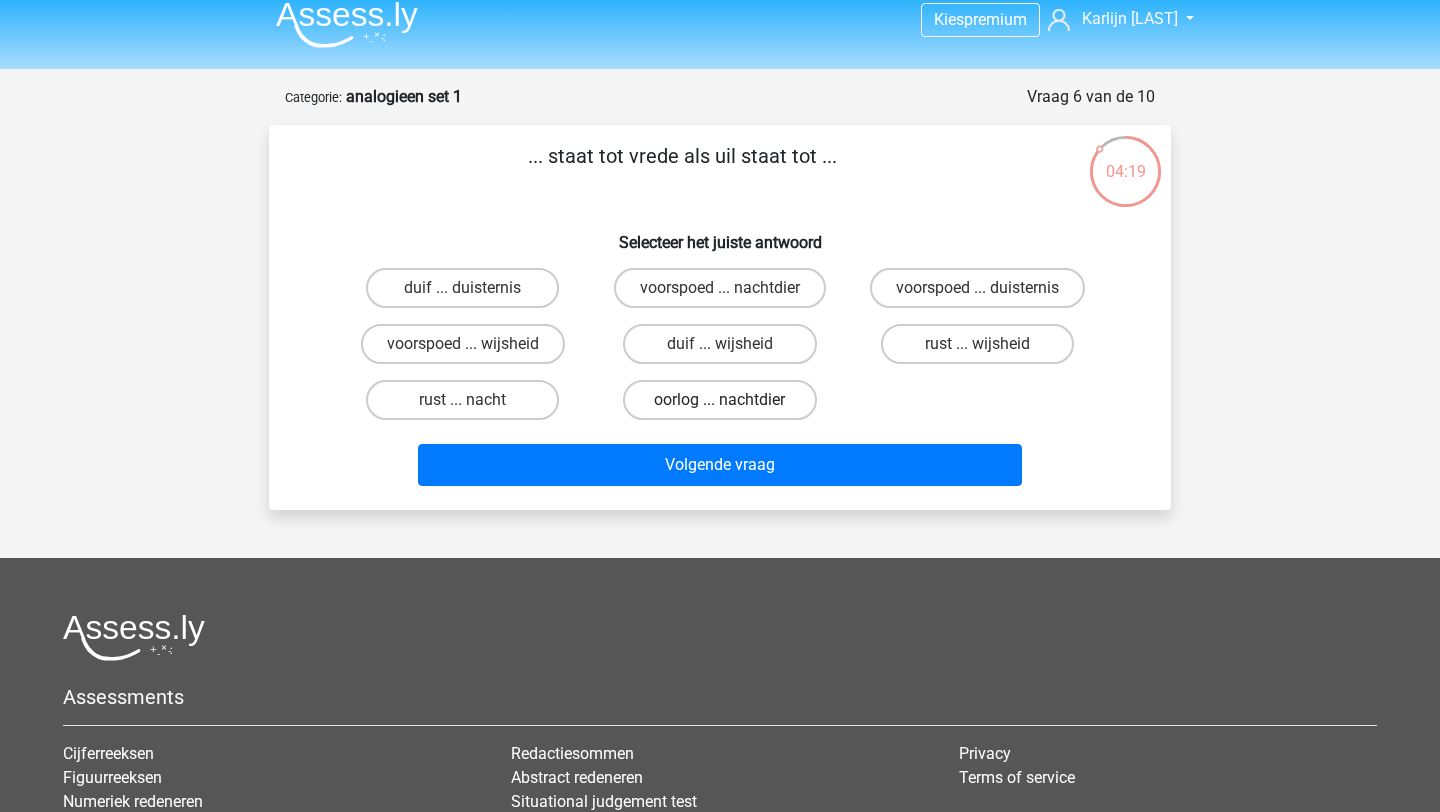 scroll, scrollTop: 11, scrollLeft: 0, axis: vertical 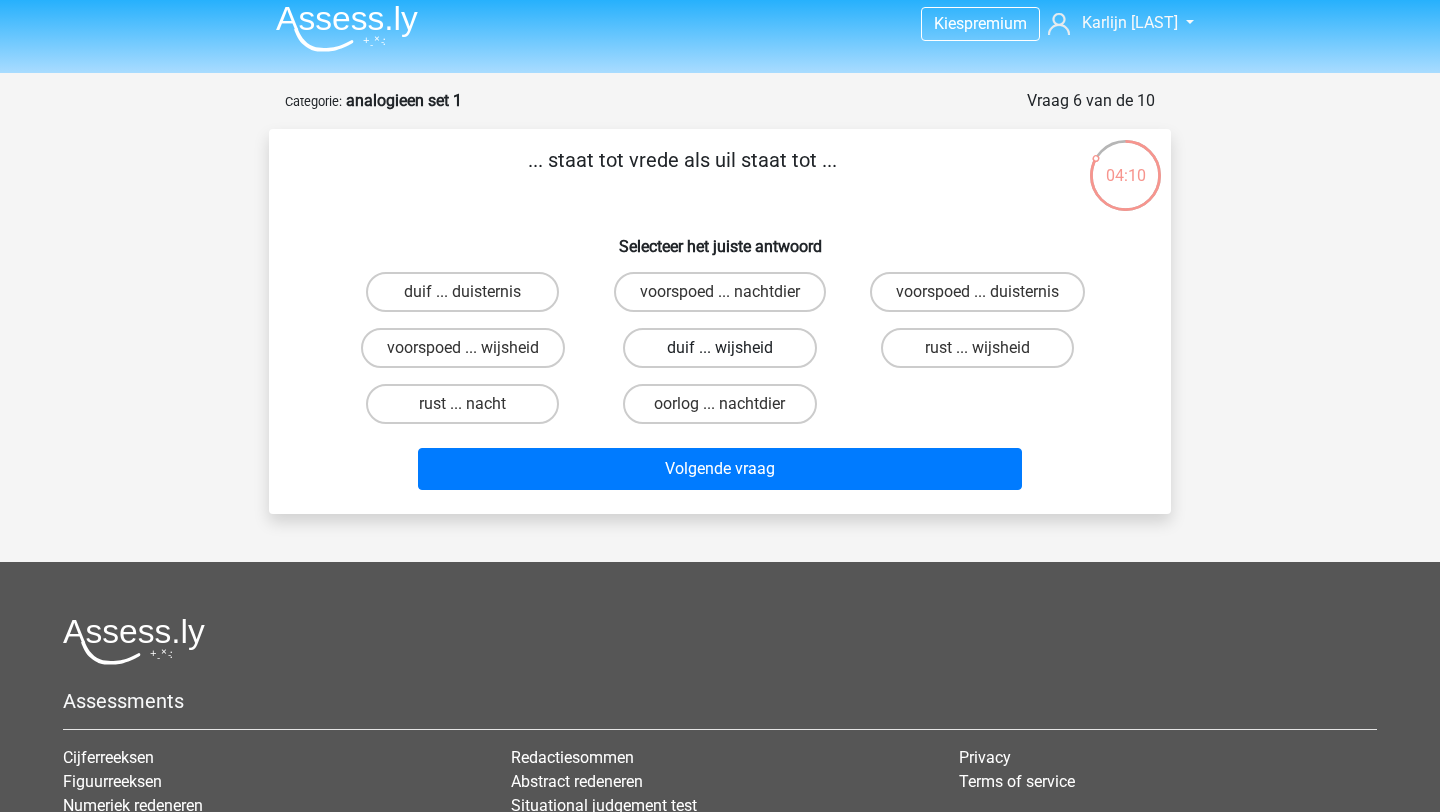 click on "duif ... wijsheid" at bounding box center (719, 348) 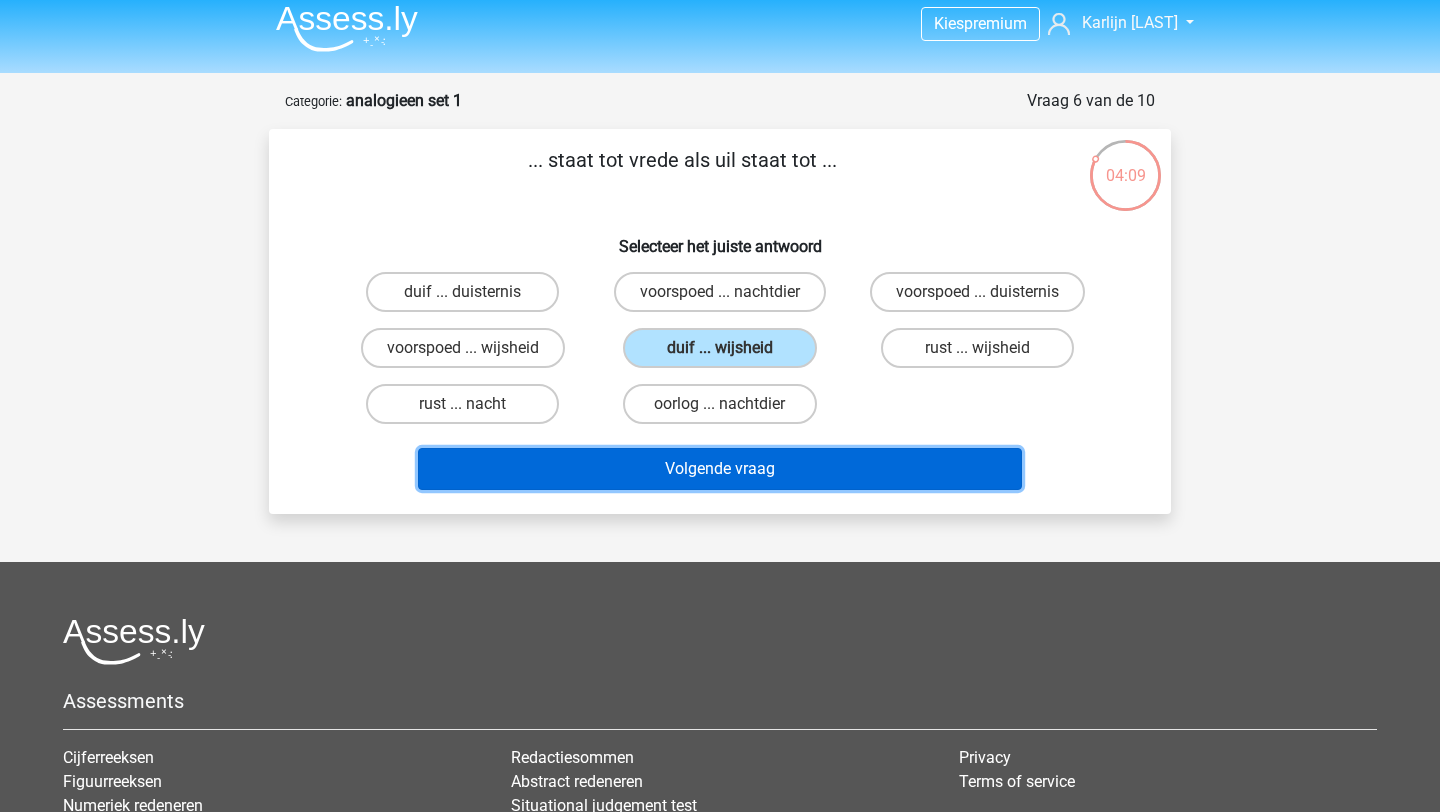click on "Volgende vraag" at bounding box center [720, 469] 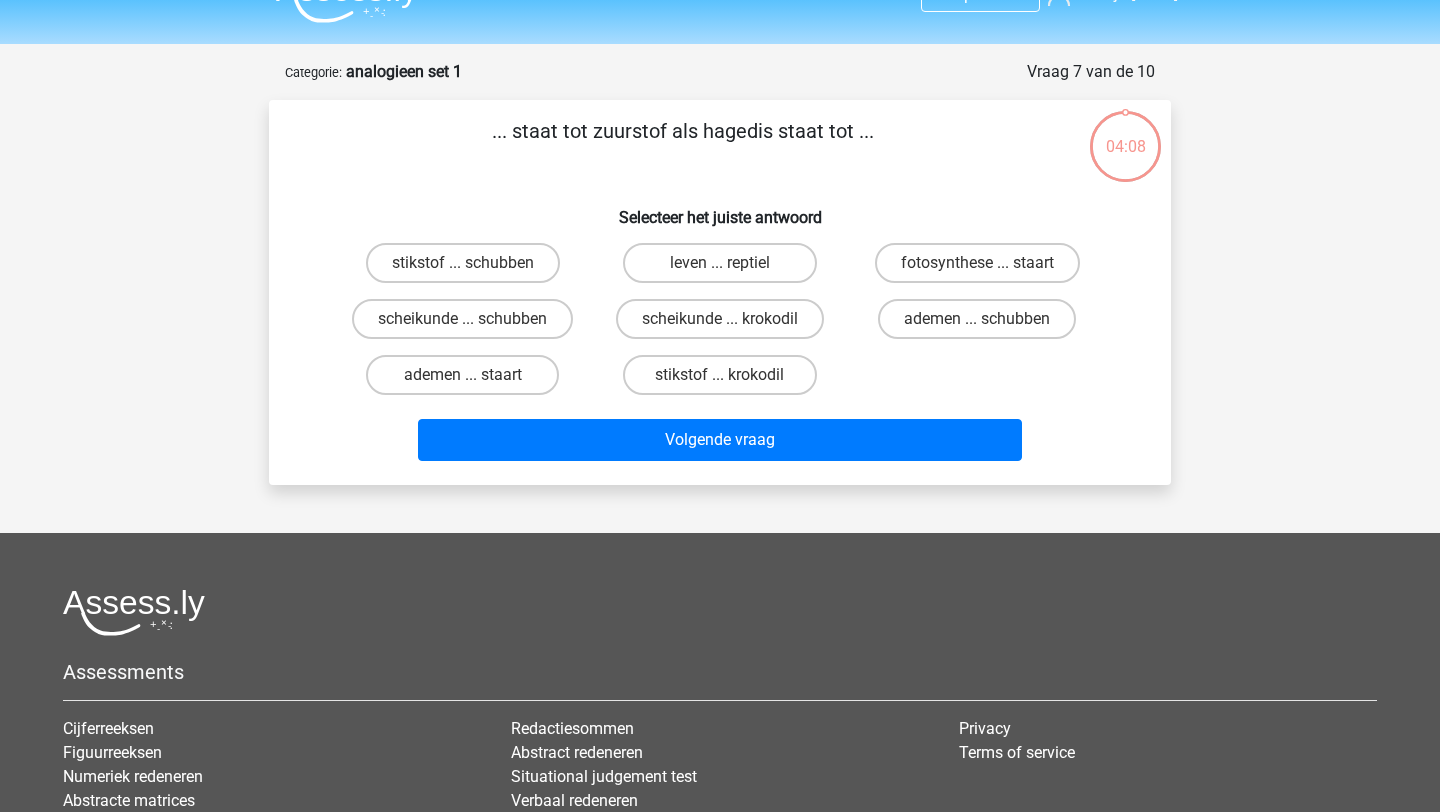 scroll, scrollTop: 32, scrollLeft: 0, axis: vertical 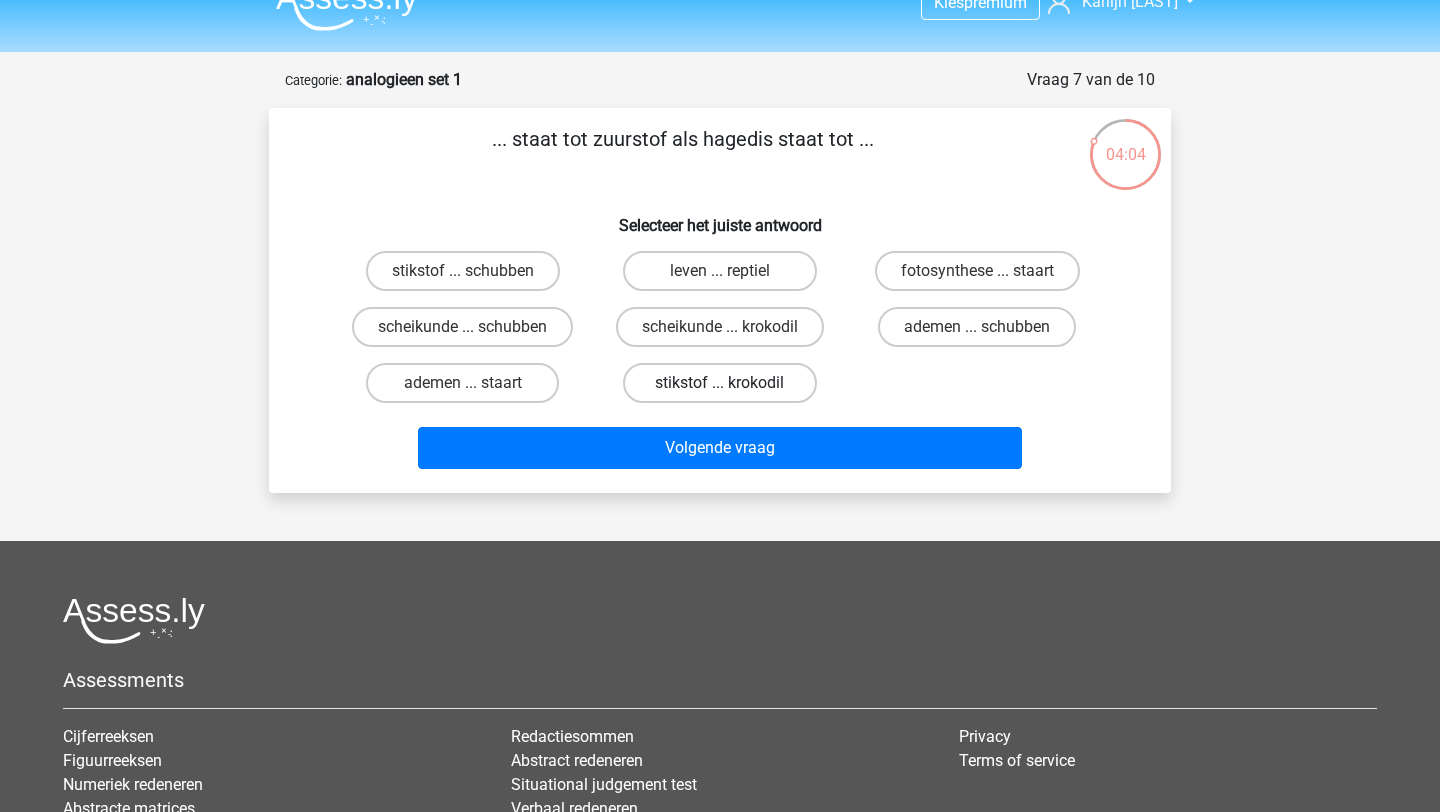 click on "stikstof ... krokodil" at bounding box center (719, 383) 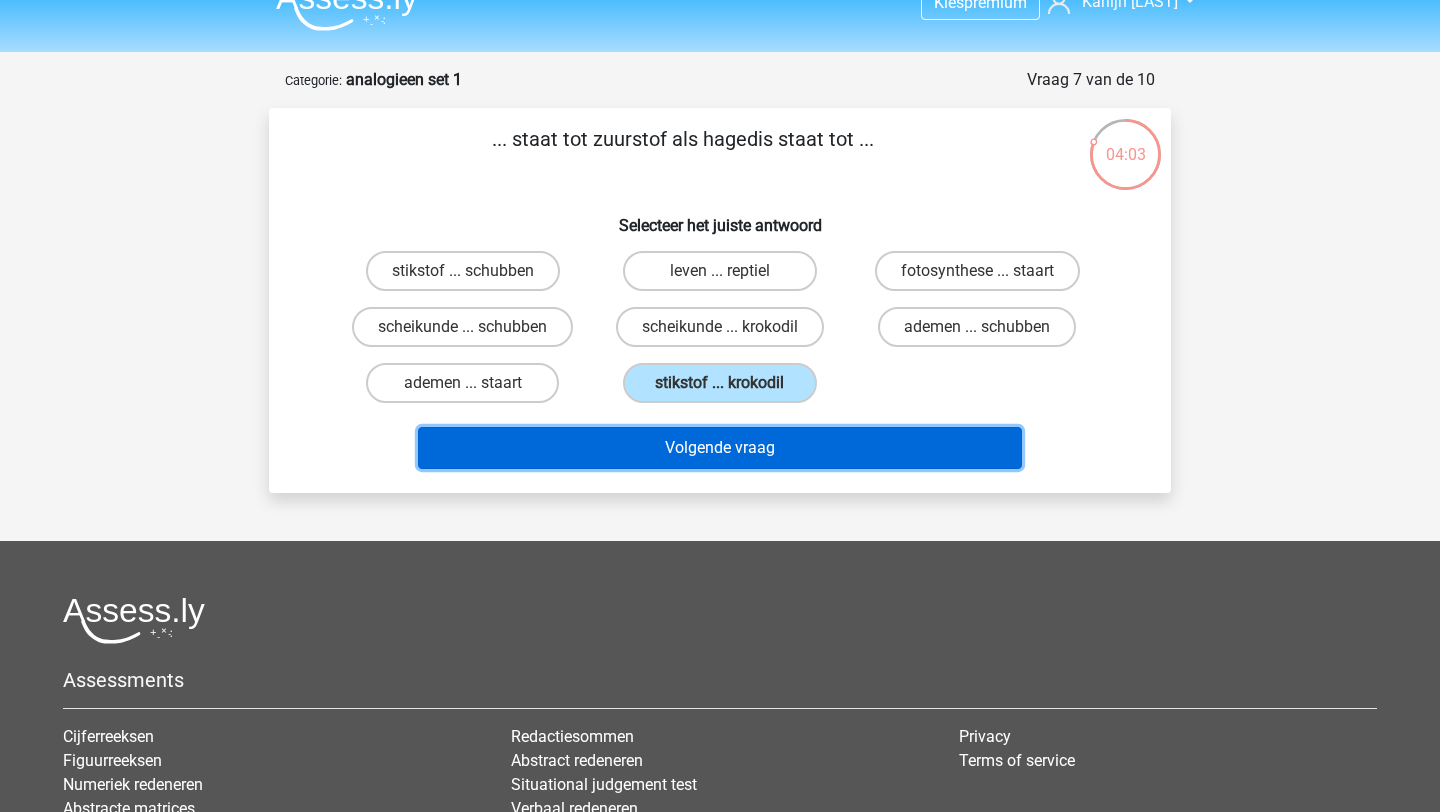click on "Volgende vraag" at bounding box center [720, 448] 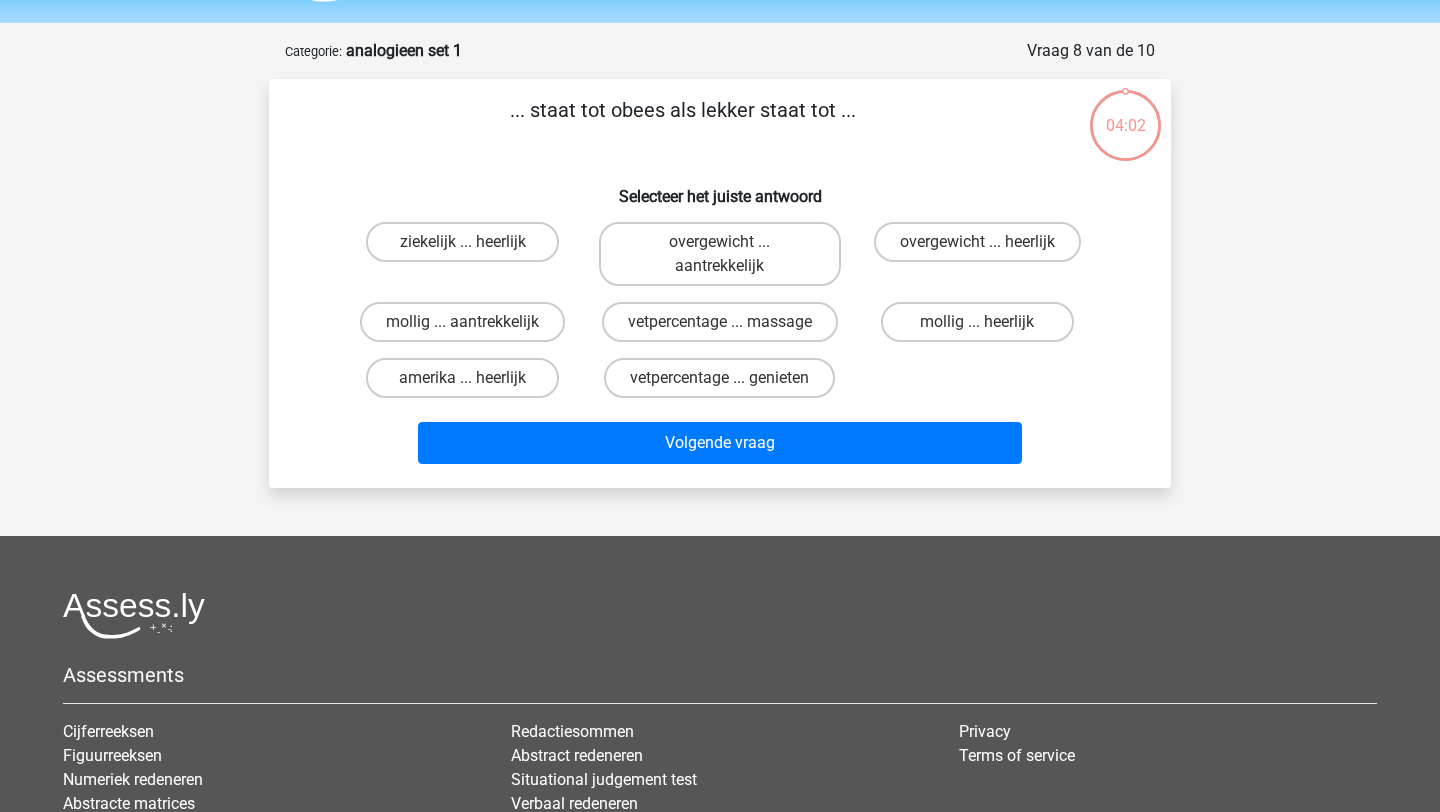 scroll, scrollTop: 59, scrollLeft: 0, axis: vertical 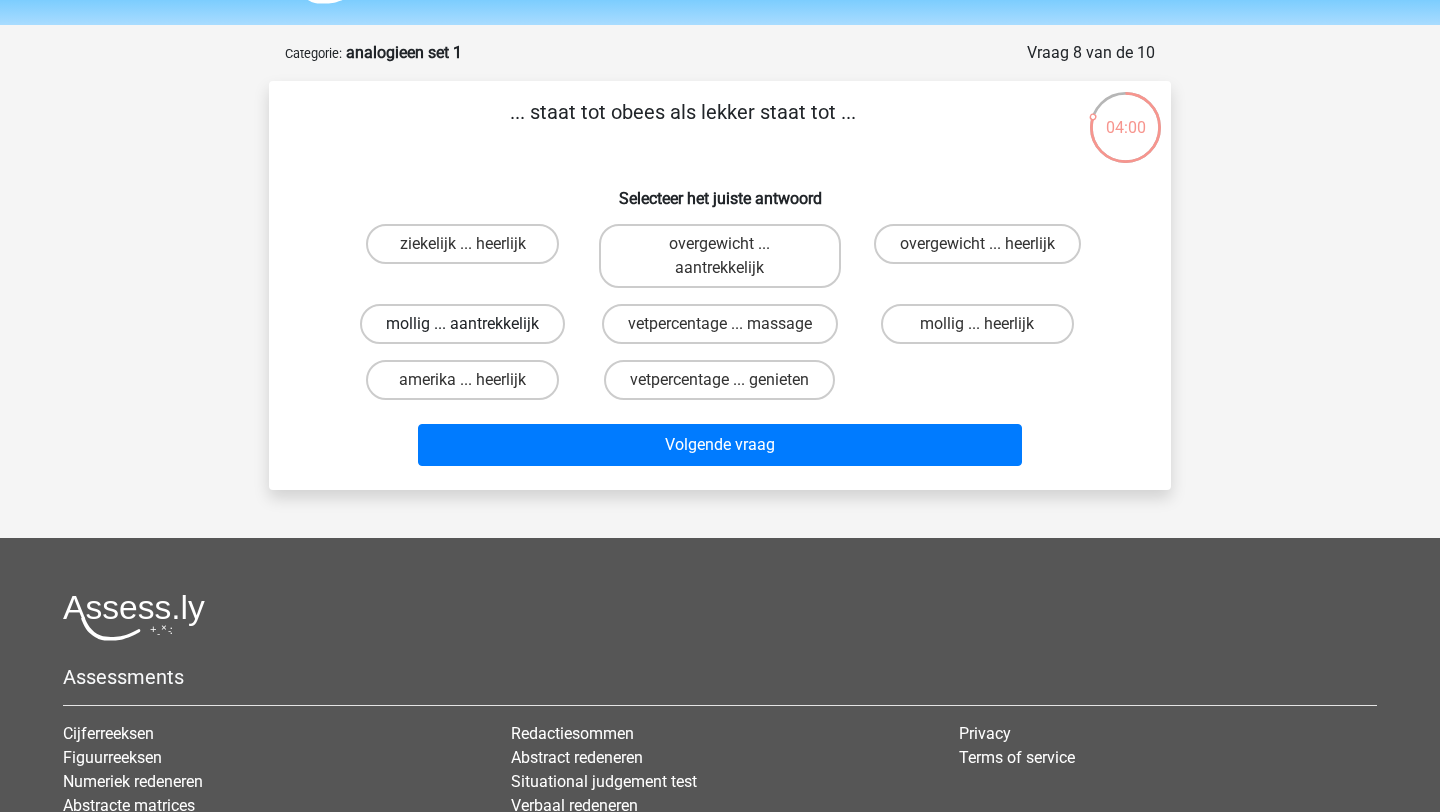 click on "mollig ... aantrekkelijk" at bounding box center [462, 324] 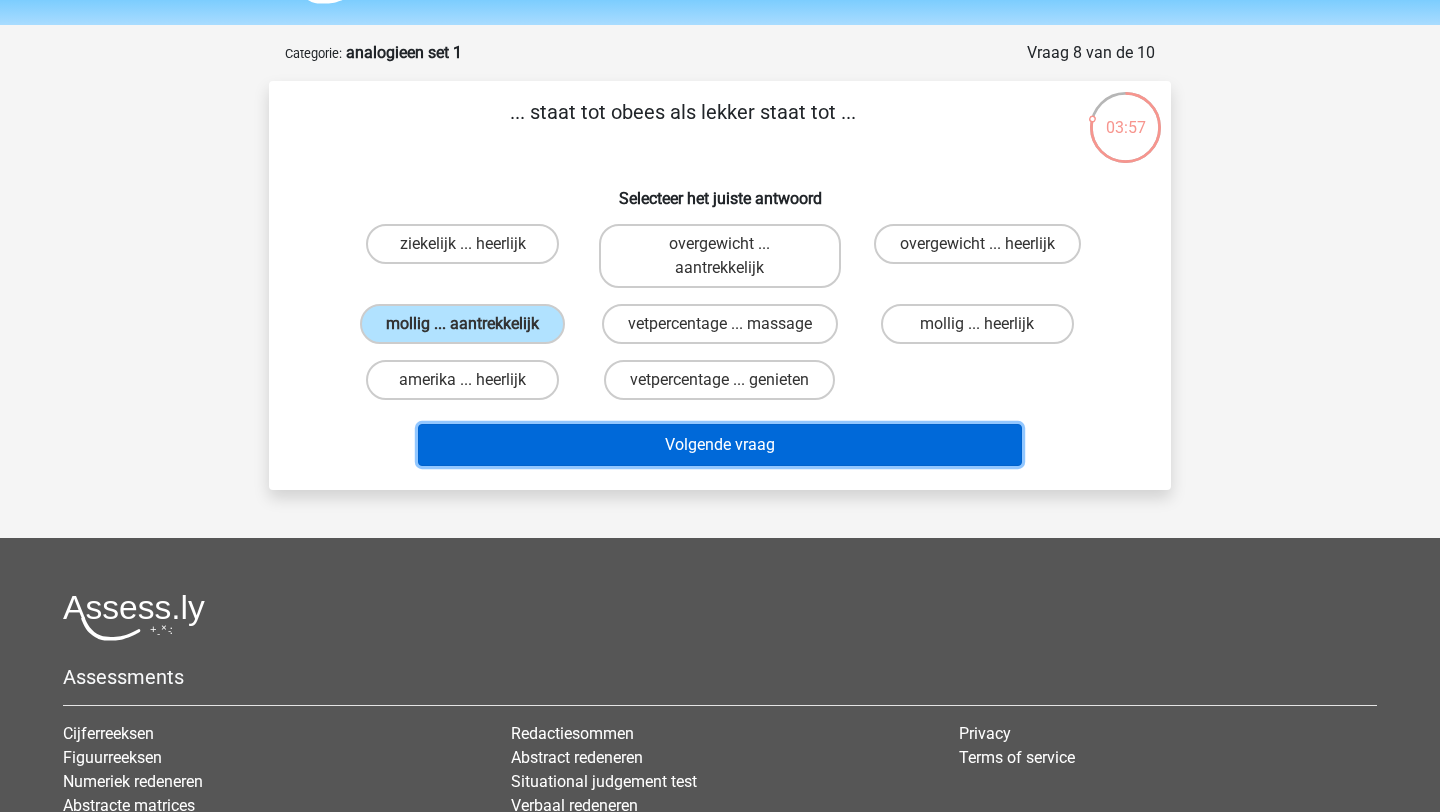 click on "Volgende vraag" at bounding box center [720, 445] 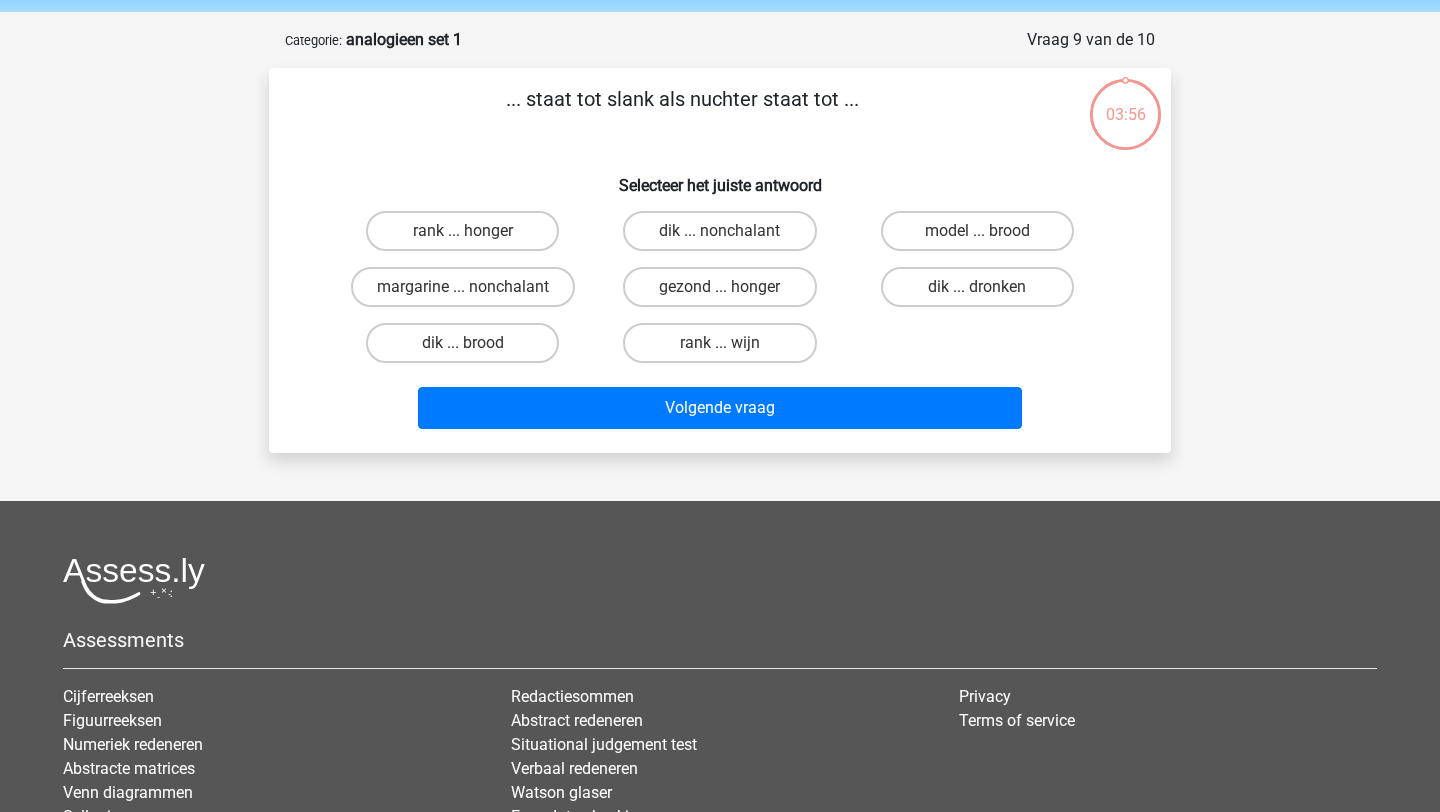 scroll, scrollTop: 68, scrollLeft: 0, axis: vertical 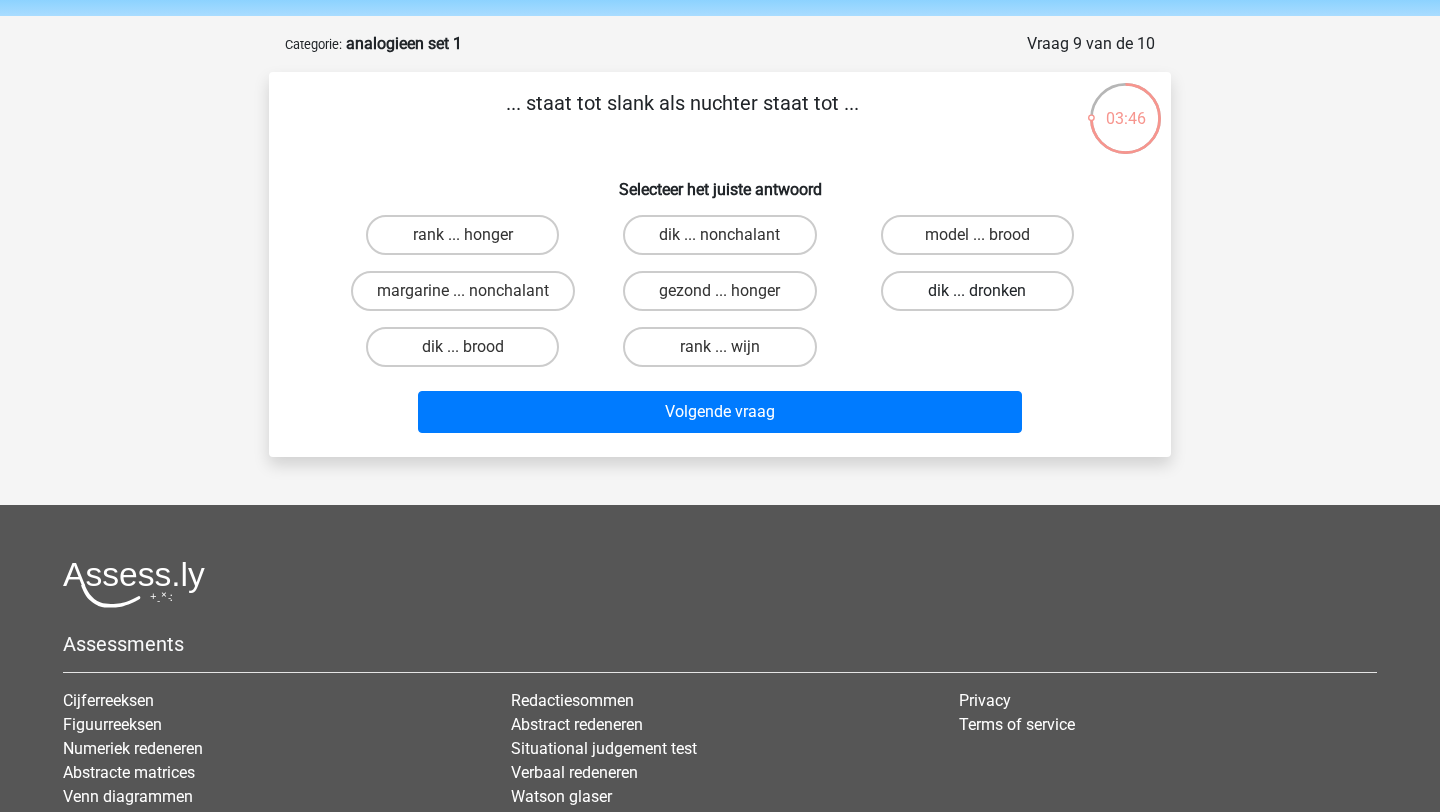 click on "dik ... dronken" at bounding box center [977, 291] 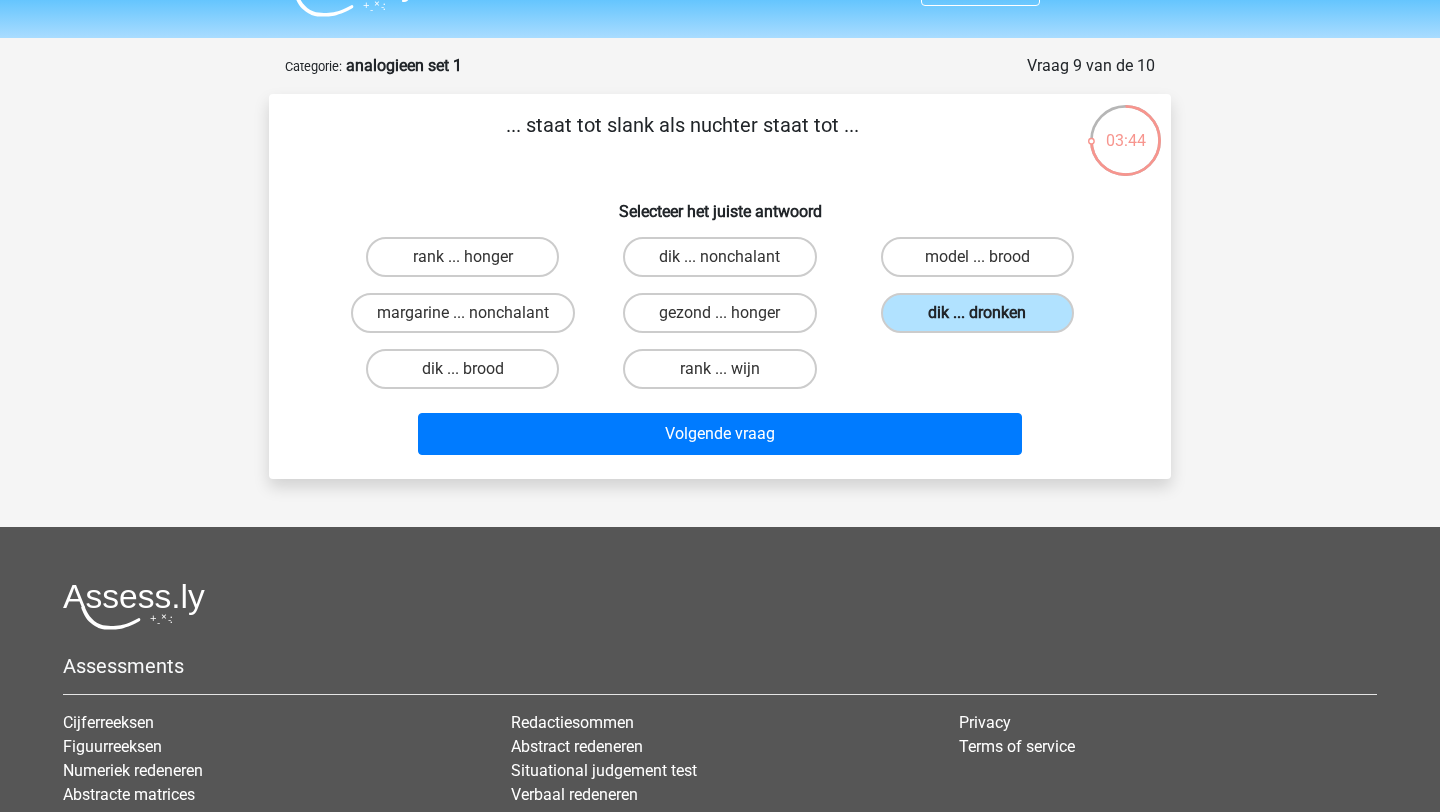 scroll, scrollTop: 45, scrollLeft: 0, axis: vertical 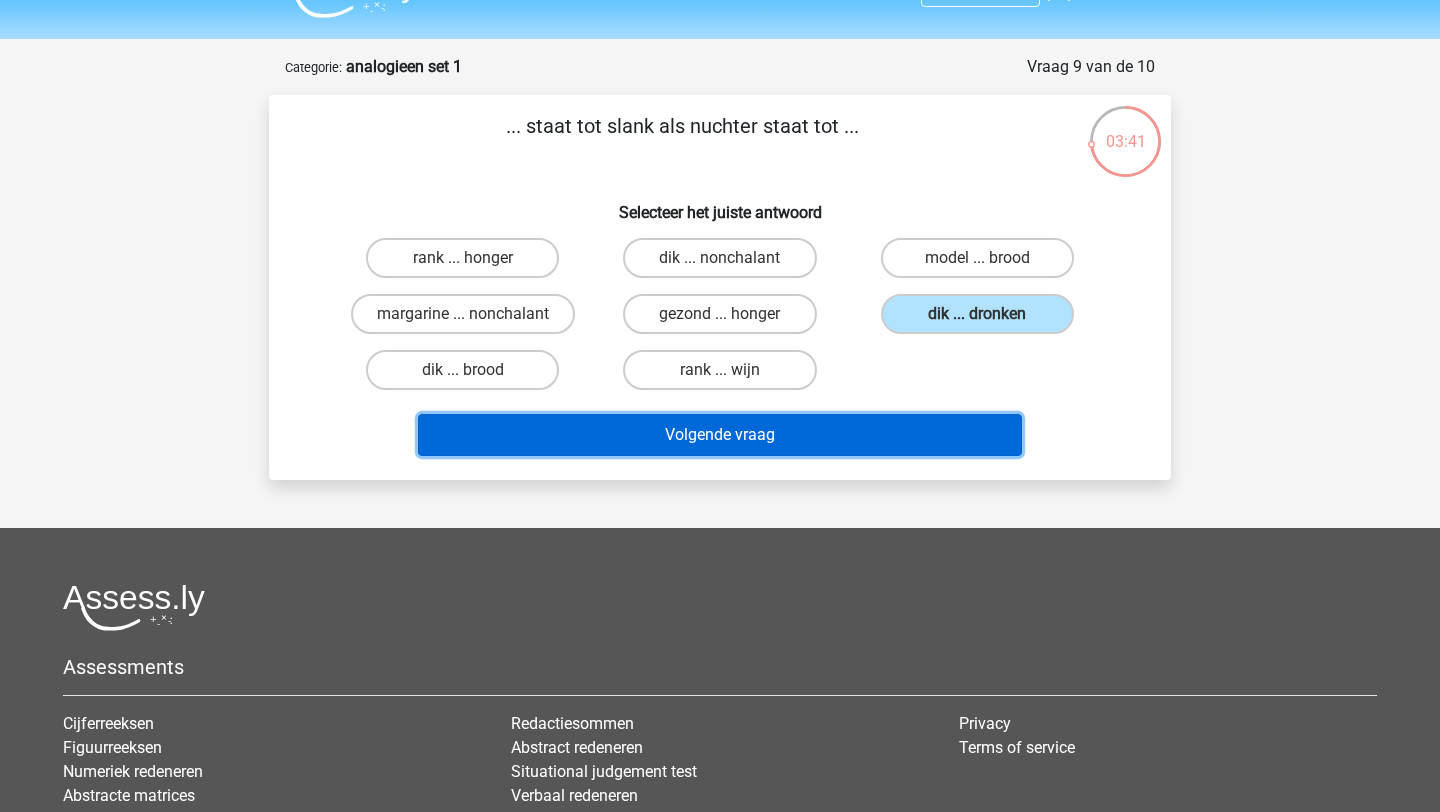 click on "Volgende vraag" at bounding box center [720, 435] 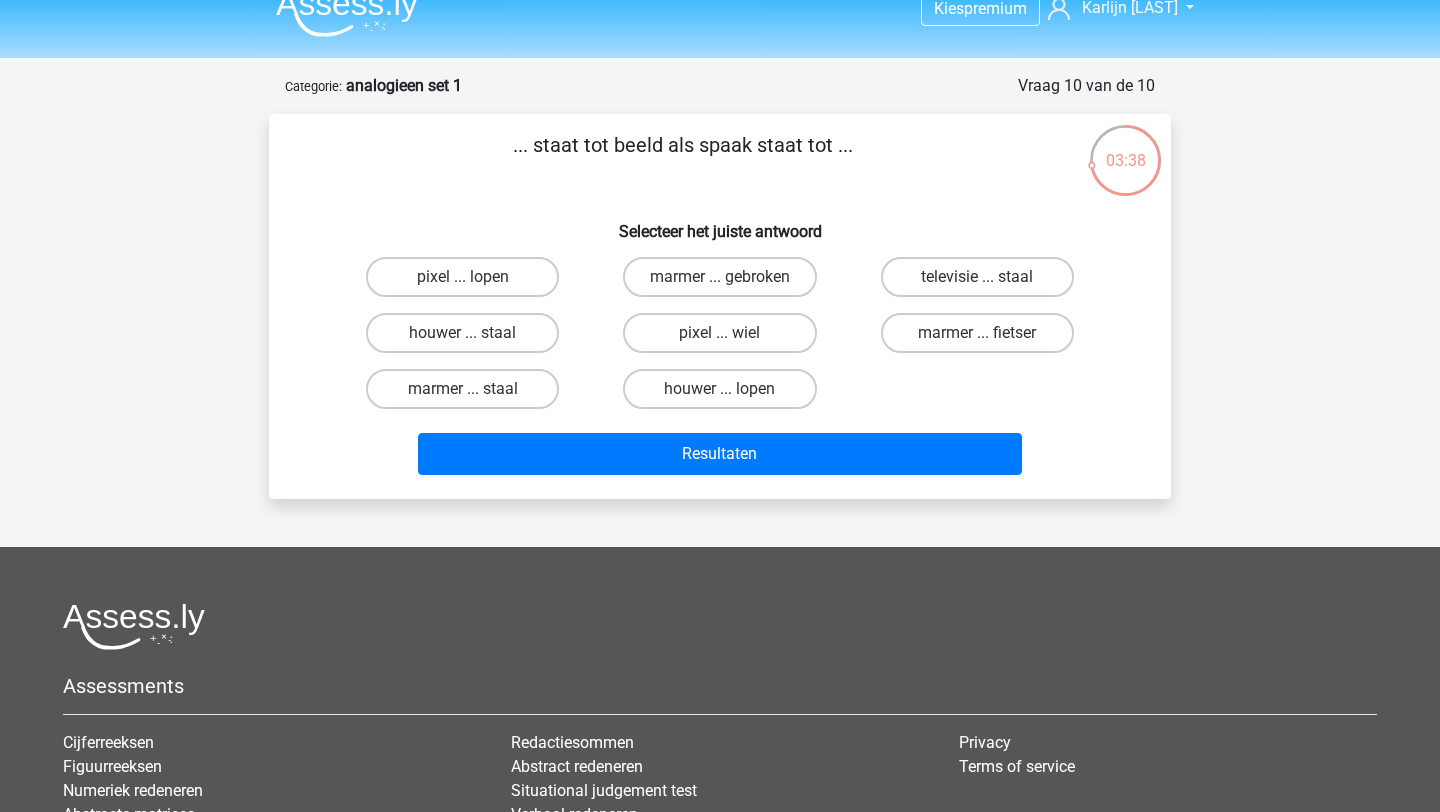 scroll, scrollTop: 0, scrollLeft: 0, axis: both 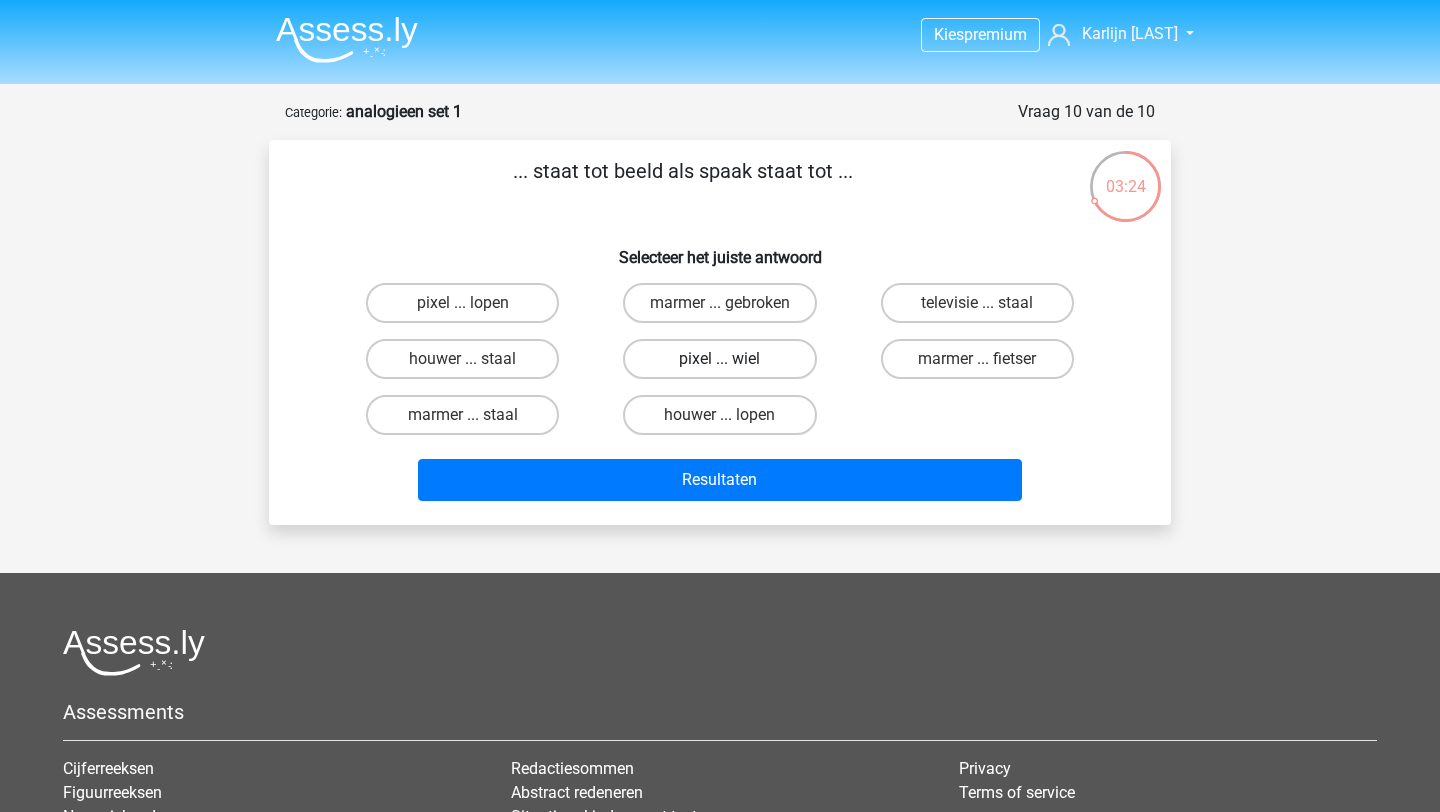 click on "pixel ... wiel" at bounding box center [719, 359] 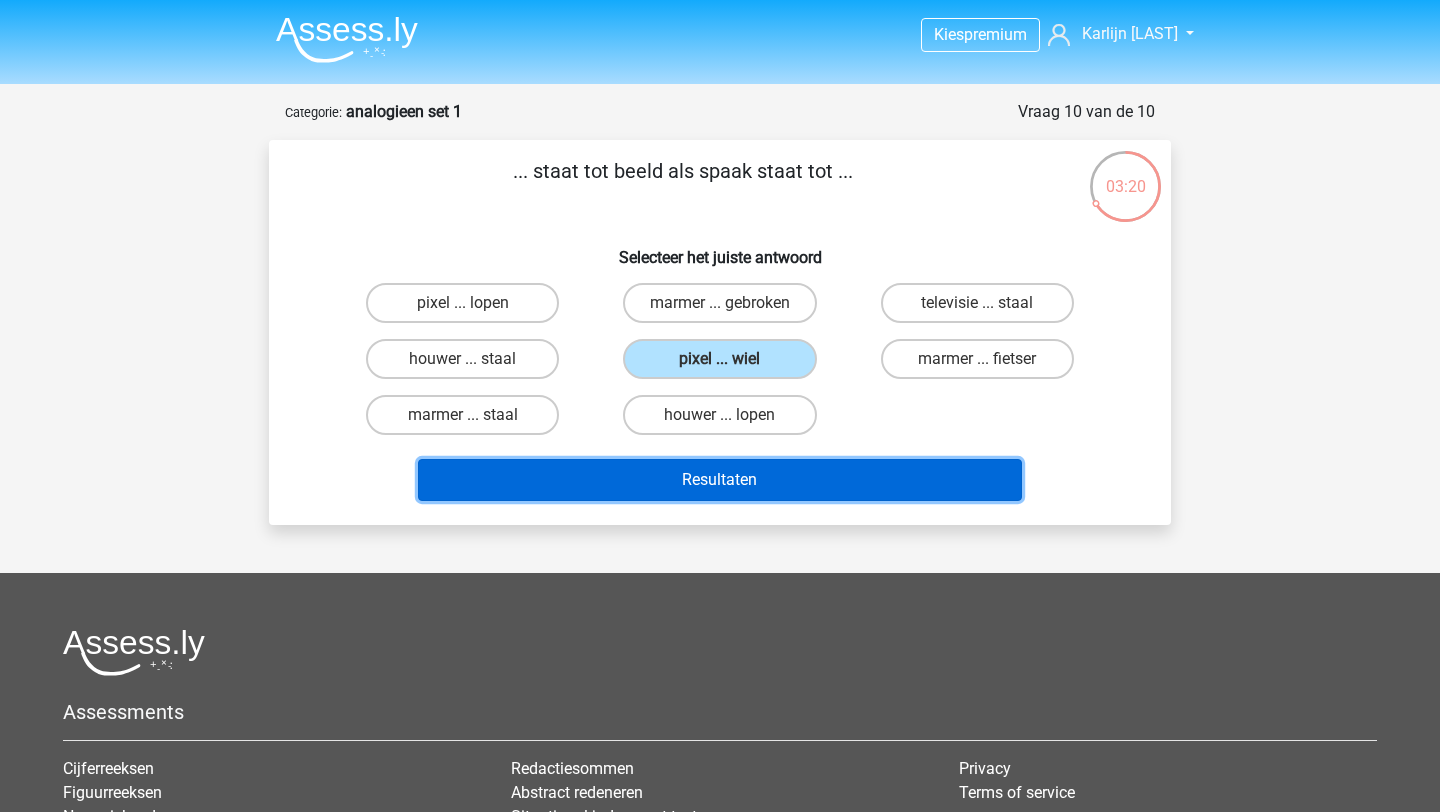 click on "Resultaten" at bounding box center (720, 480) 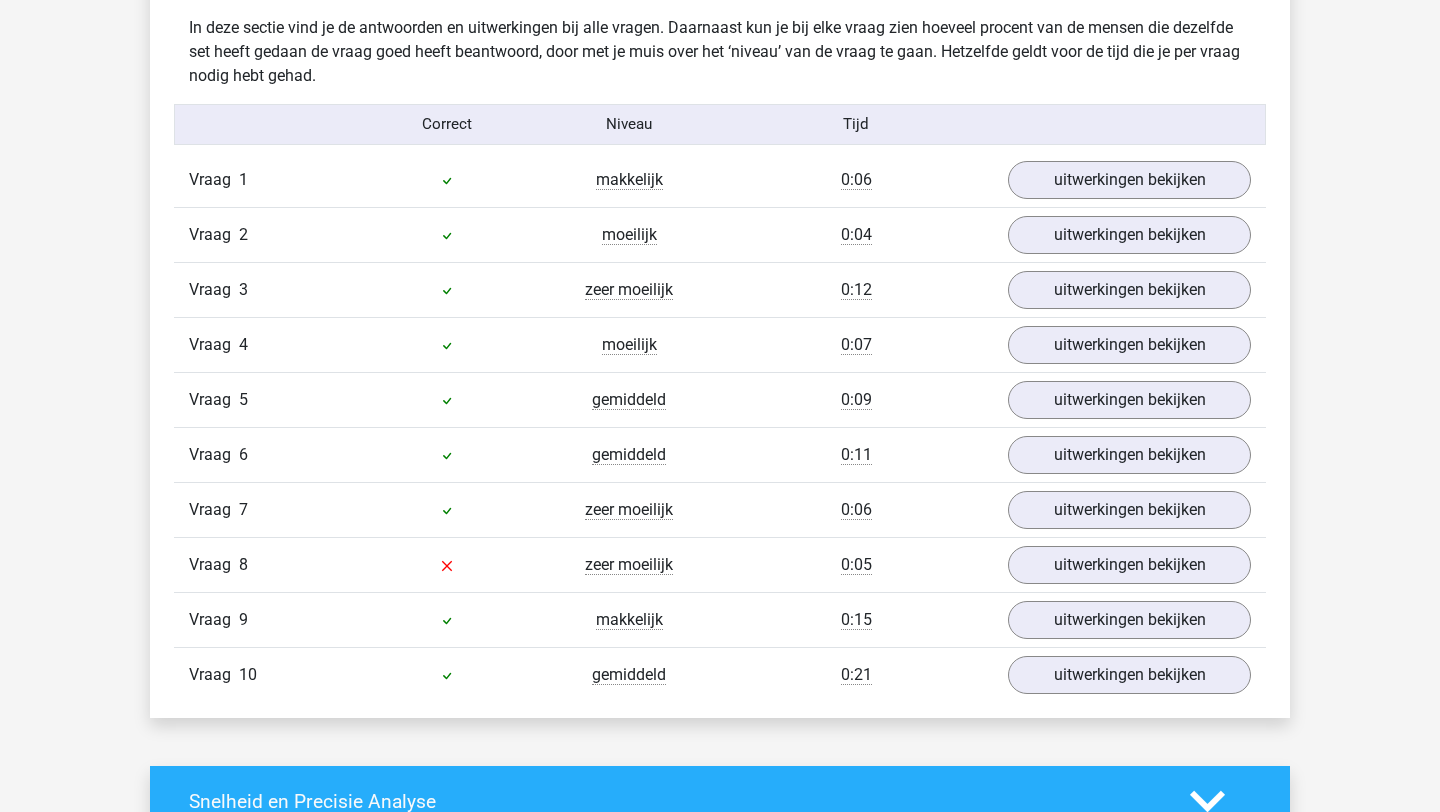scroll, scrollTop: 1587, scrollLeft: 0, axis: vertical 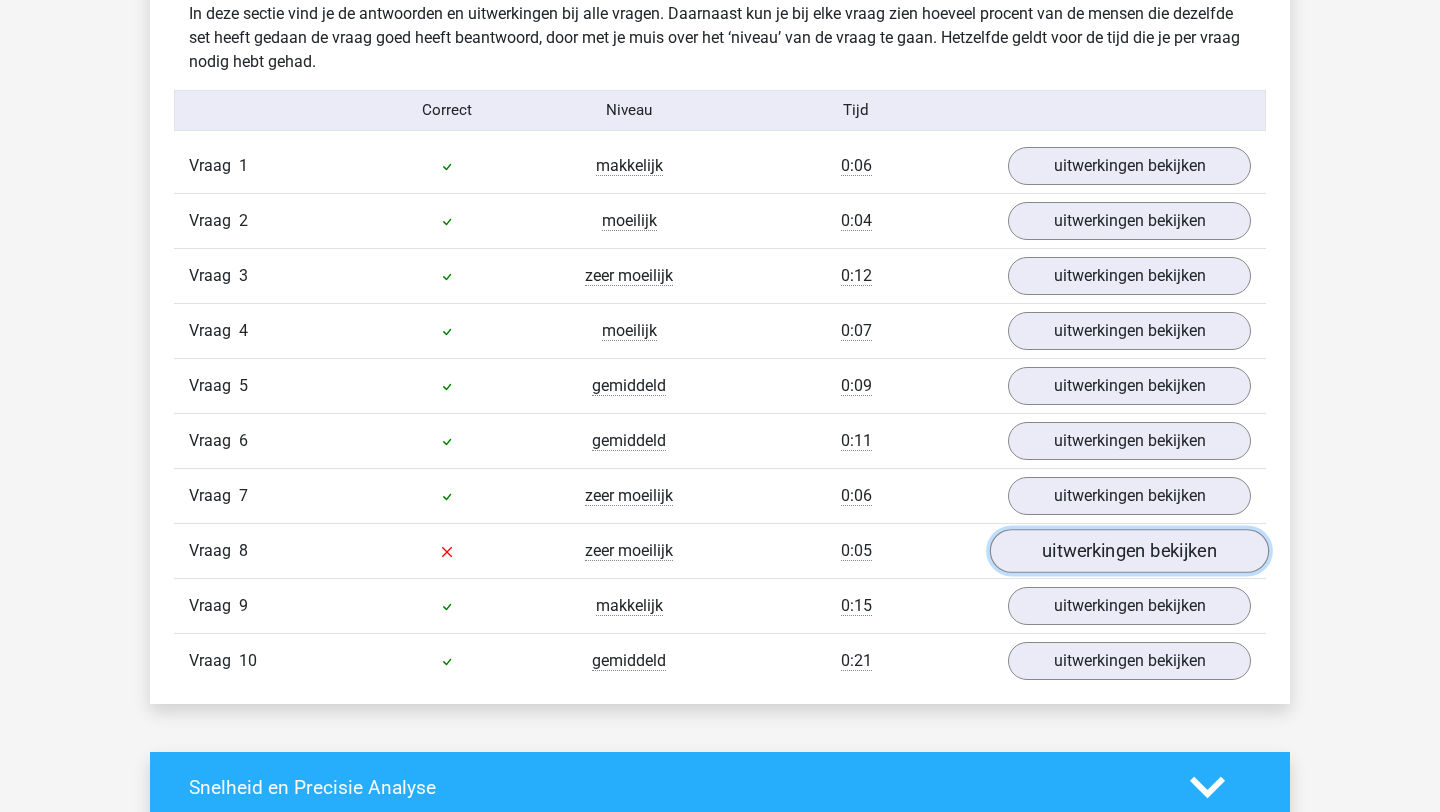 click on "uitwerkingen bekijken" at bounding box center (1129, 551) 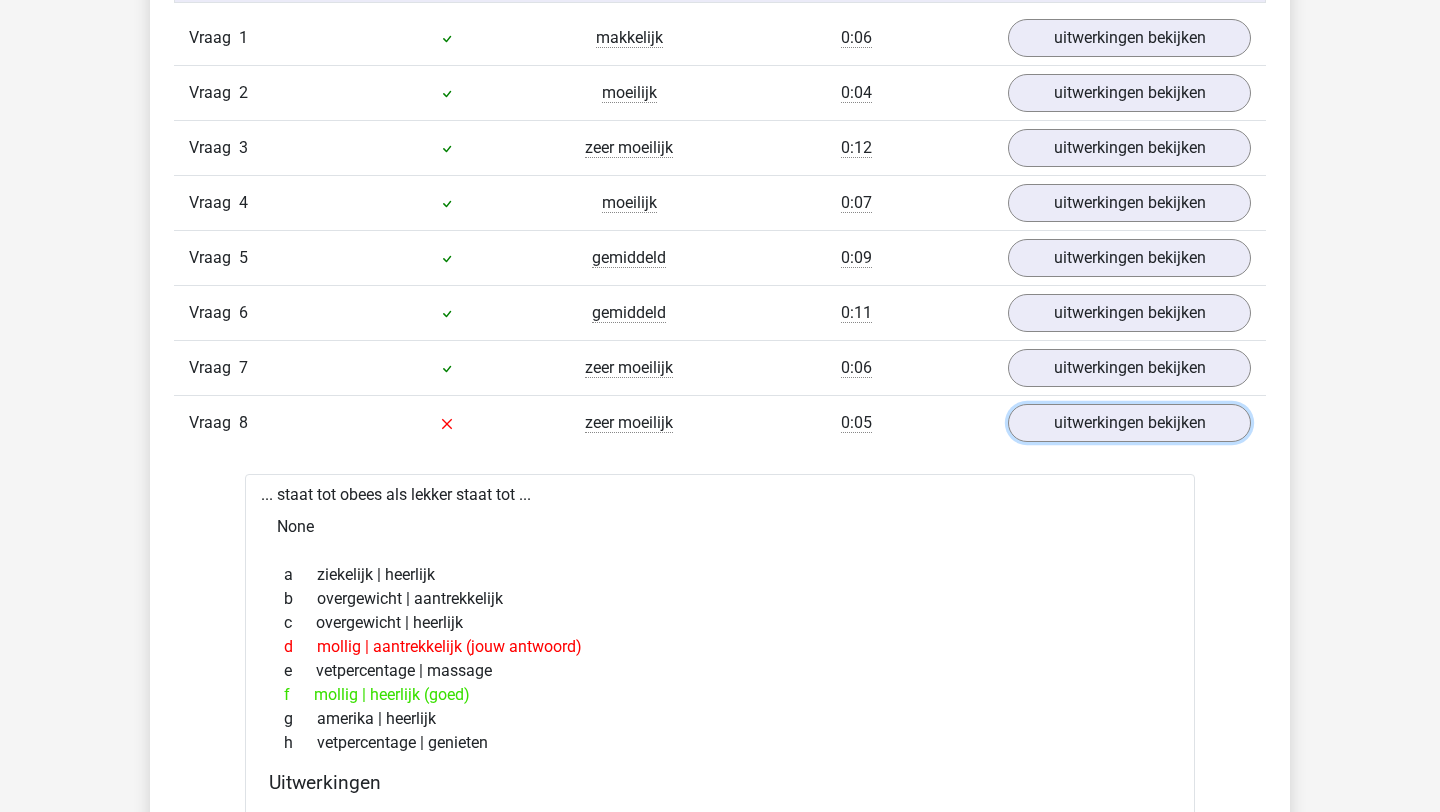 scroll, scrollTop: 1735, scrollLeft: 0, axis: vertical 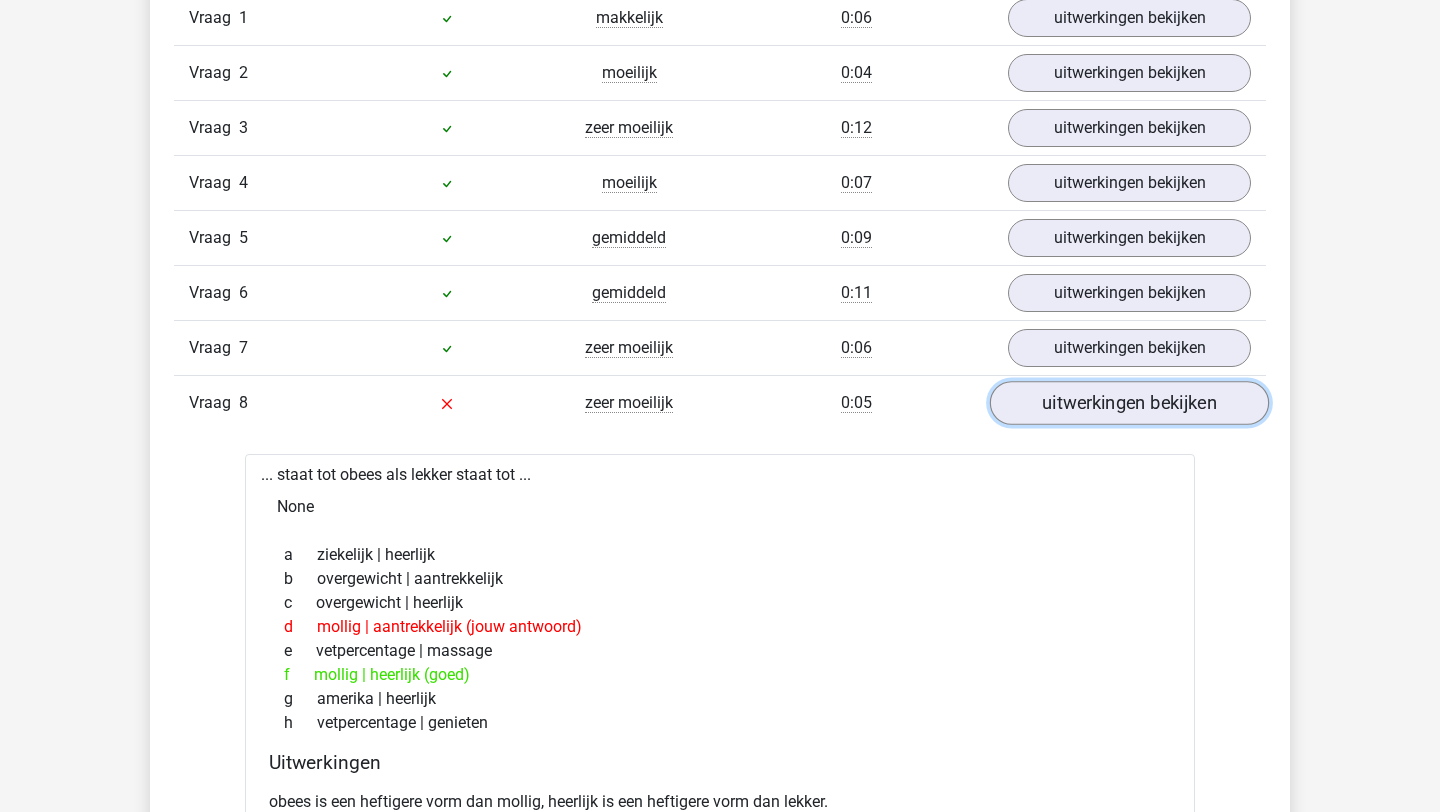 click on "uitwerkingen bekijken" at bounding box center [1129, 403] 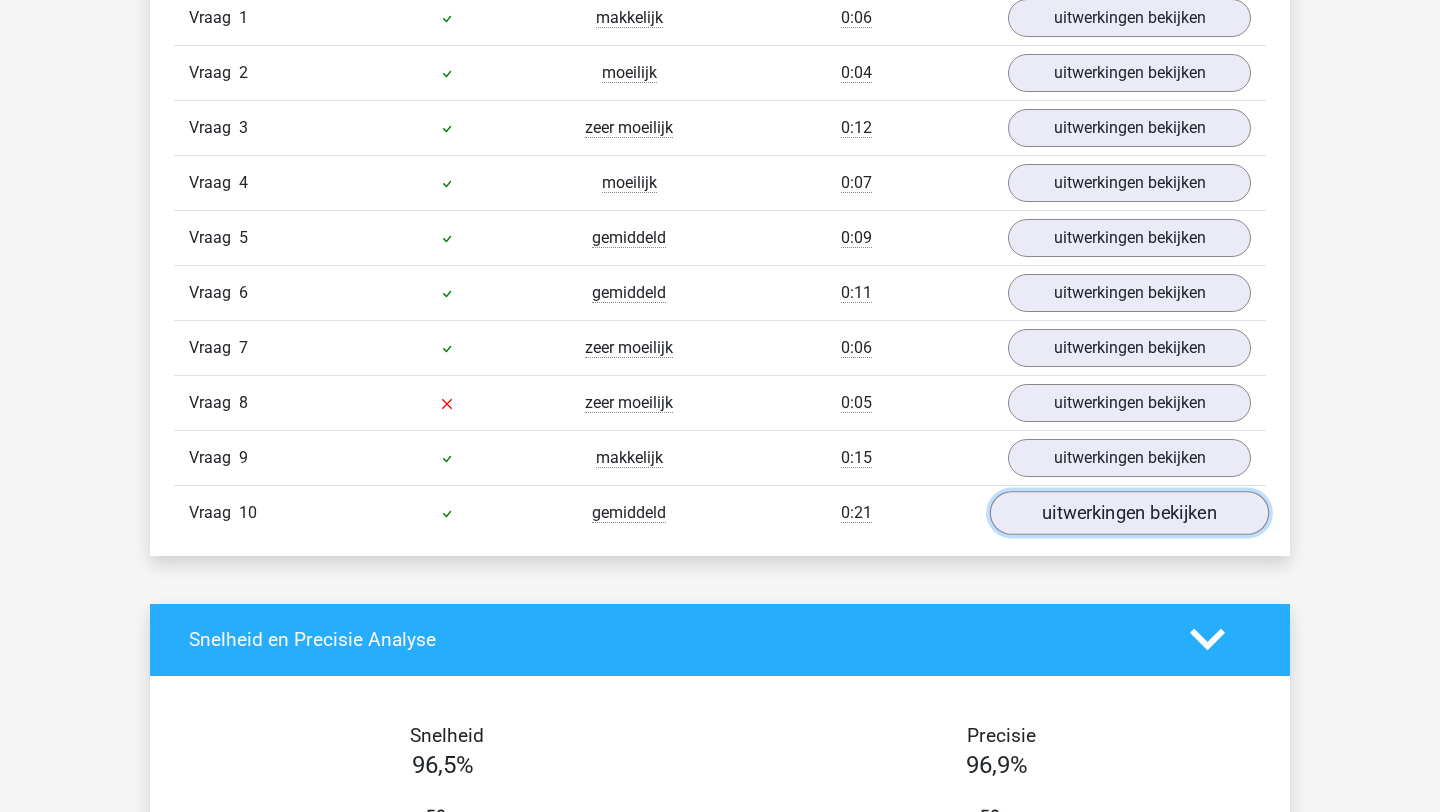 click on "uitwerkingen bekijken" at bounding box center (1129, 513) 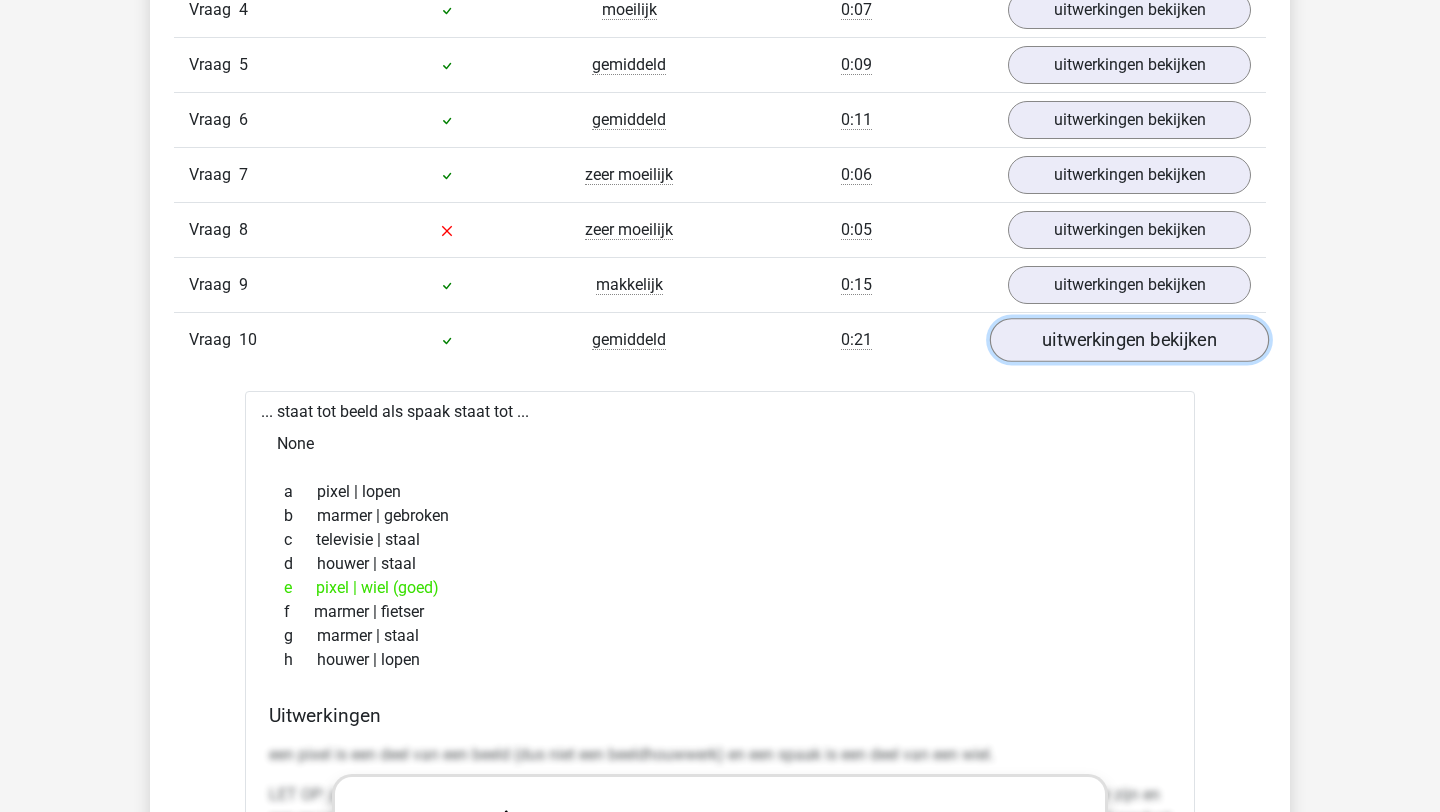 scroll, scrollTop: 1916, scrollLeft: 0, axis: vertical 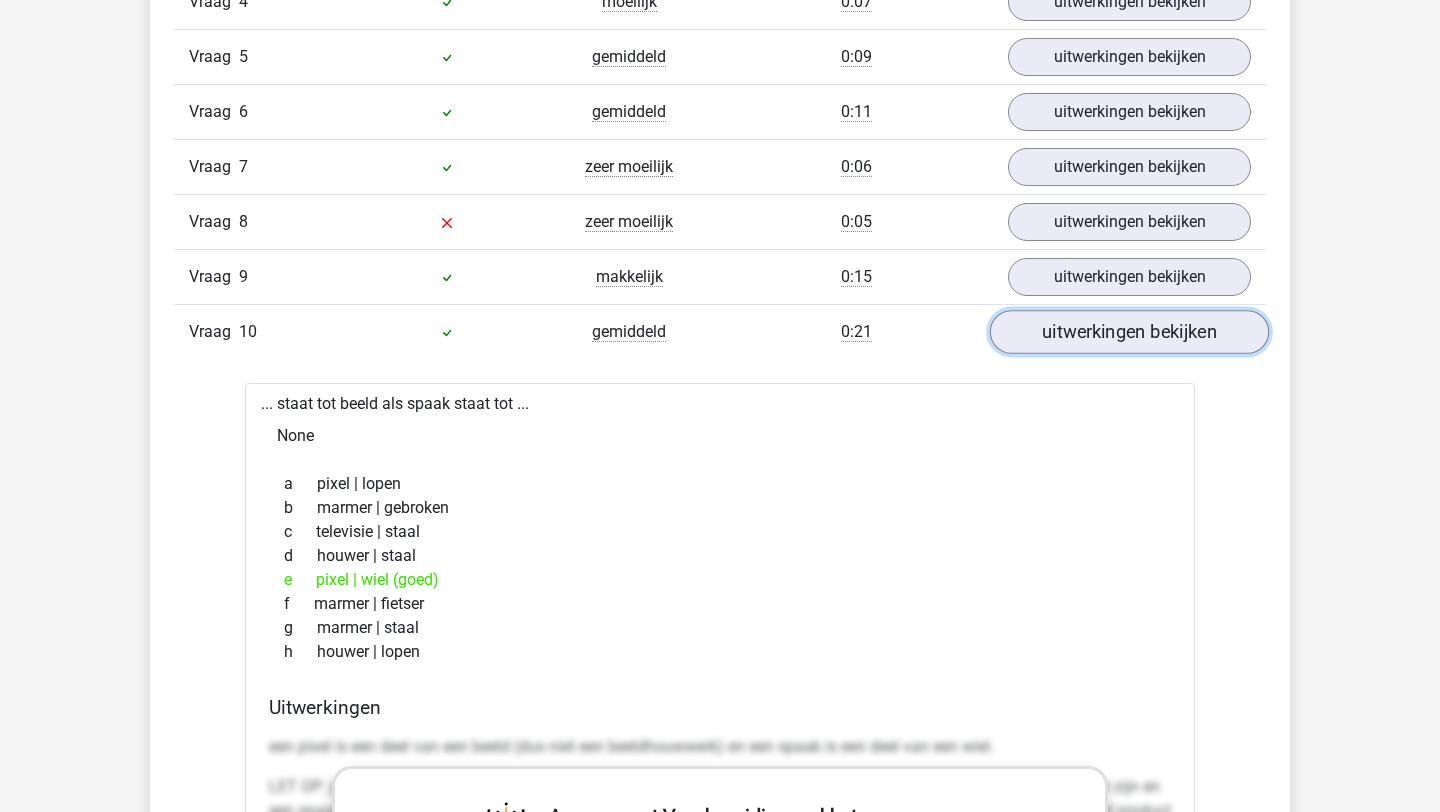 click on "uitwerkingen bekijken" at bounding box center [1129, 332] 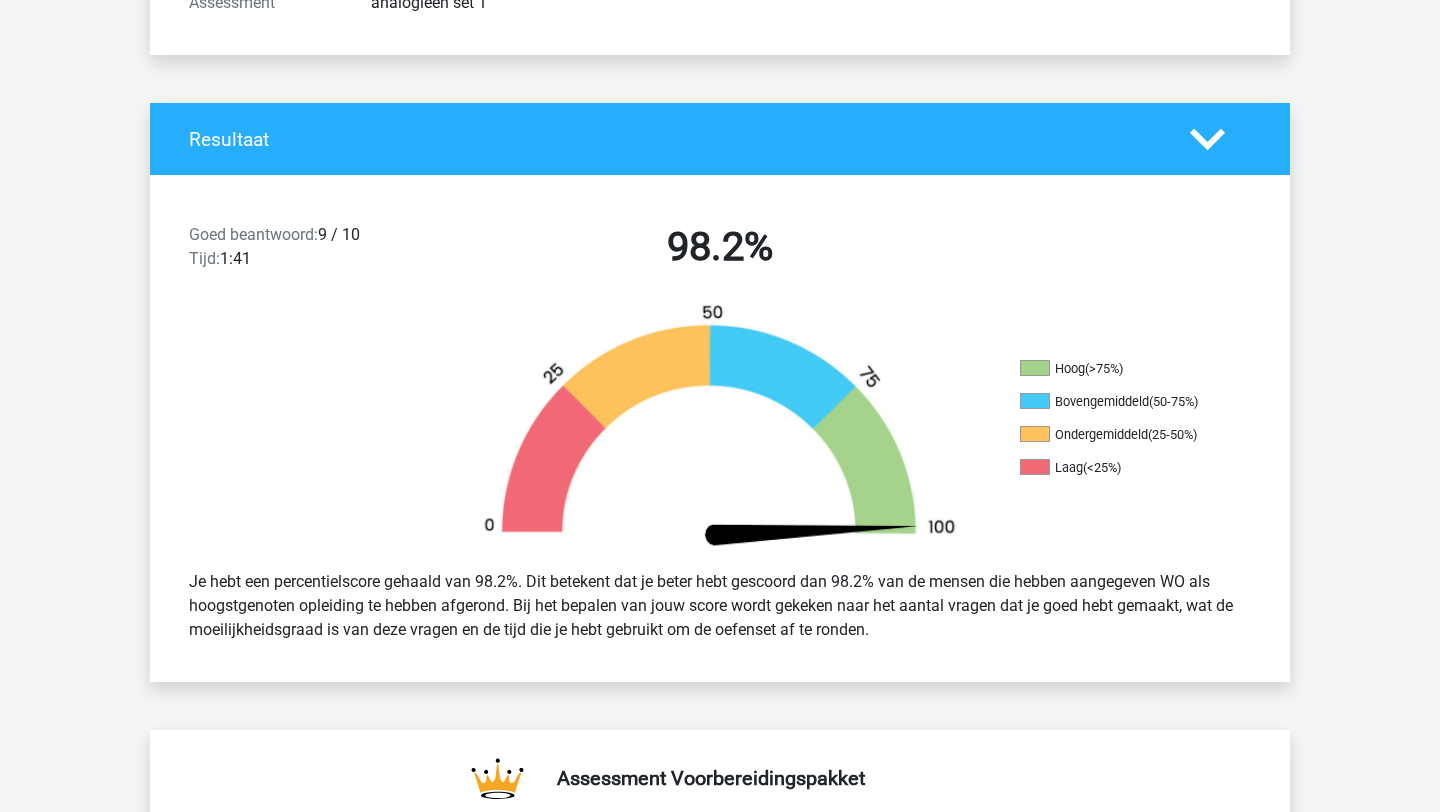 scroll, scrollTop: 0, scrollLeft: 0, axis: both 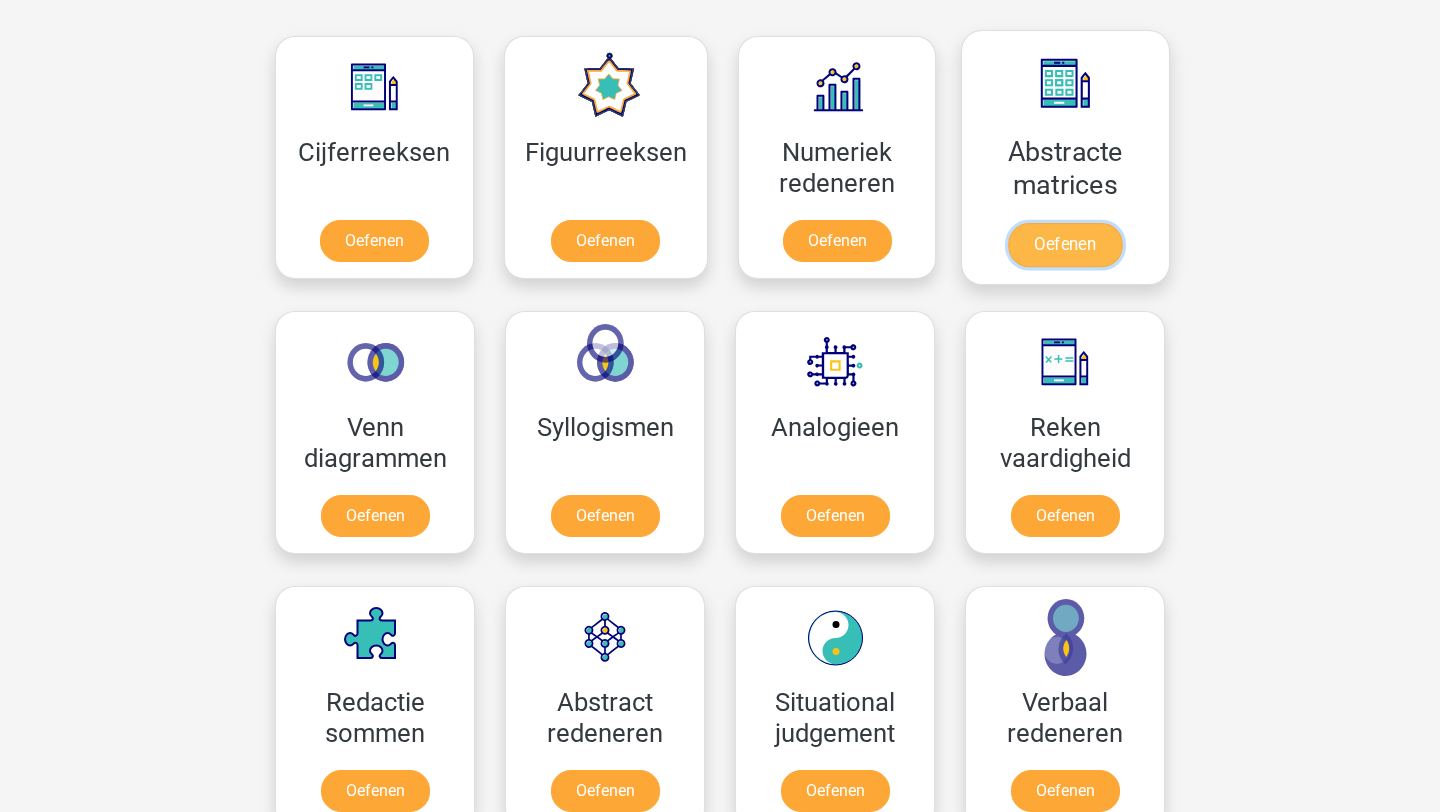click on "Oefenen" at bounding box center [1065, 245] 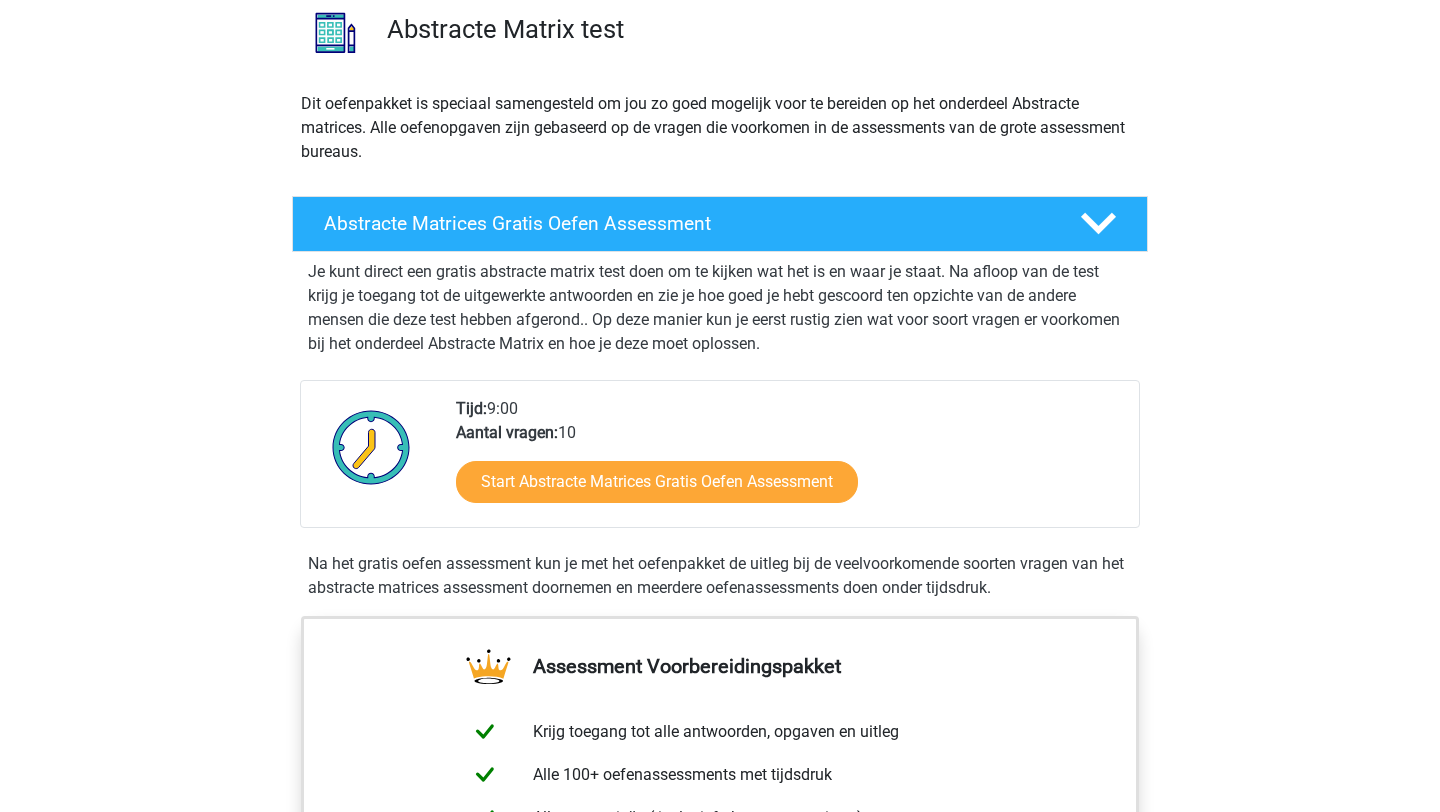 scroll, scrollTop: 191, scrollLeft: 0, axis: vertical 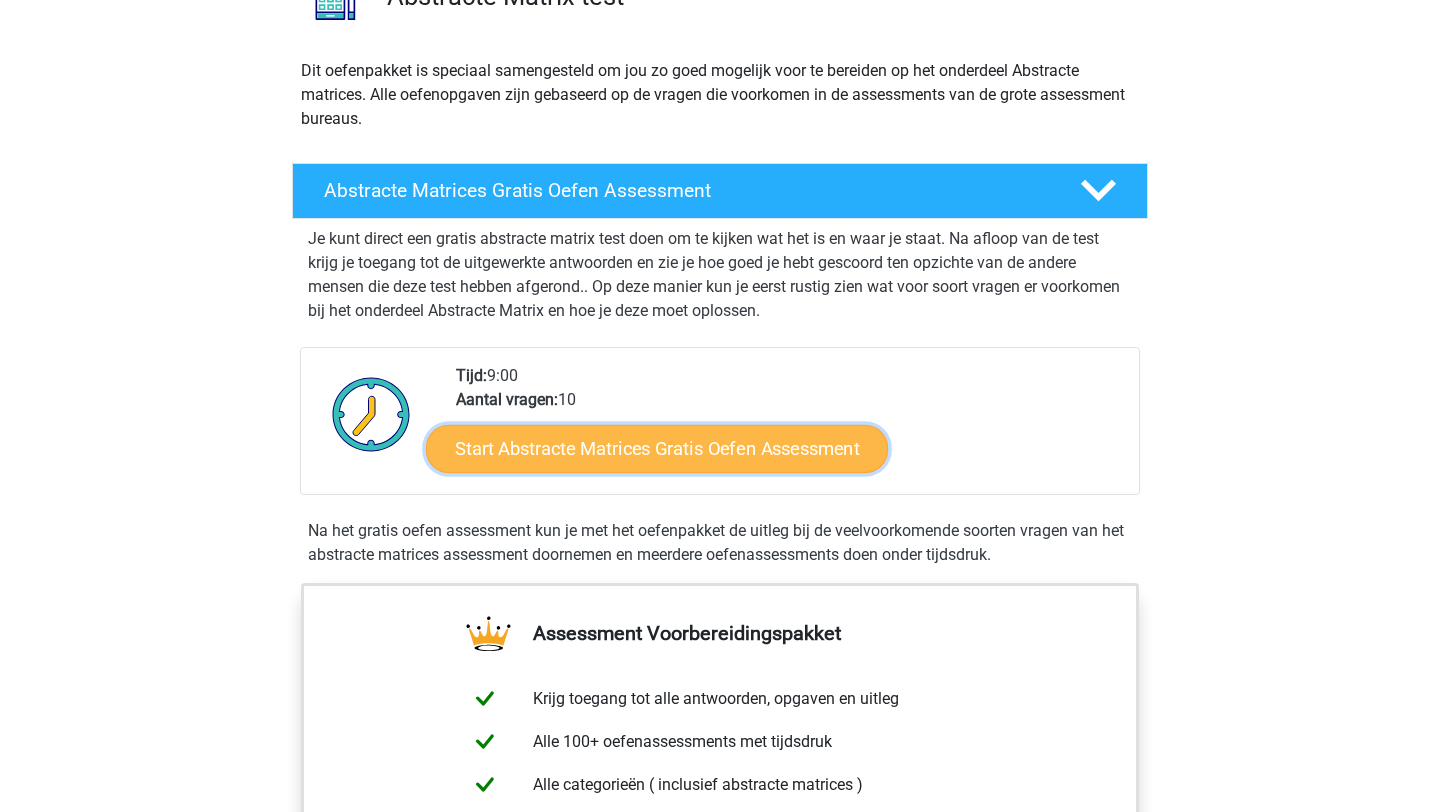 click on "Start Abstracte Matrices
Gratis Oefen Assessment" at bounding box center [657, 448] 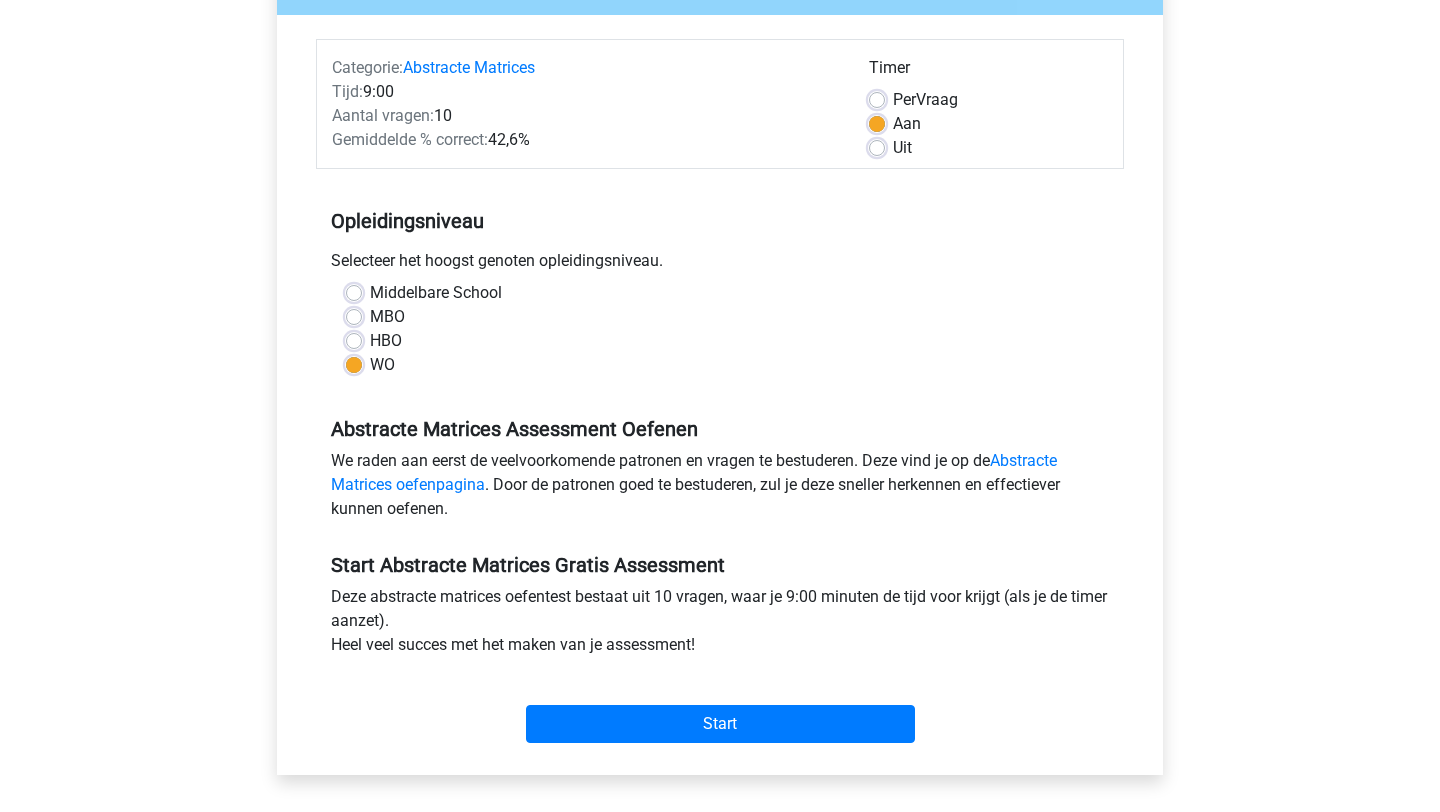 scroll, scrollTop: 225, scrollLeft: 0, axis: vertical 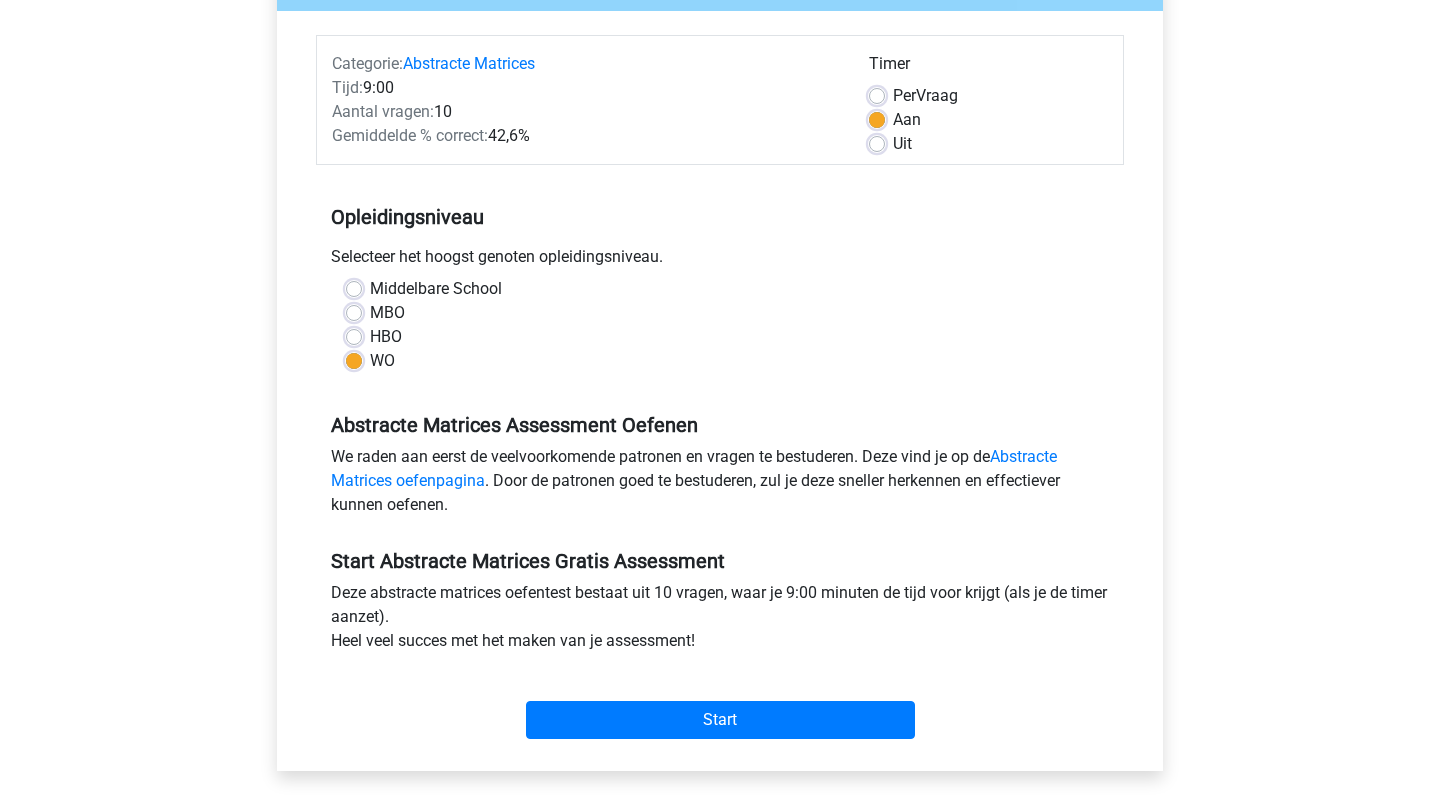 click on "Start" at bounding box center [720, 704] 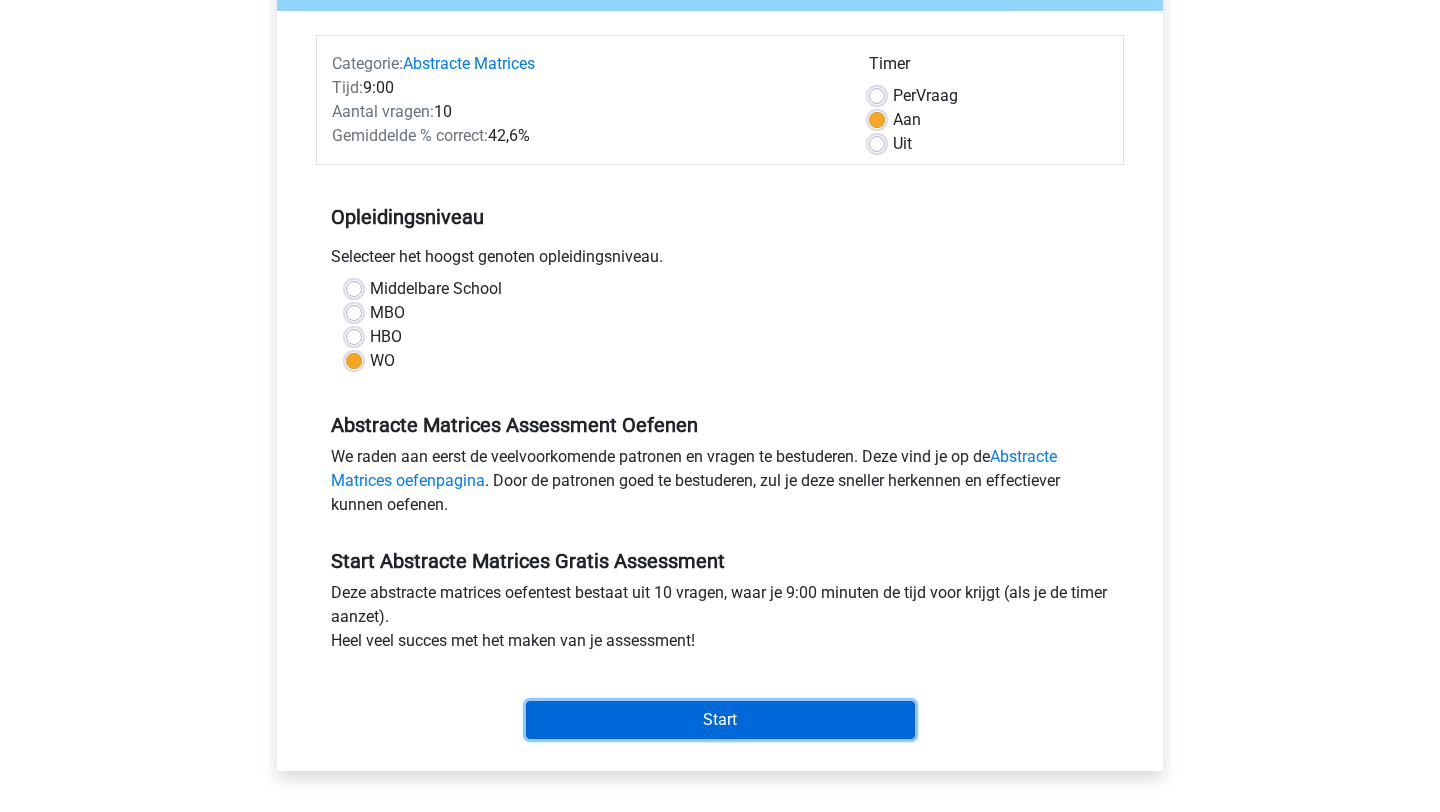 click on "Start" at bounding box center [720, 720] 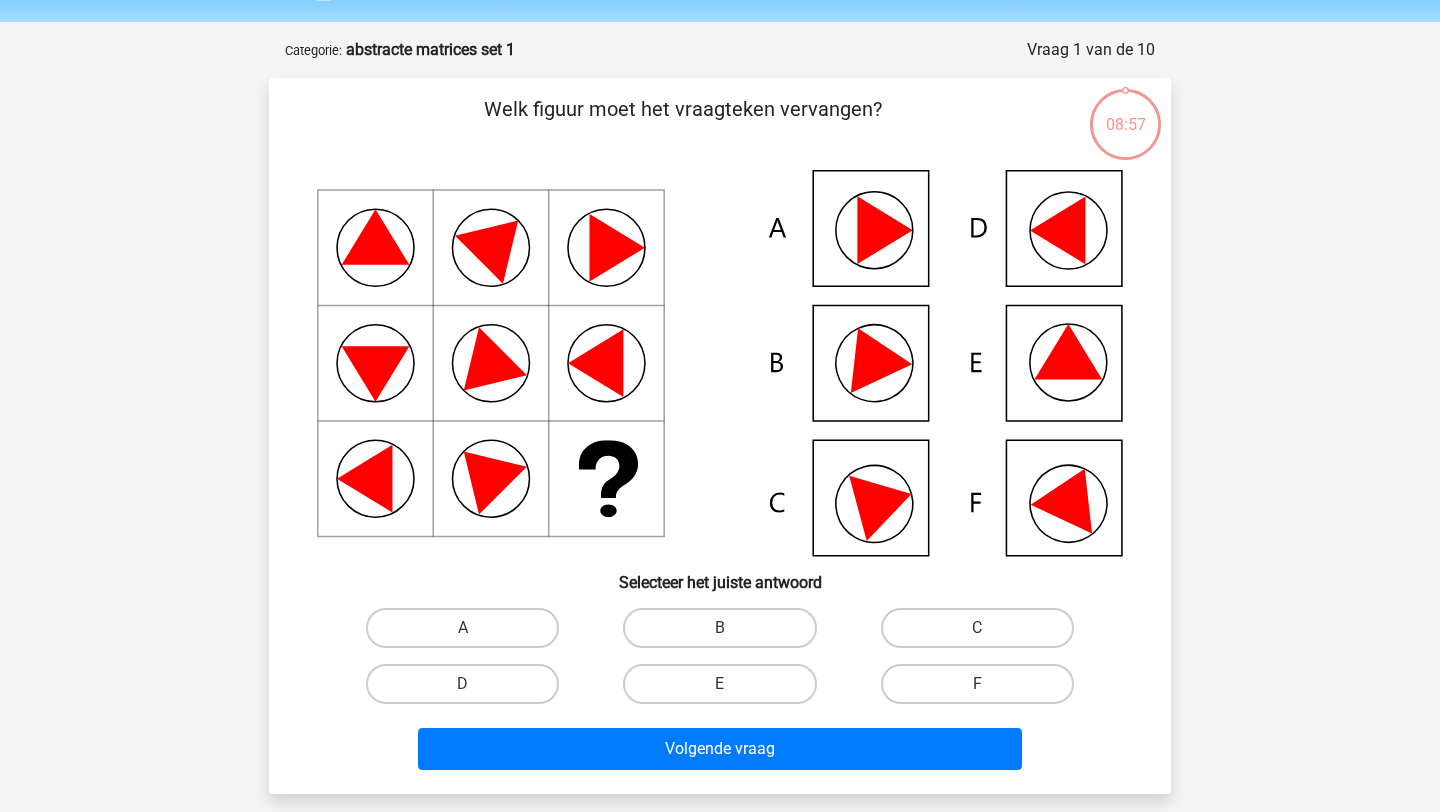 scroll, scrollTop: 68, scrollLeft: 0, axis: vertical 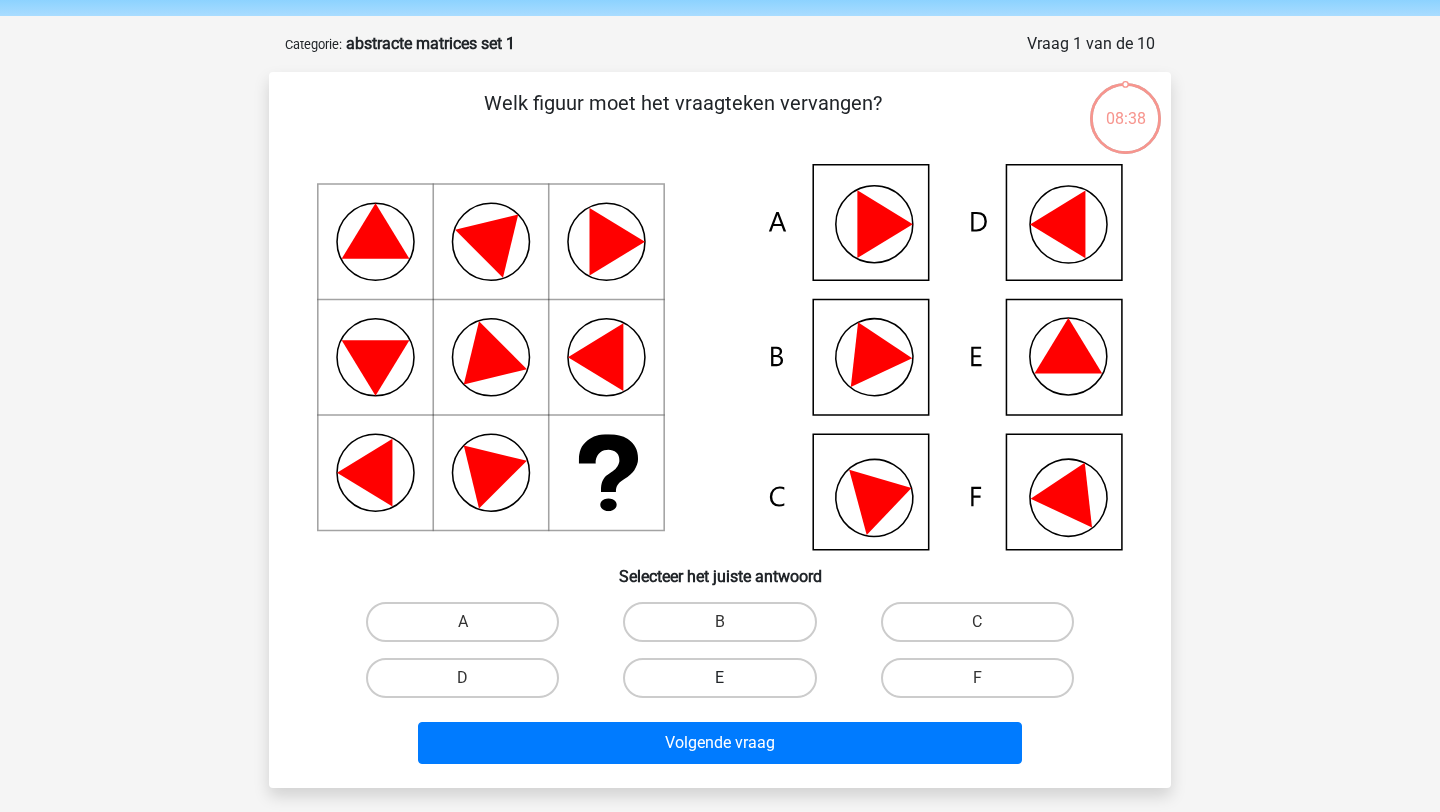 click on "E" at bounding box center [719, 678] 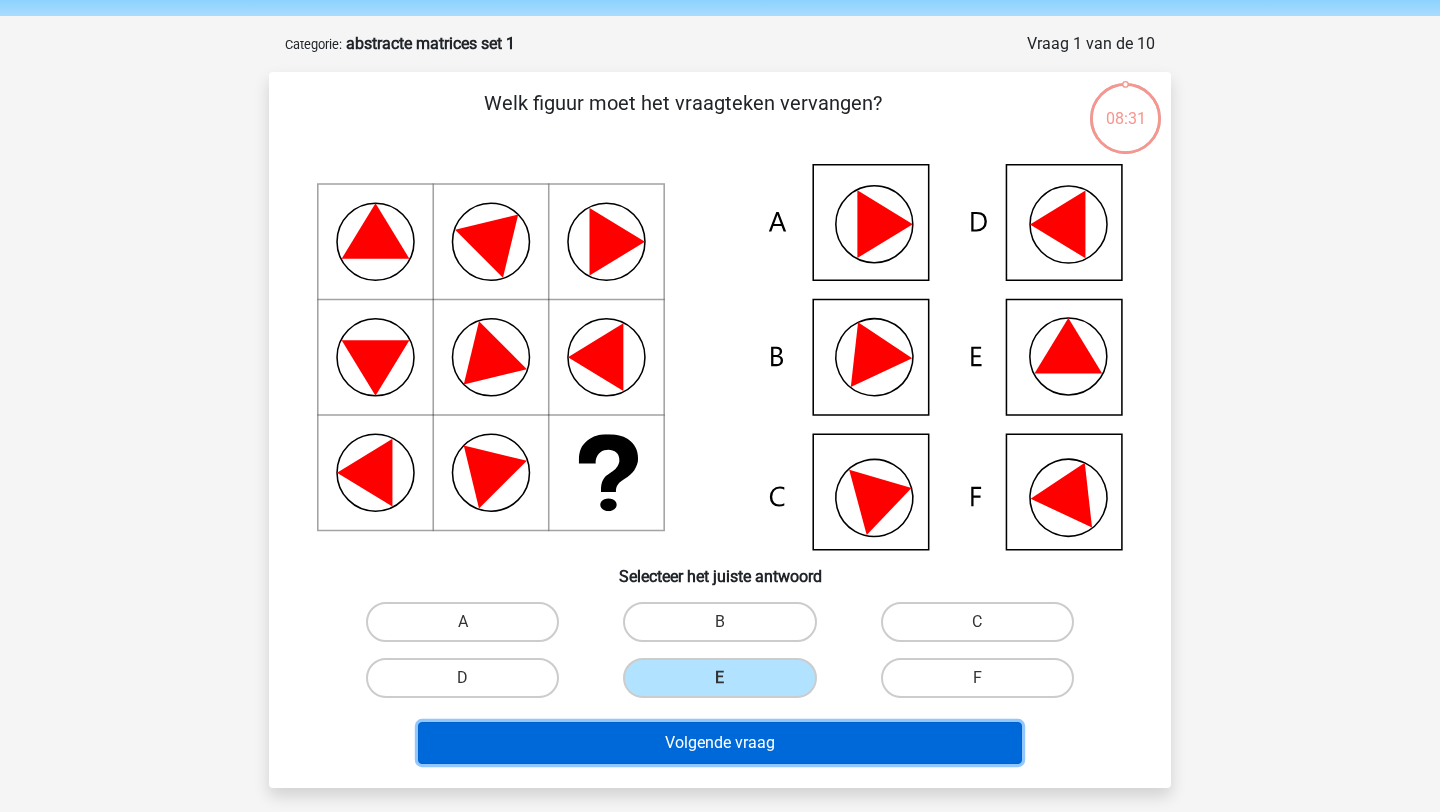 click on "Volgende vraag" at bounding box center (720, 743) 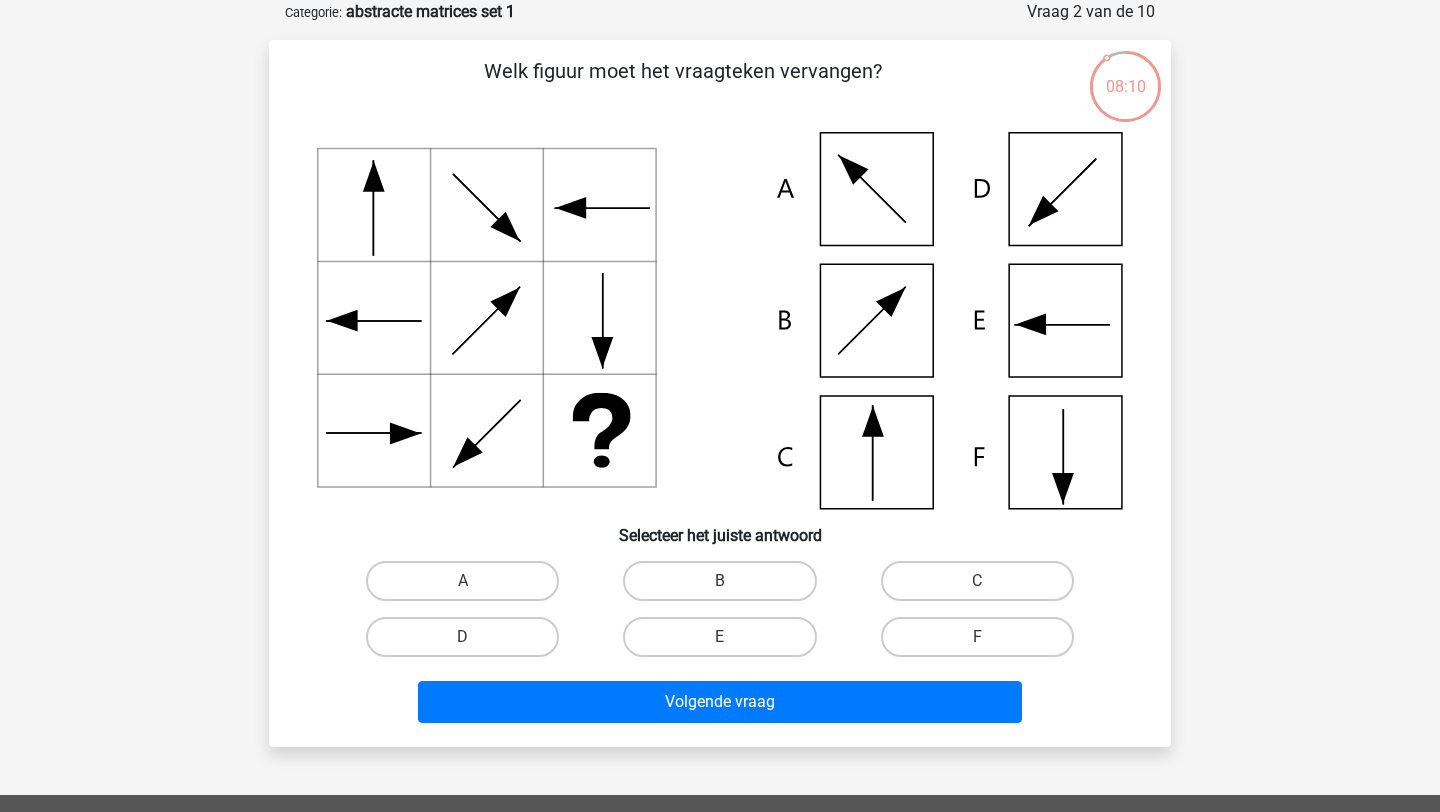 scroll, scrollTop: 110, scrollLeft: 0, axis: vertical 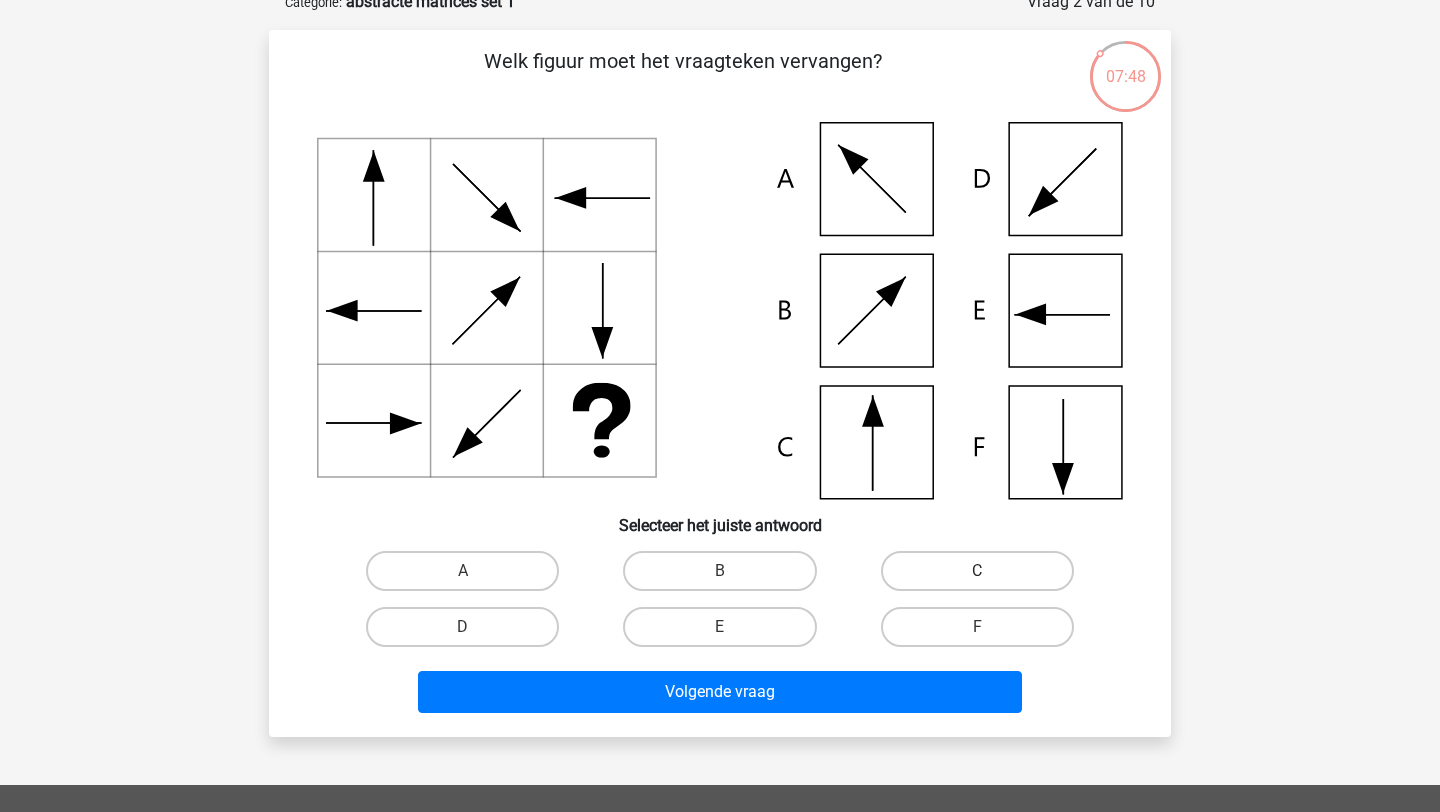 click on "C" at bounding box center [977, 571] 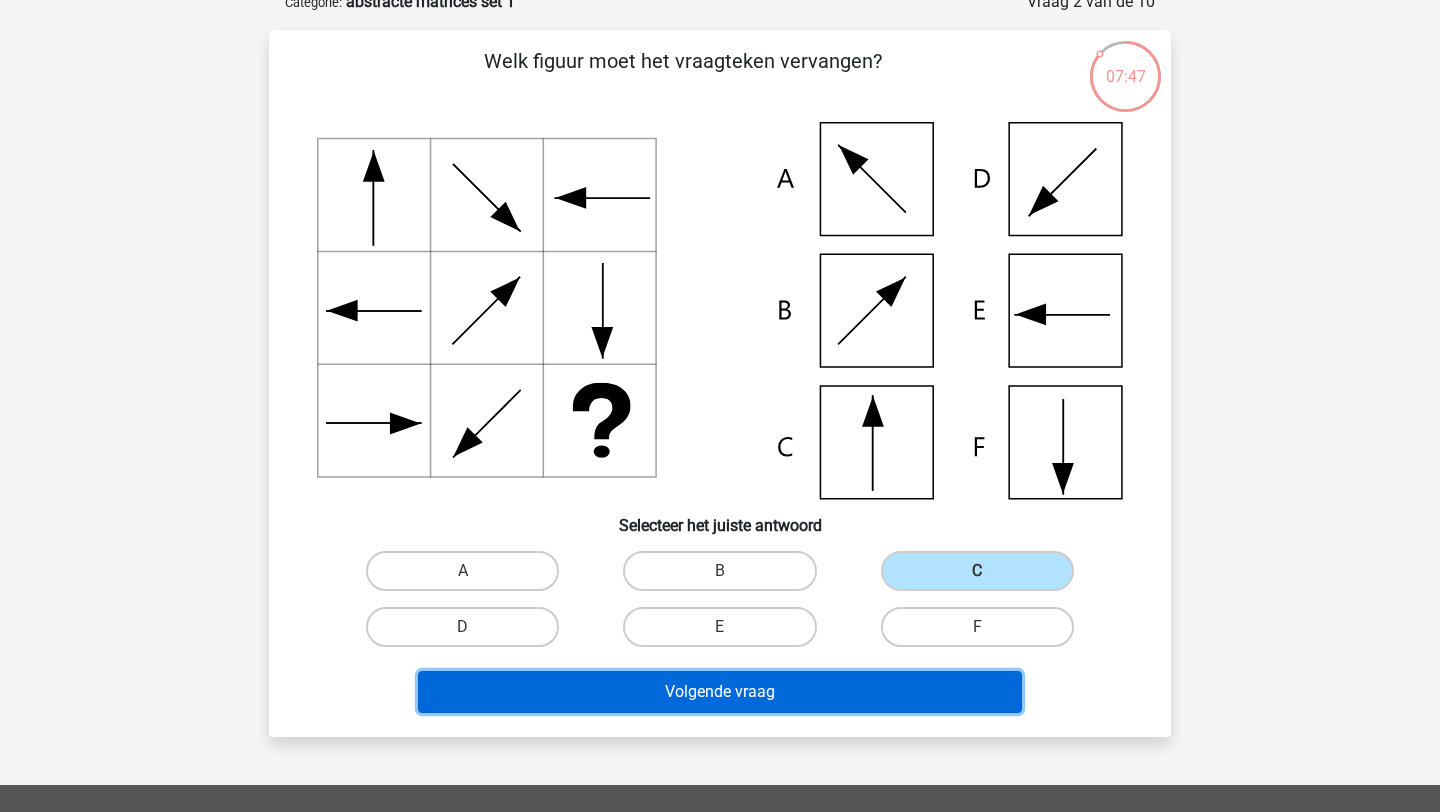 click on "Volgende vraag" at bounding box center [720, 692] 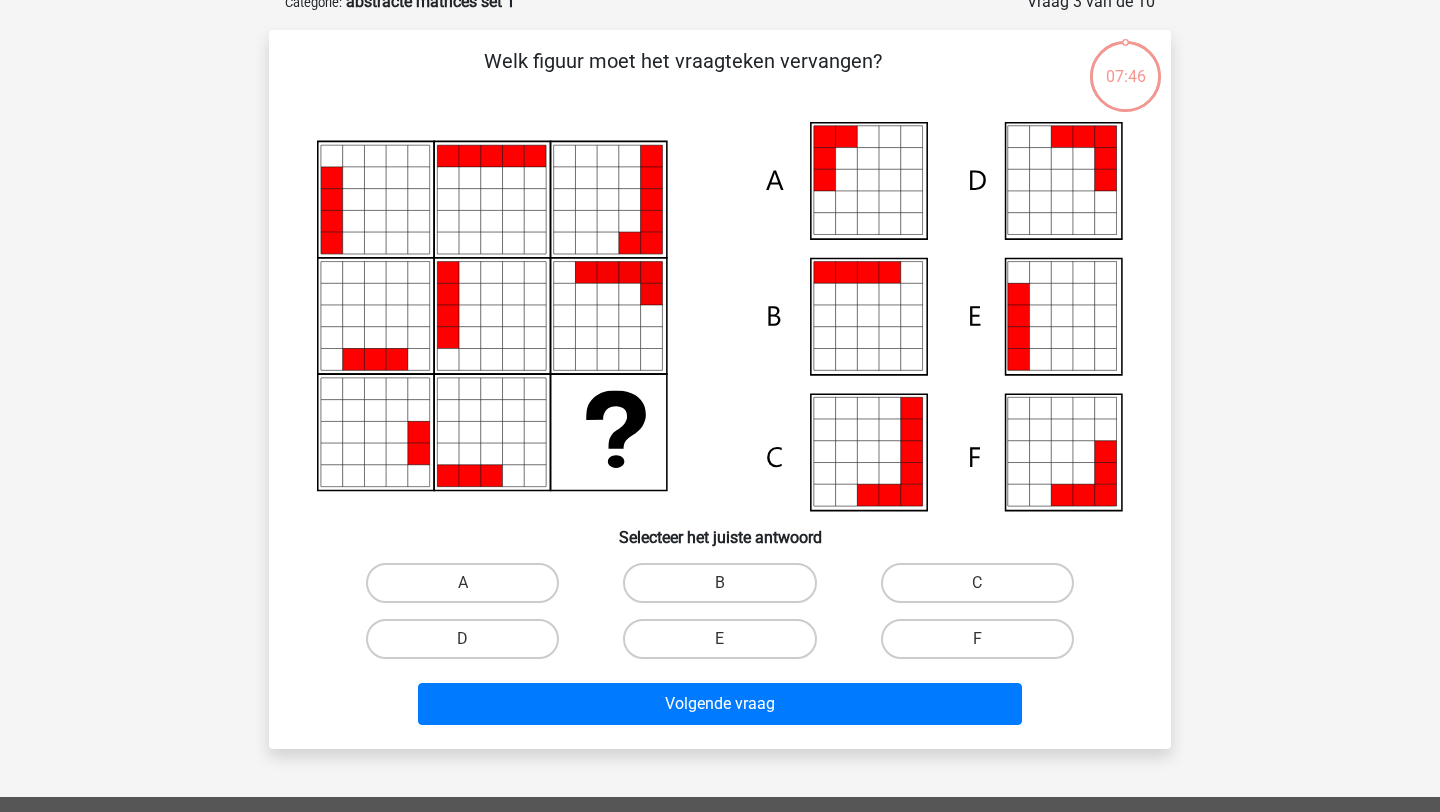 scroll, scrollTop: 100, scrollLeft: 0, axis: vertical 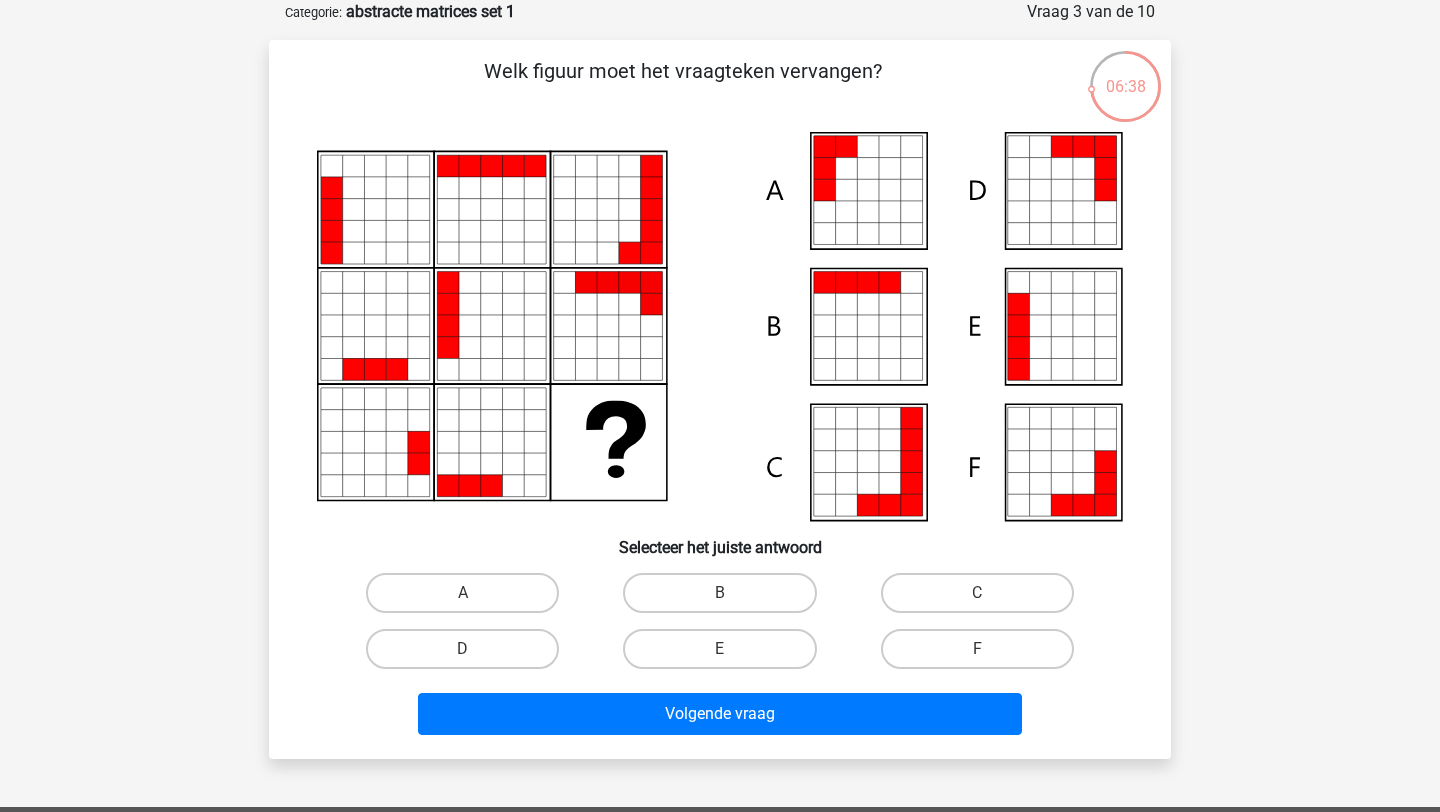 click on "E" at bounding box center (726, 655) 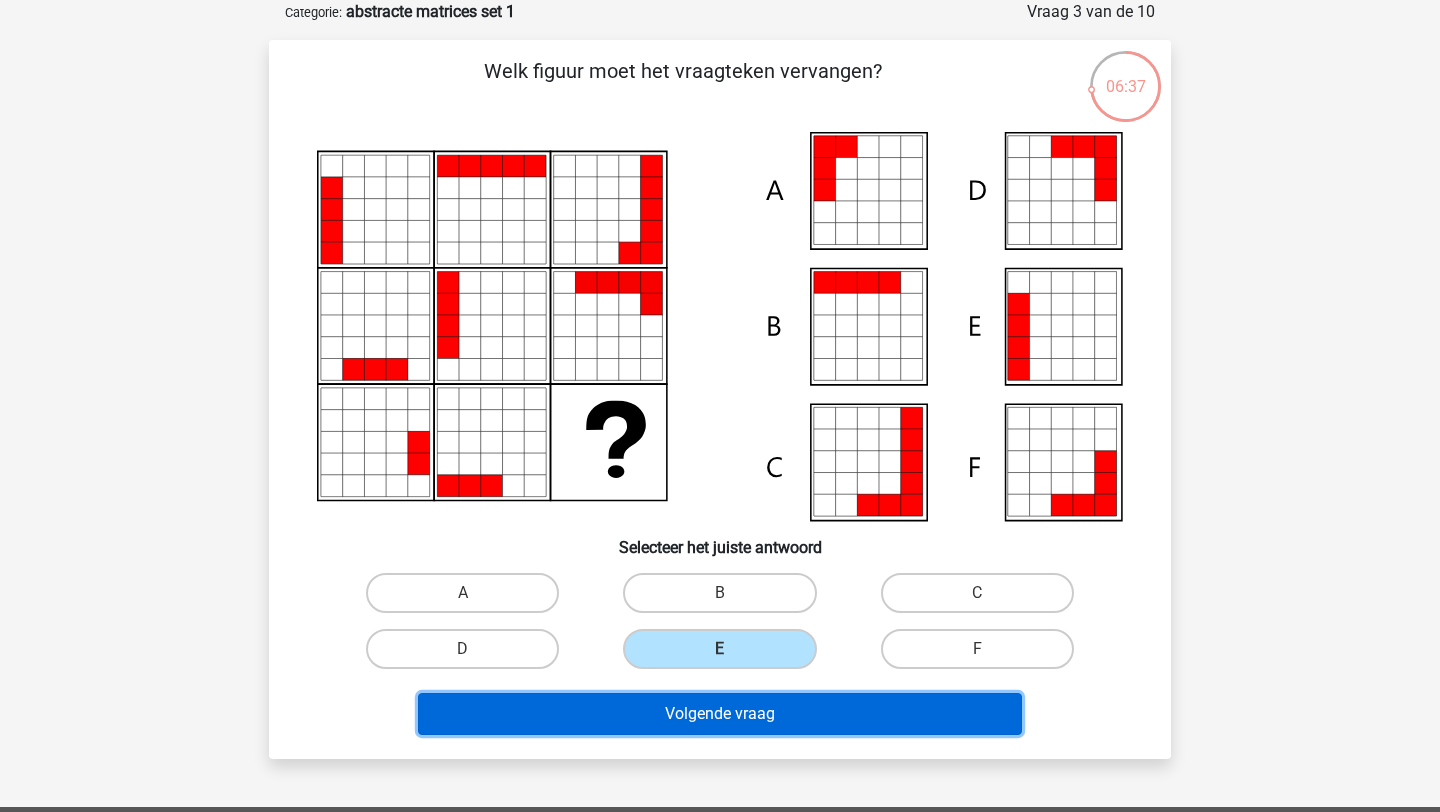 click on "Volgende vraag" at bounding box center (720, 714) 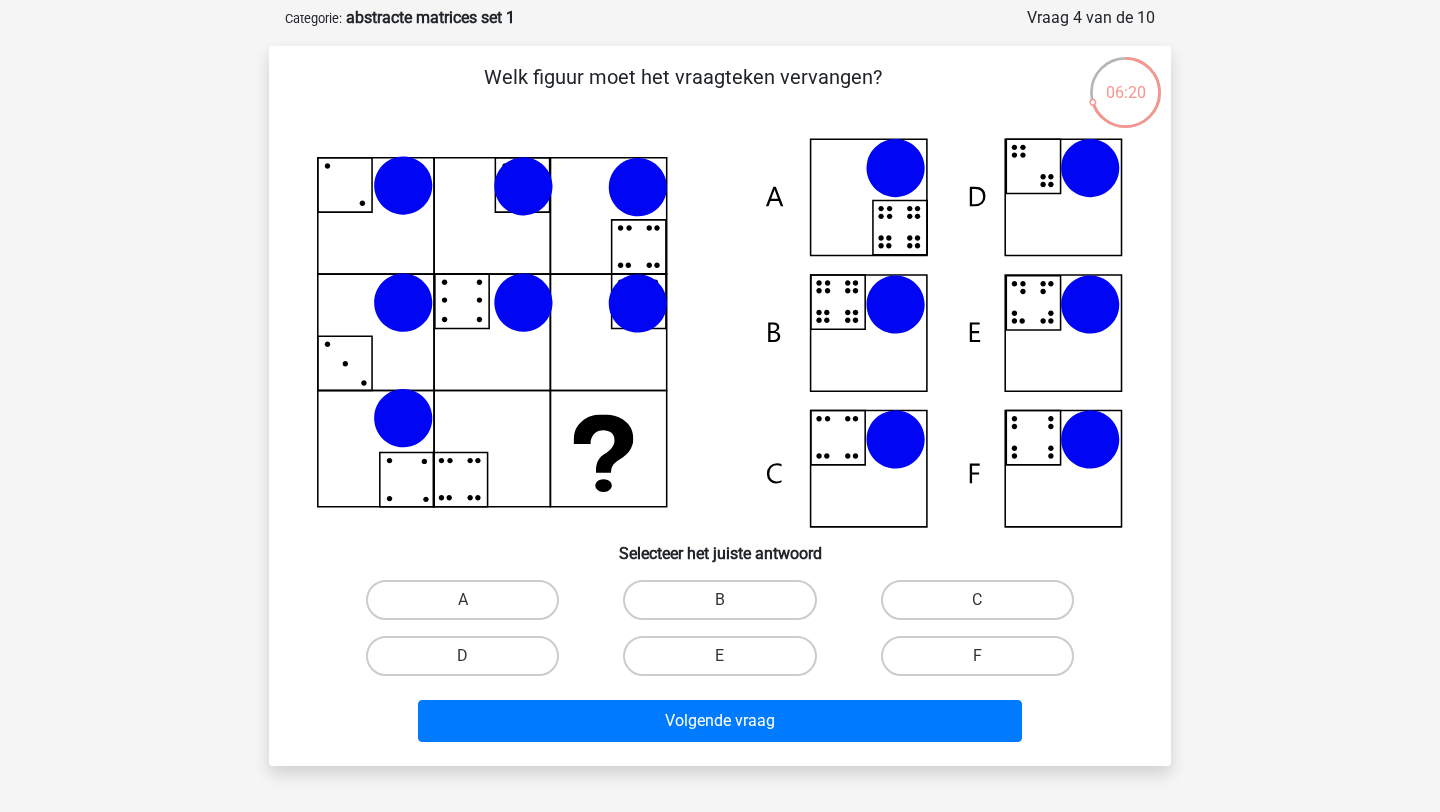 scroll, scrollTop: 100, scrollLeft: 0, axis: vertical 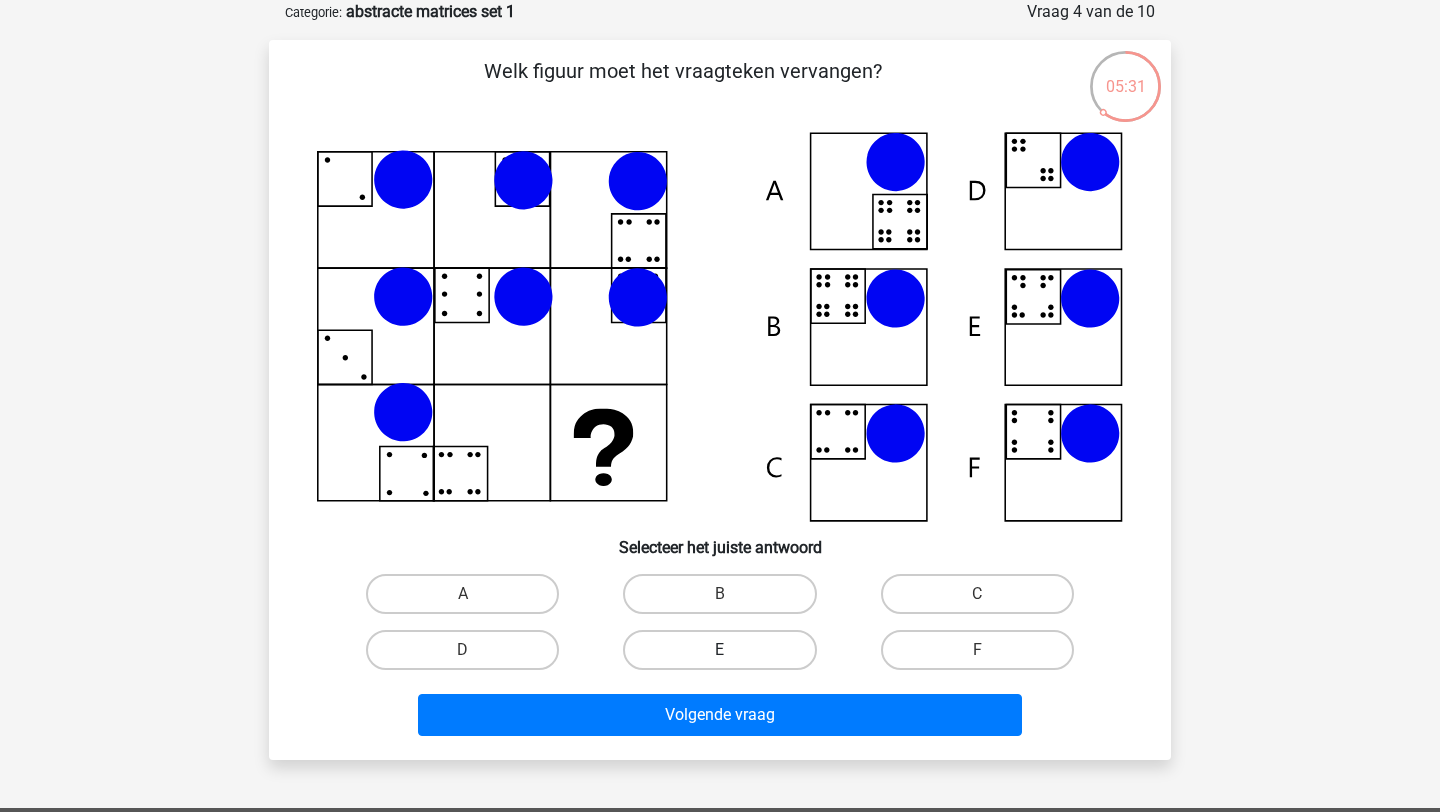 click on "E" at bounding box center [719, 650] 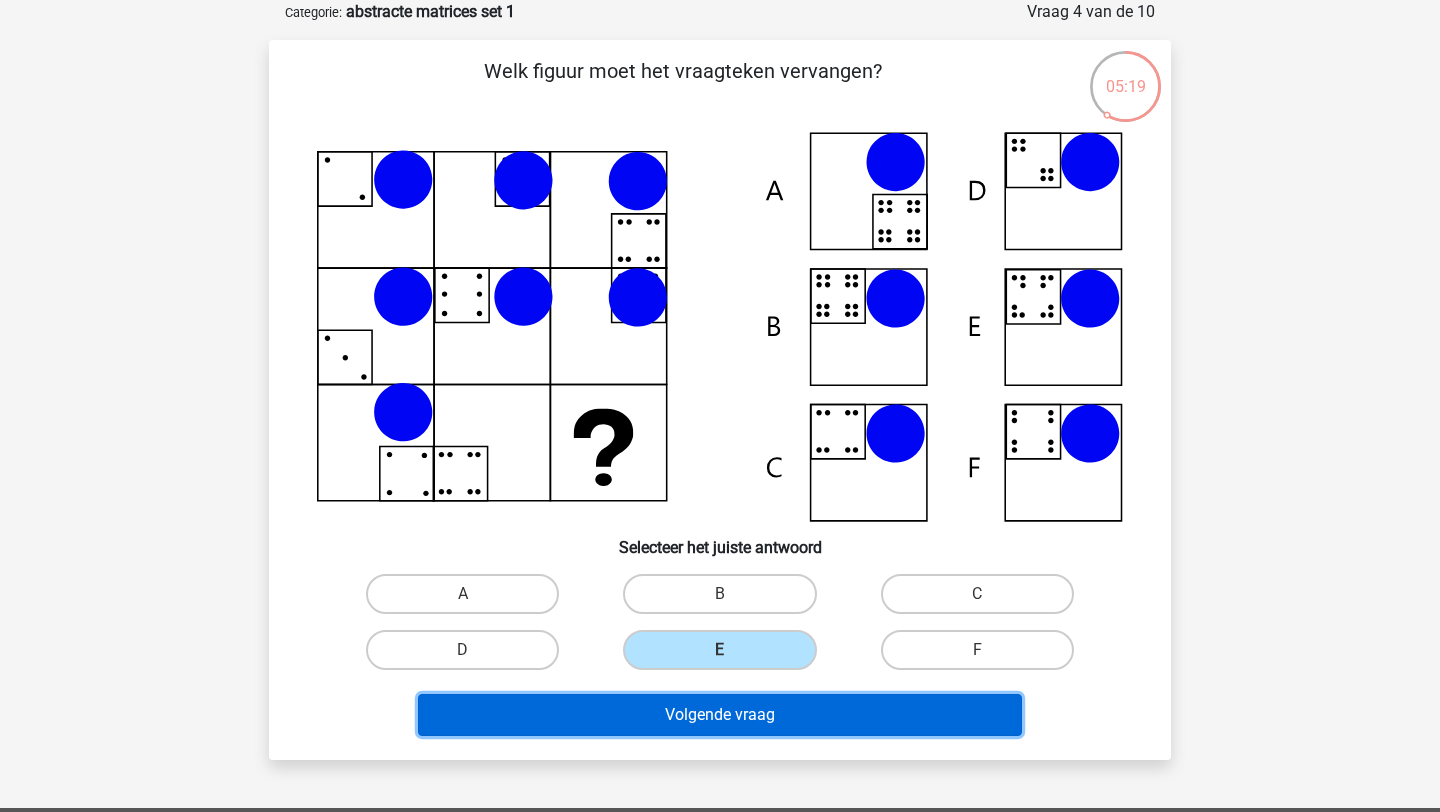 click on "Volgende vraag" at bounding box center [720, 715] 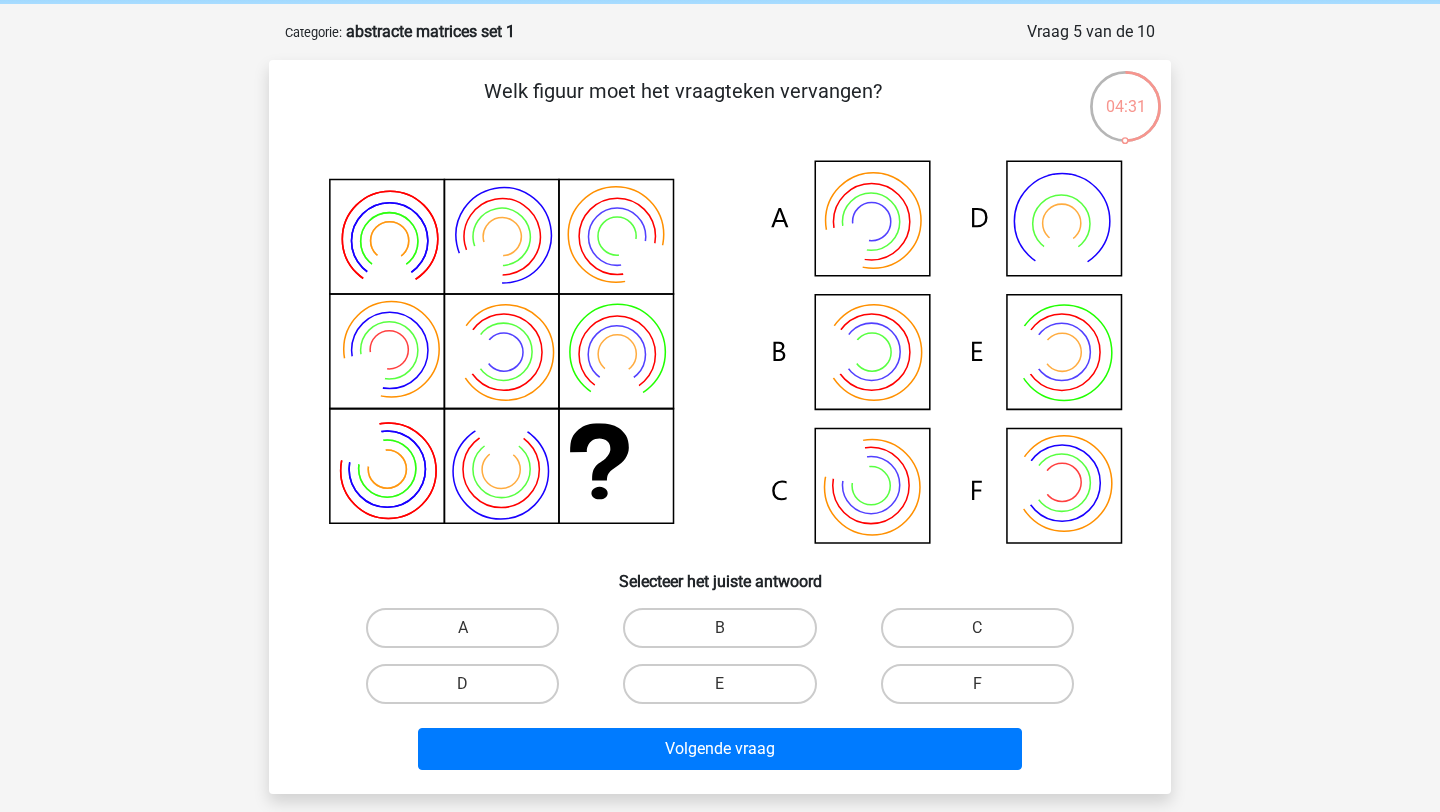 scroll, scrollTop: 85, scrollLeft: 0, axis: vertical 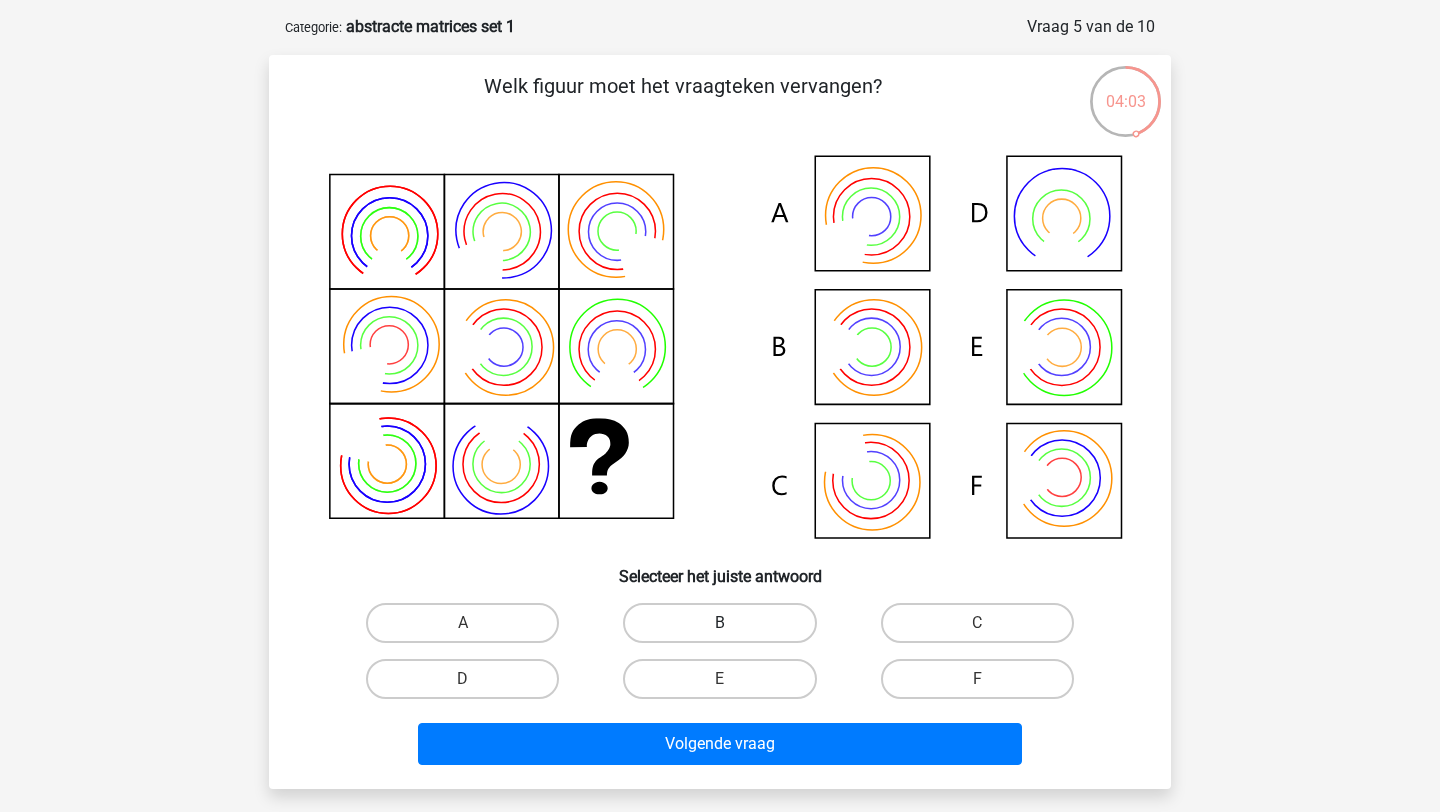 click on "B" at bounding box center (719, 623) 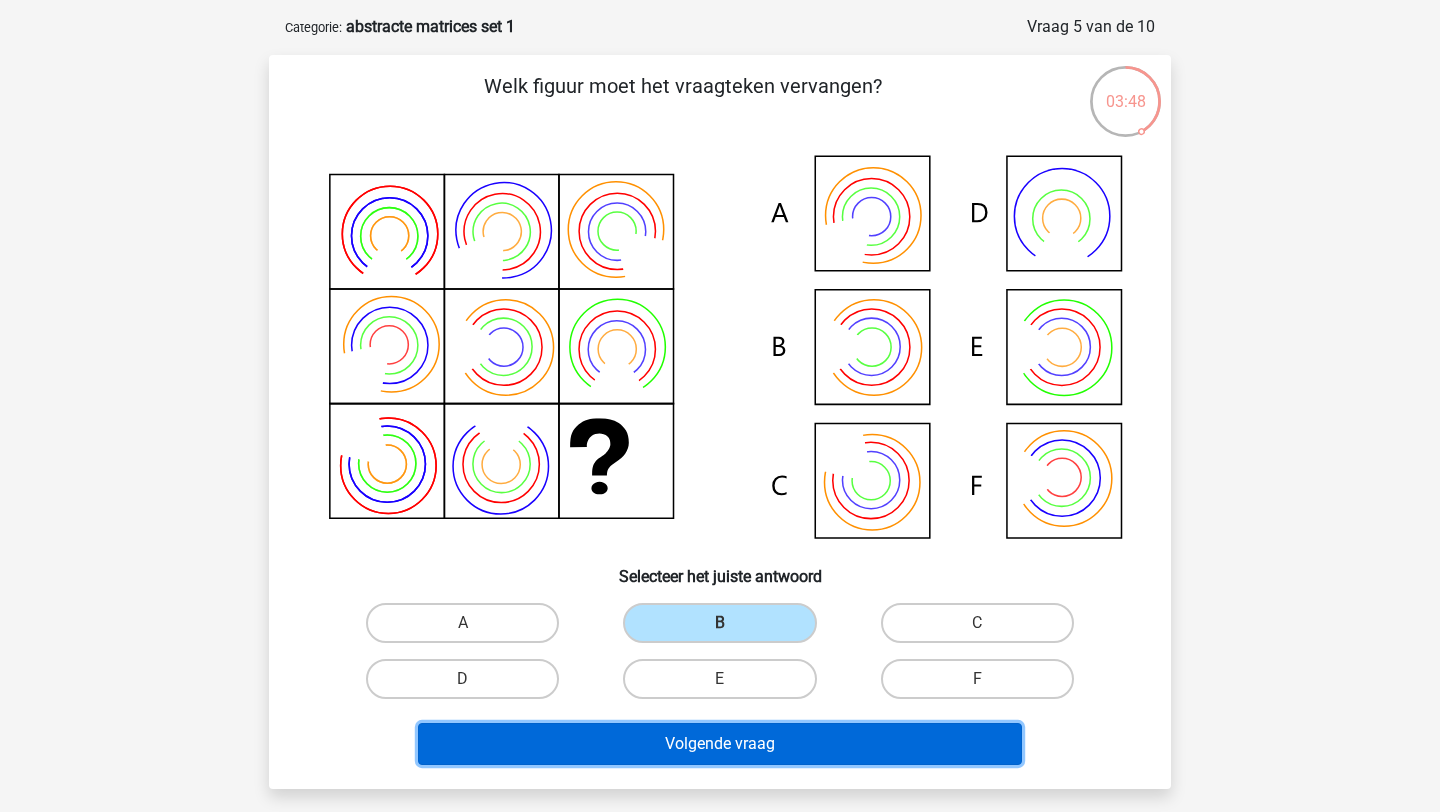 click on "Volgende vraag" at bounding box center [720, 744] 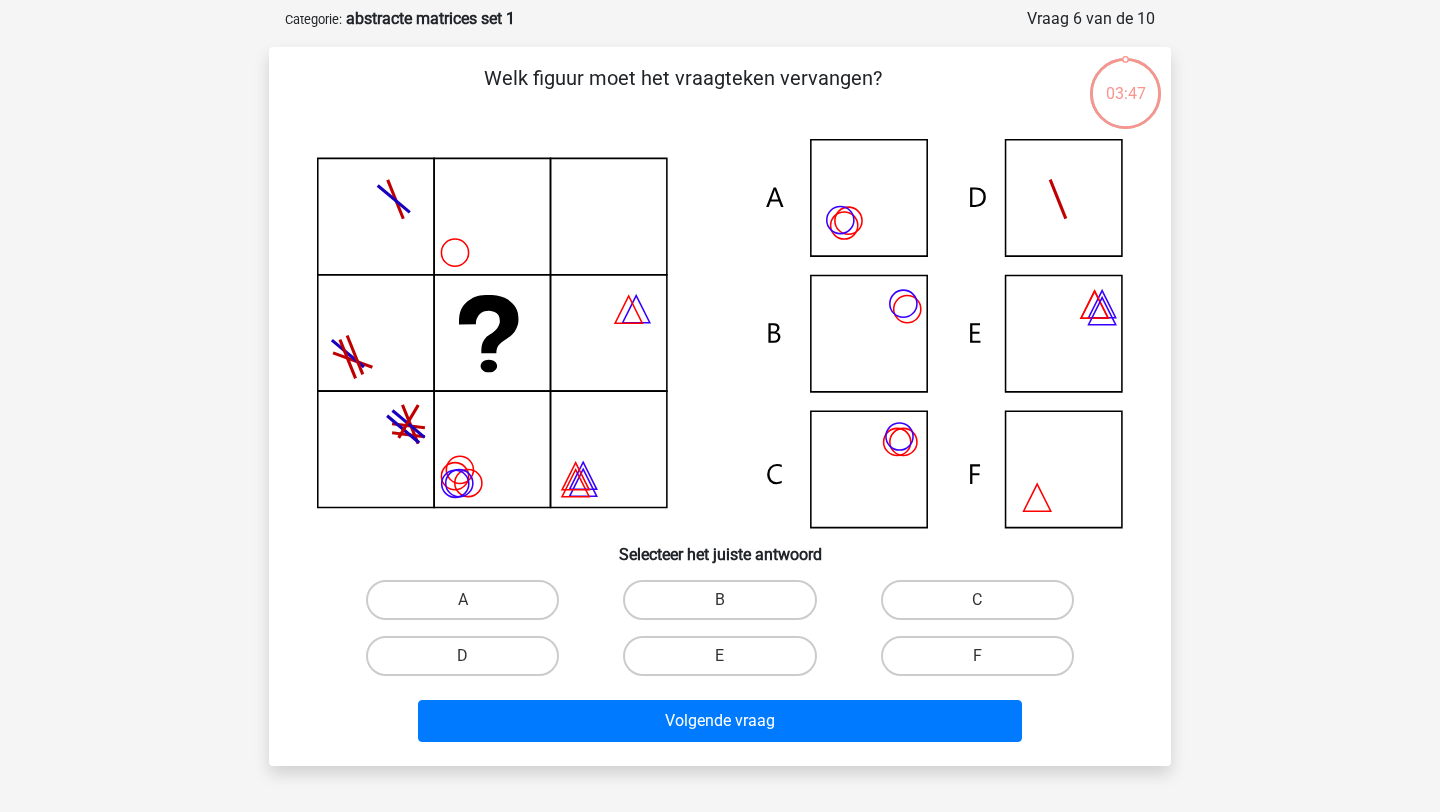scroll, scrollTop: 71, scrollLeft: 0, axis: vertical 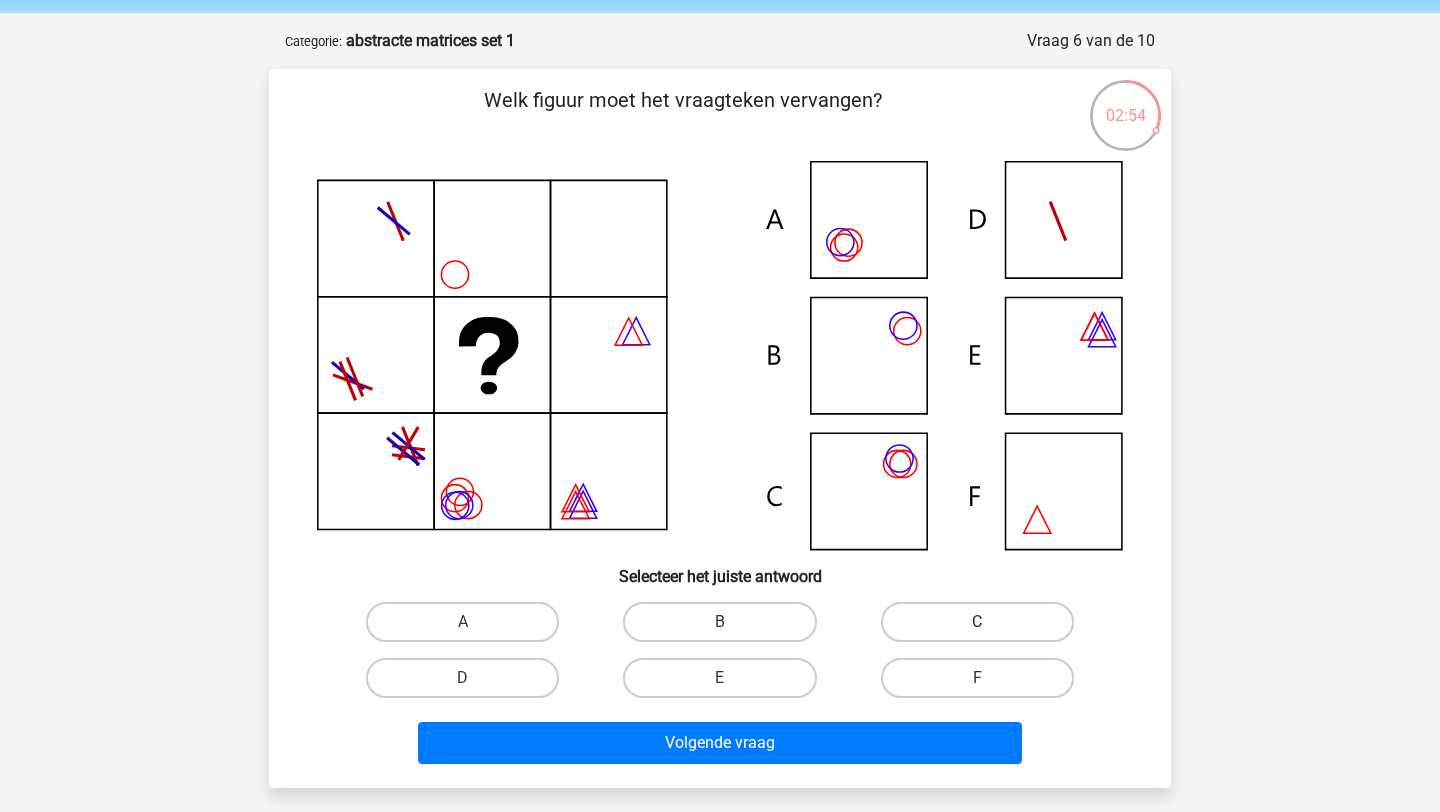 click on "C" at bounding box center [977, 622] 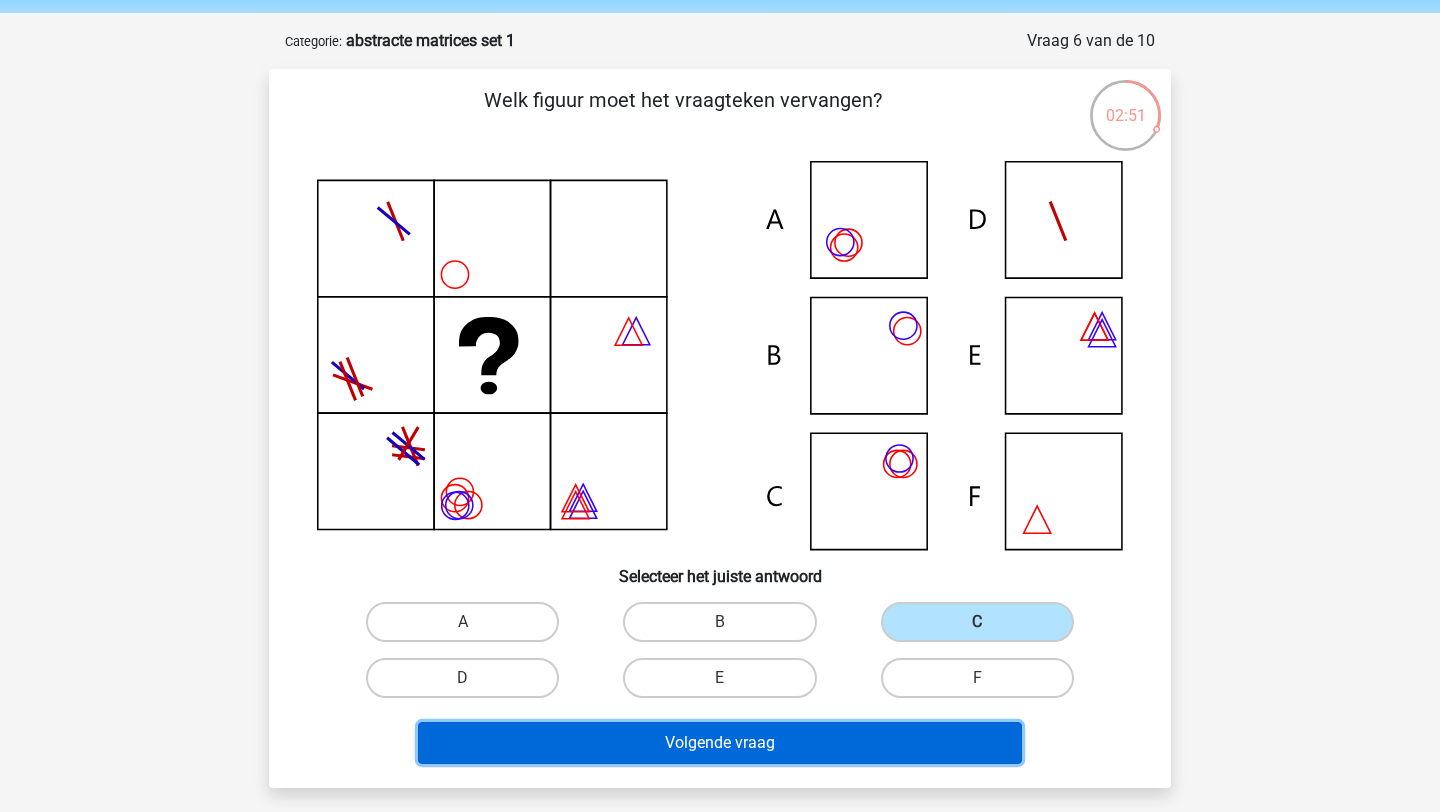 click on "Volgende vraag" at bounding box center [720, 743] 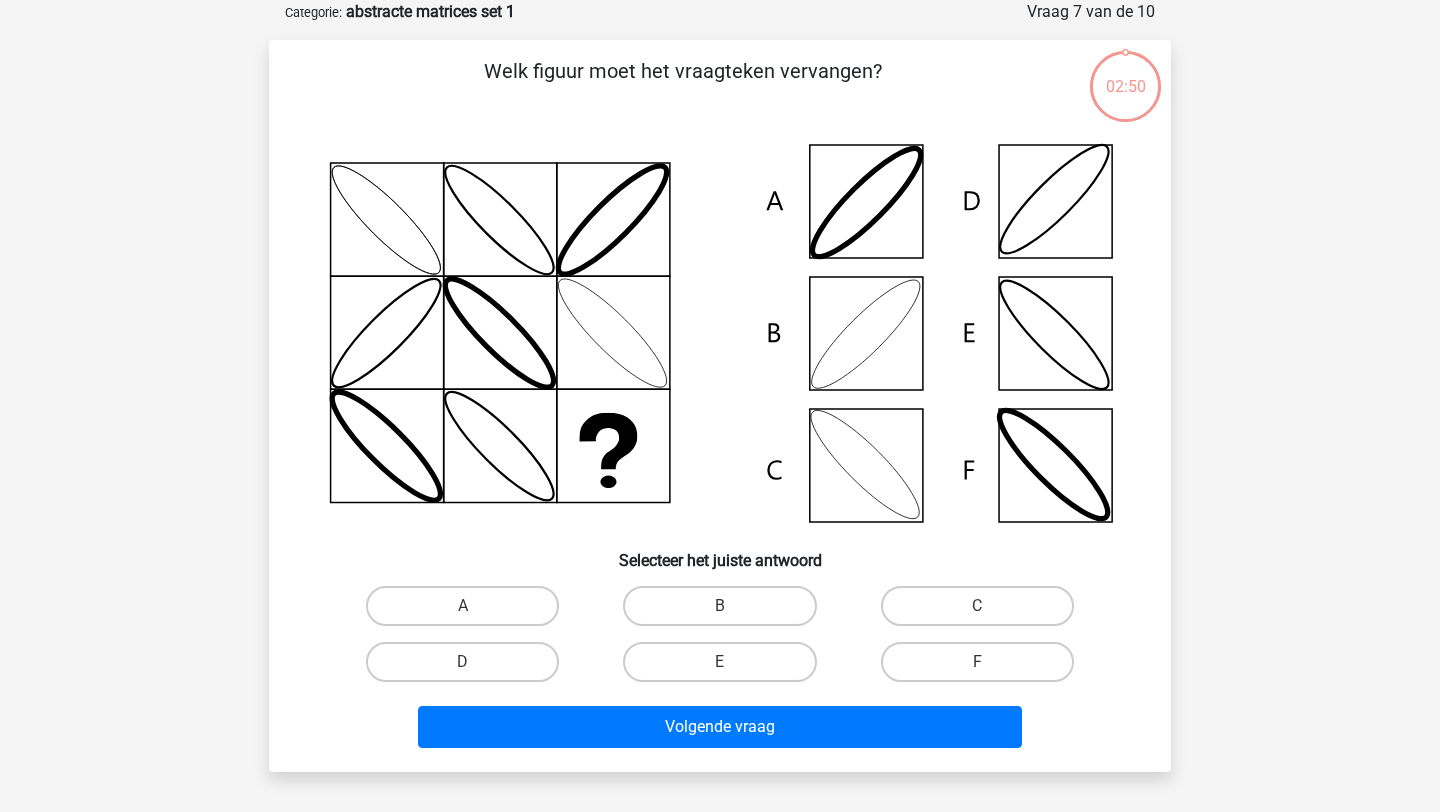 scroll, scrollTop: 83, scrollLeft: 0, axis: vertical 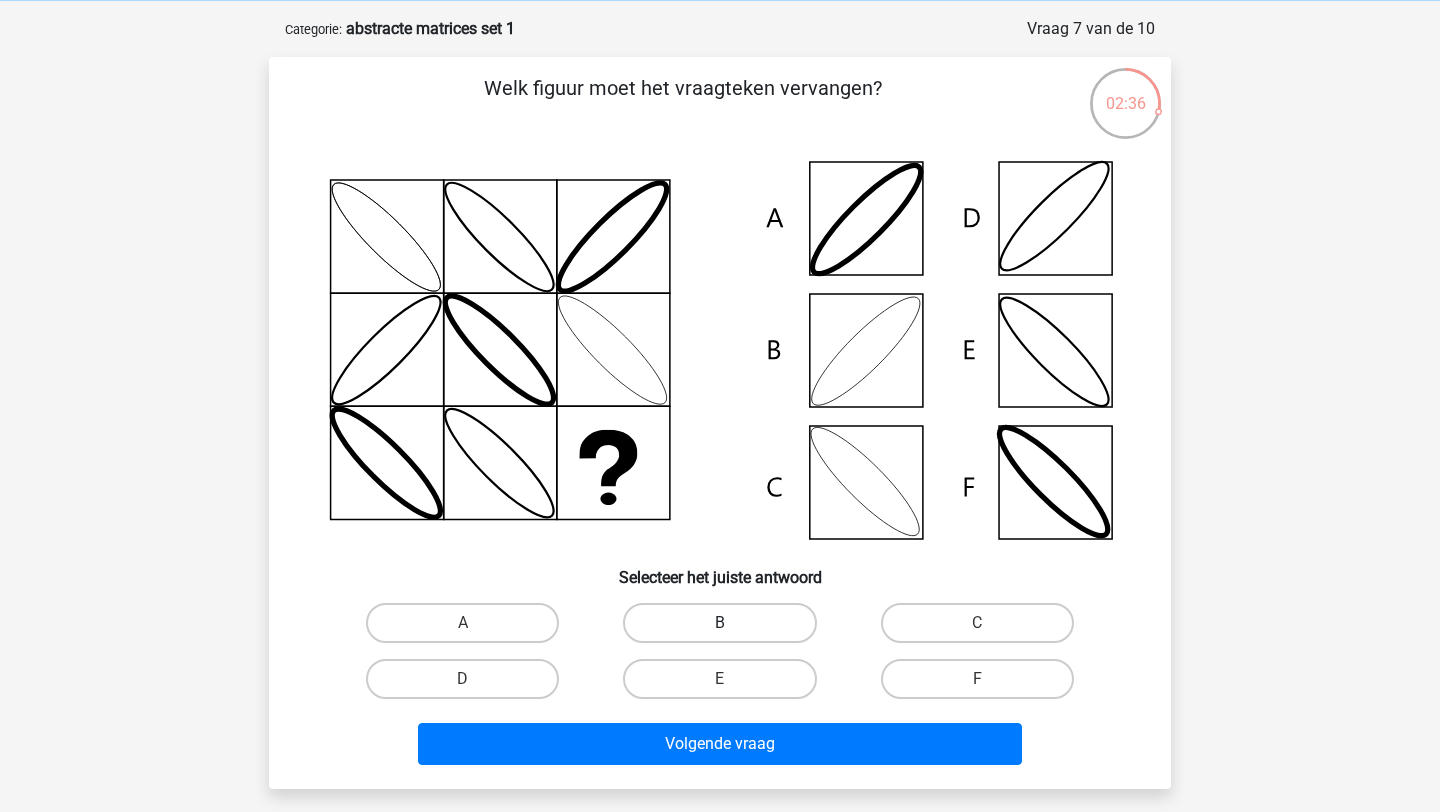 click on "B" at bounding box center [719, 623] 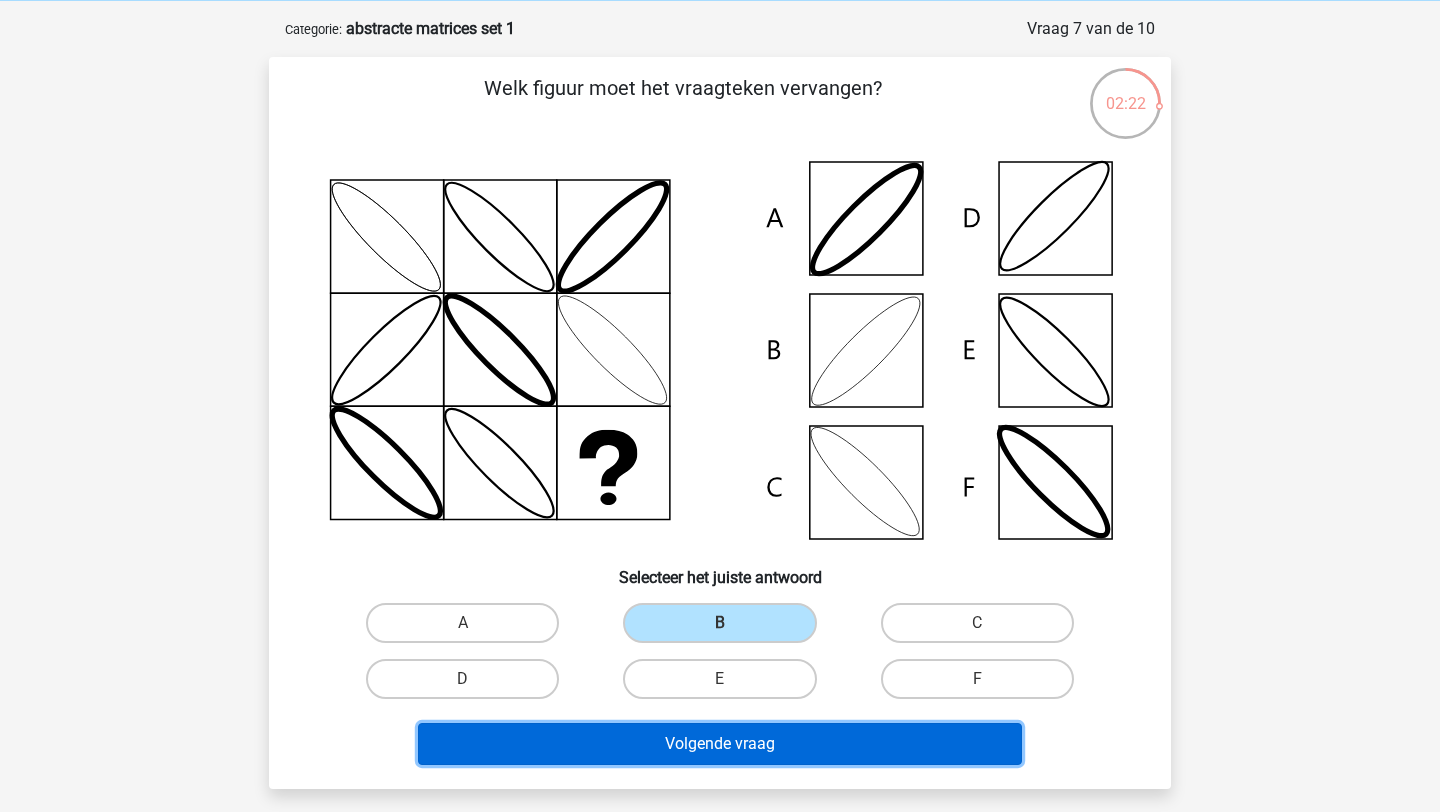 click on "Volgende vraag" at bounding box center [720, 744] 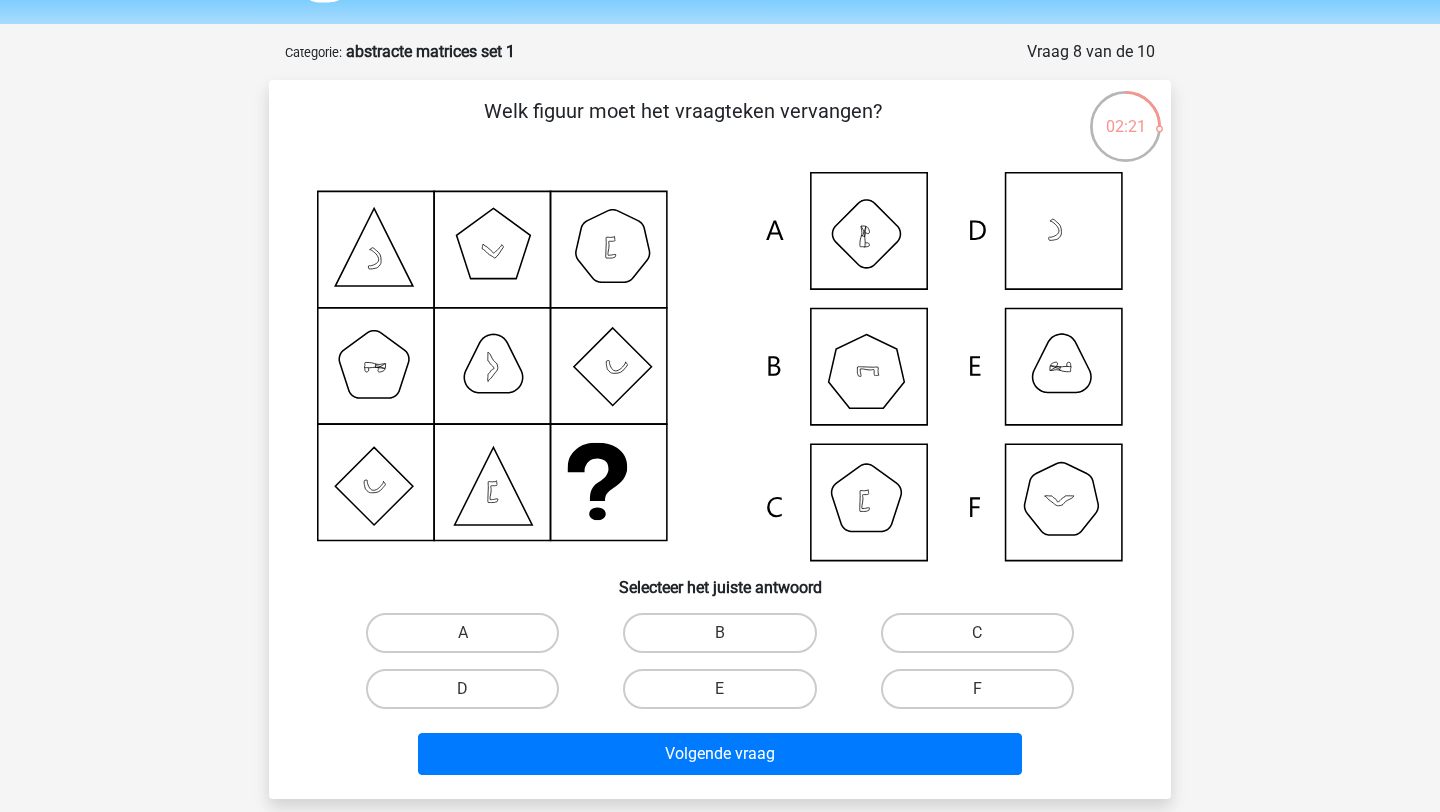 scroll, scrollTop: 61, scrollLeft: 0, axis: vertical 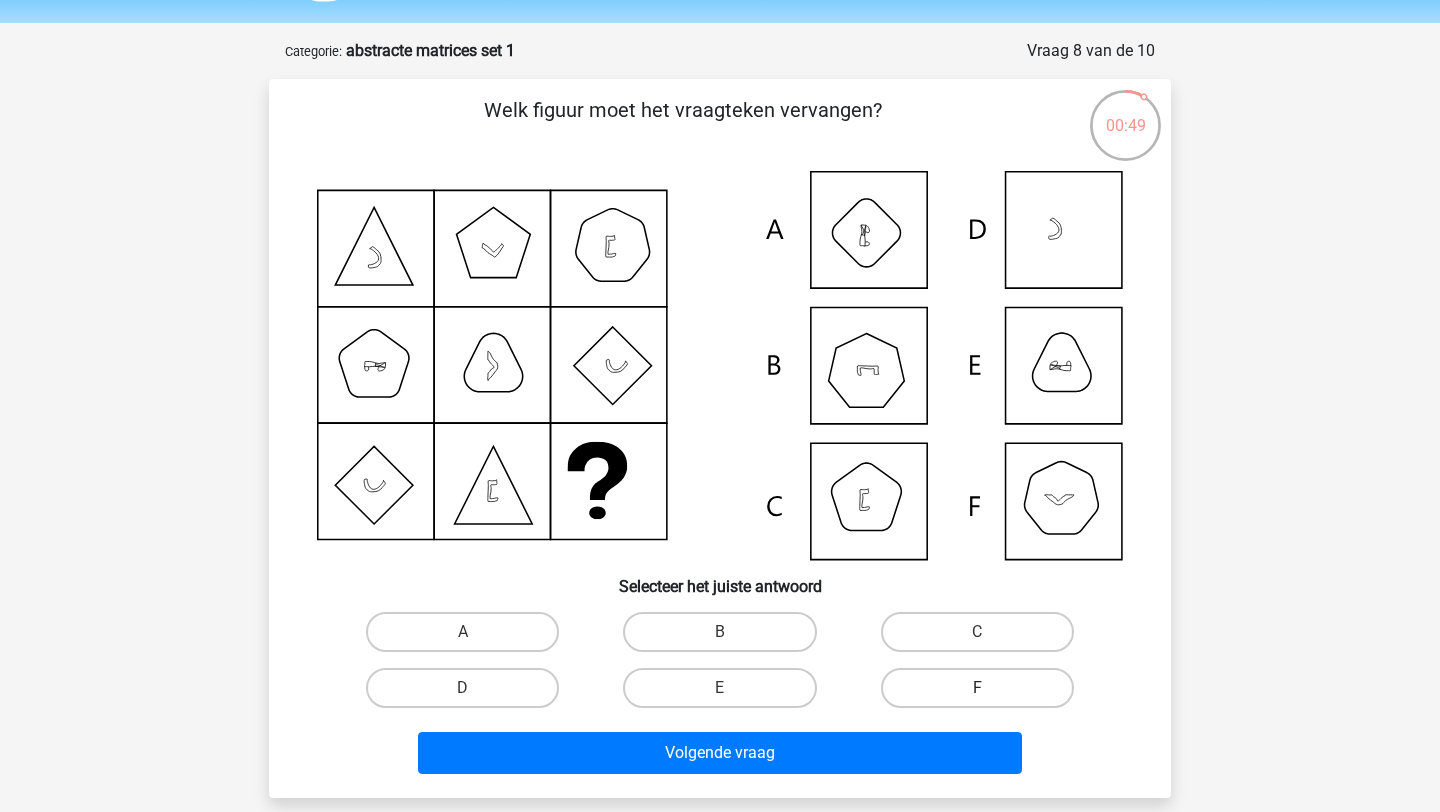 click on "F" at bounding box center (977, 688) 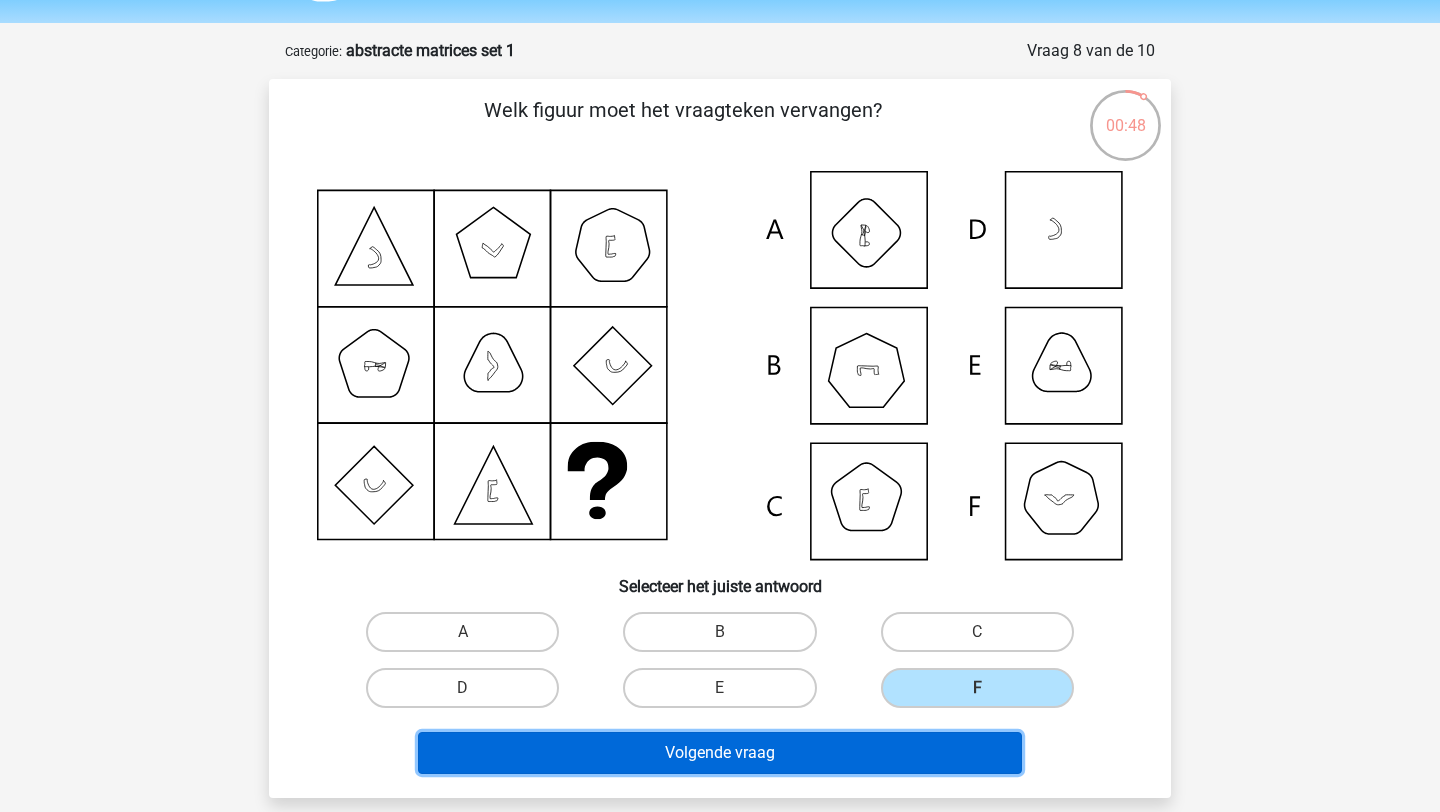 click on "Volgende vraag" at bounding box center (720, 753) 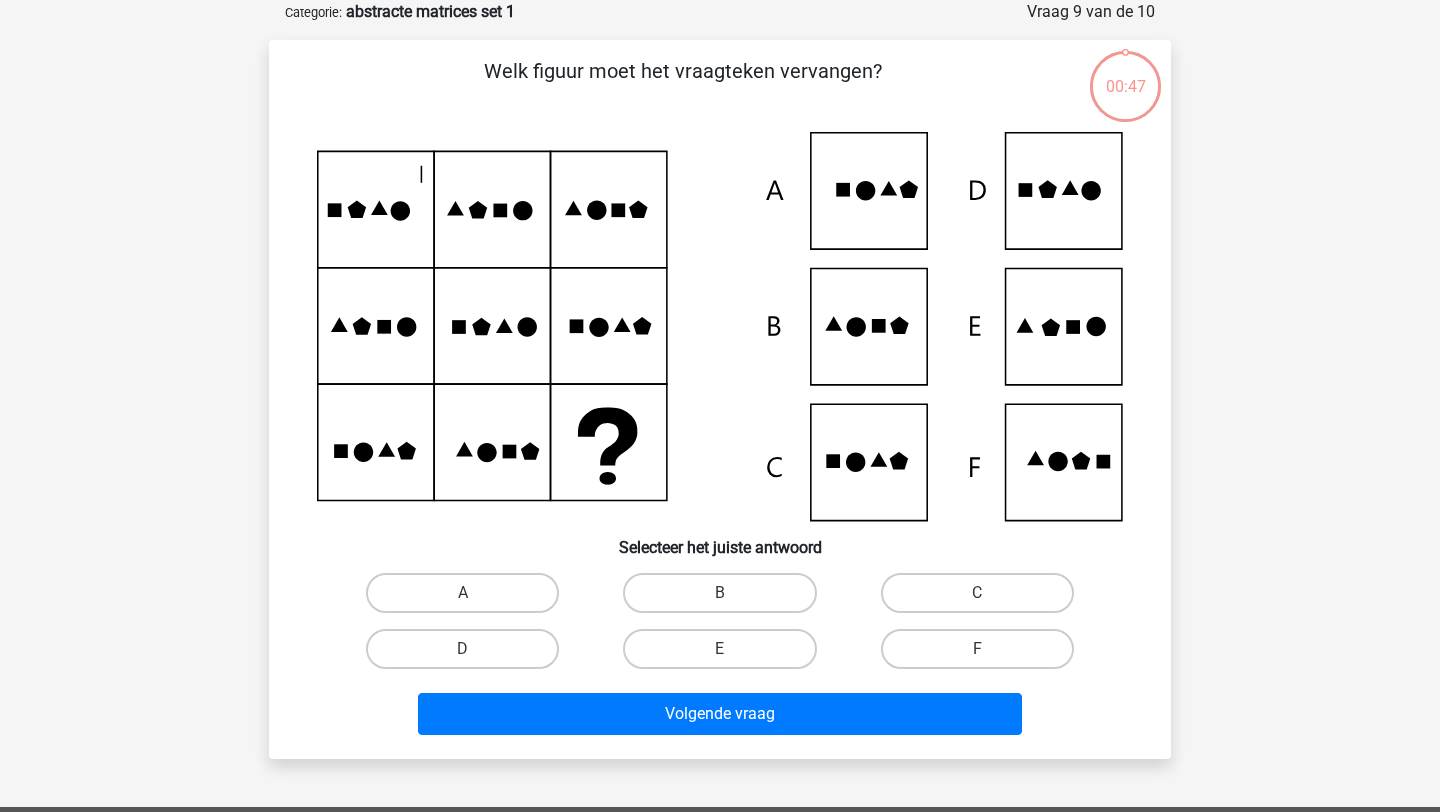 scroll, scrollTop: 70, scrollLeft: 0, axis: vertical 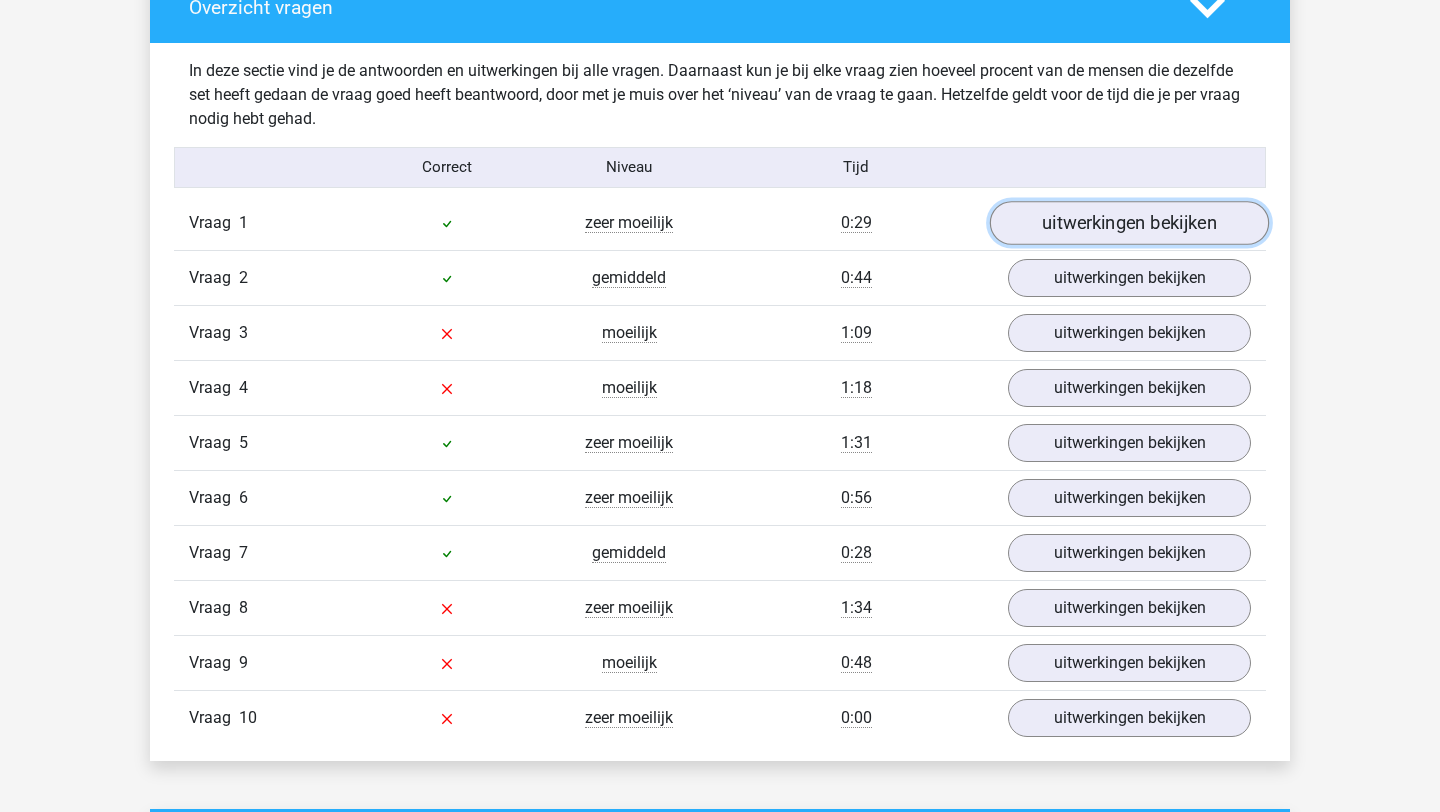 click on "uitwerkingen bekijken" at bounding box center [1129, 223] 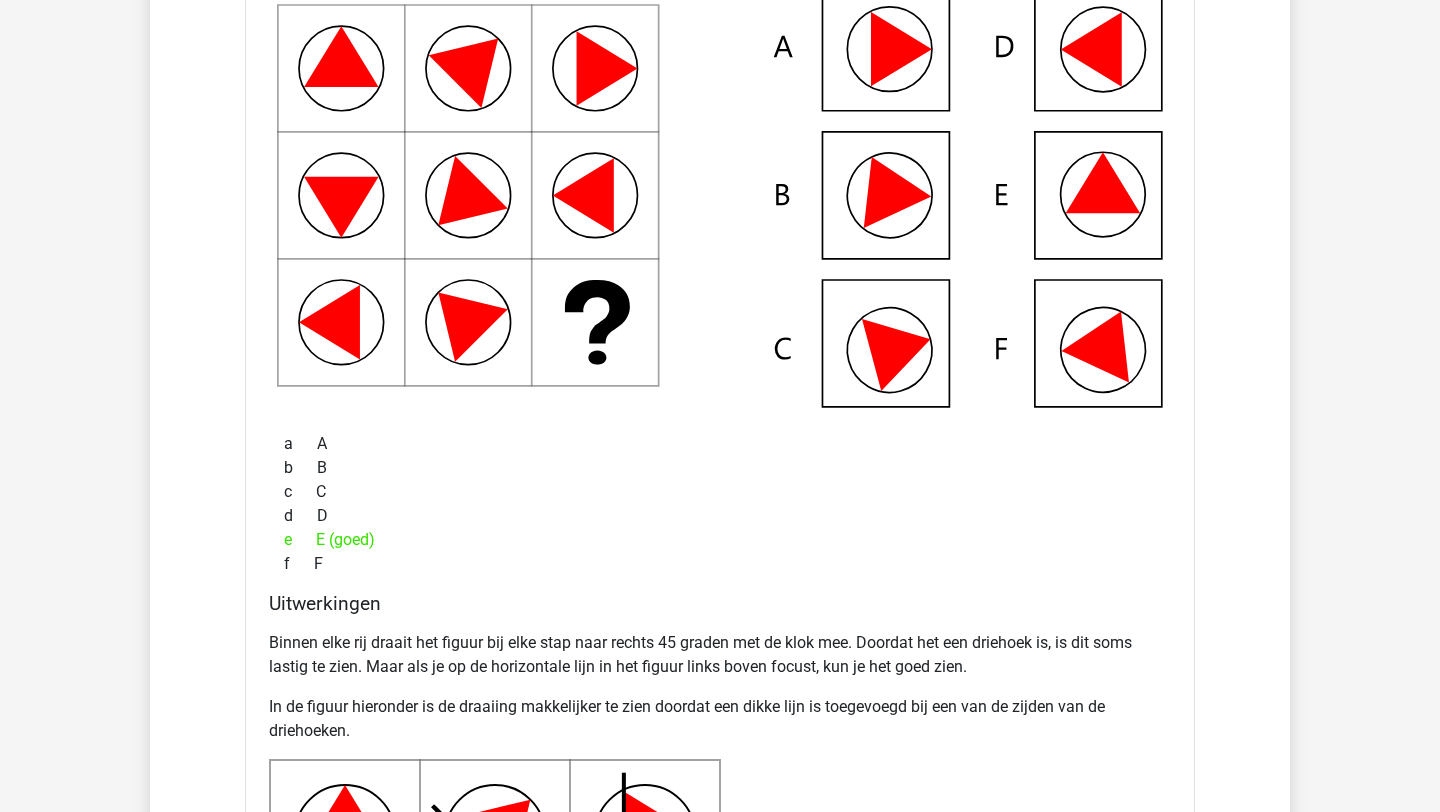 scroll, scrollTop: 1866, scrollLeft: 0, axis: vertical 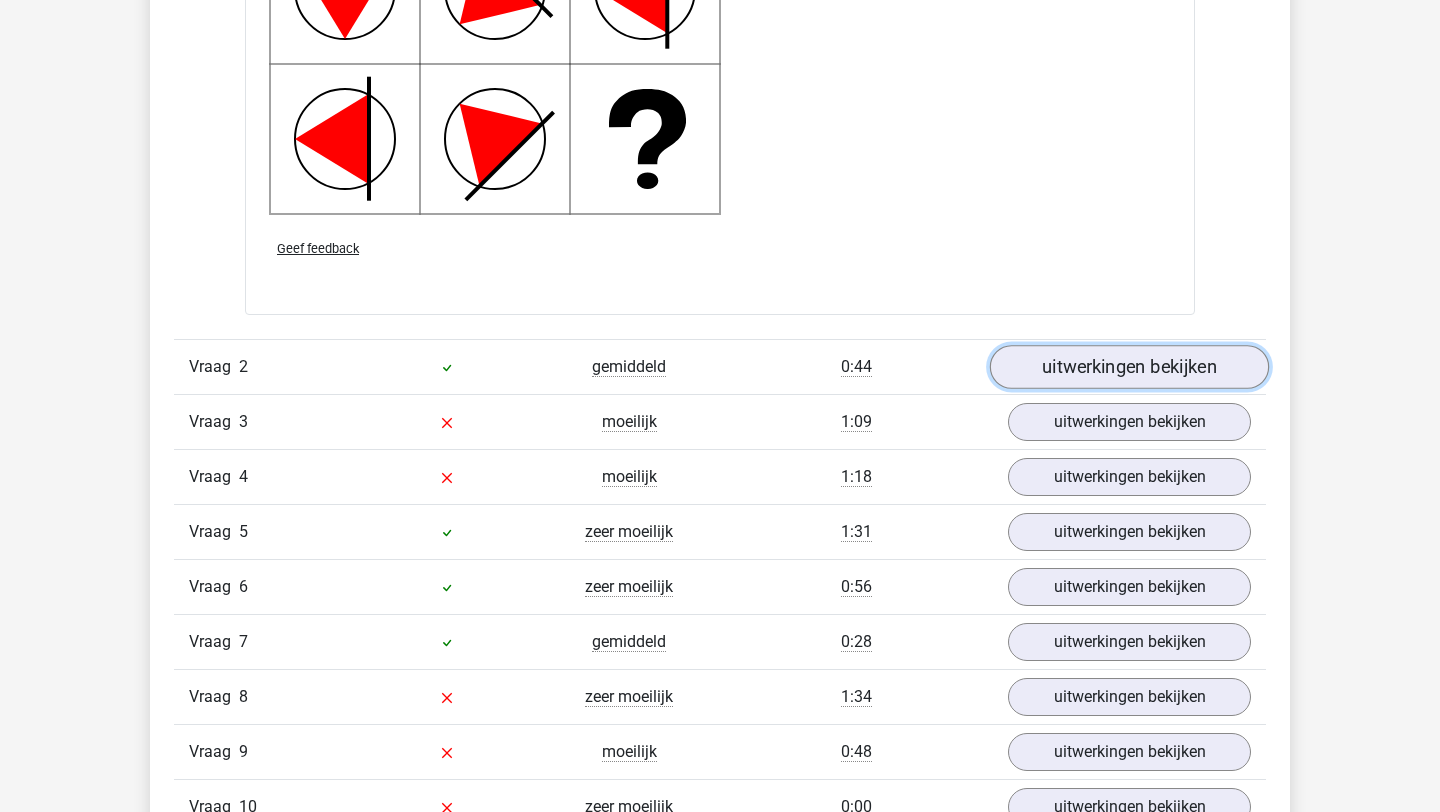 click on "uitwerkingen bekijken" at bounding box center (1129, 367) 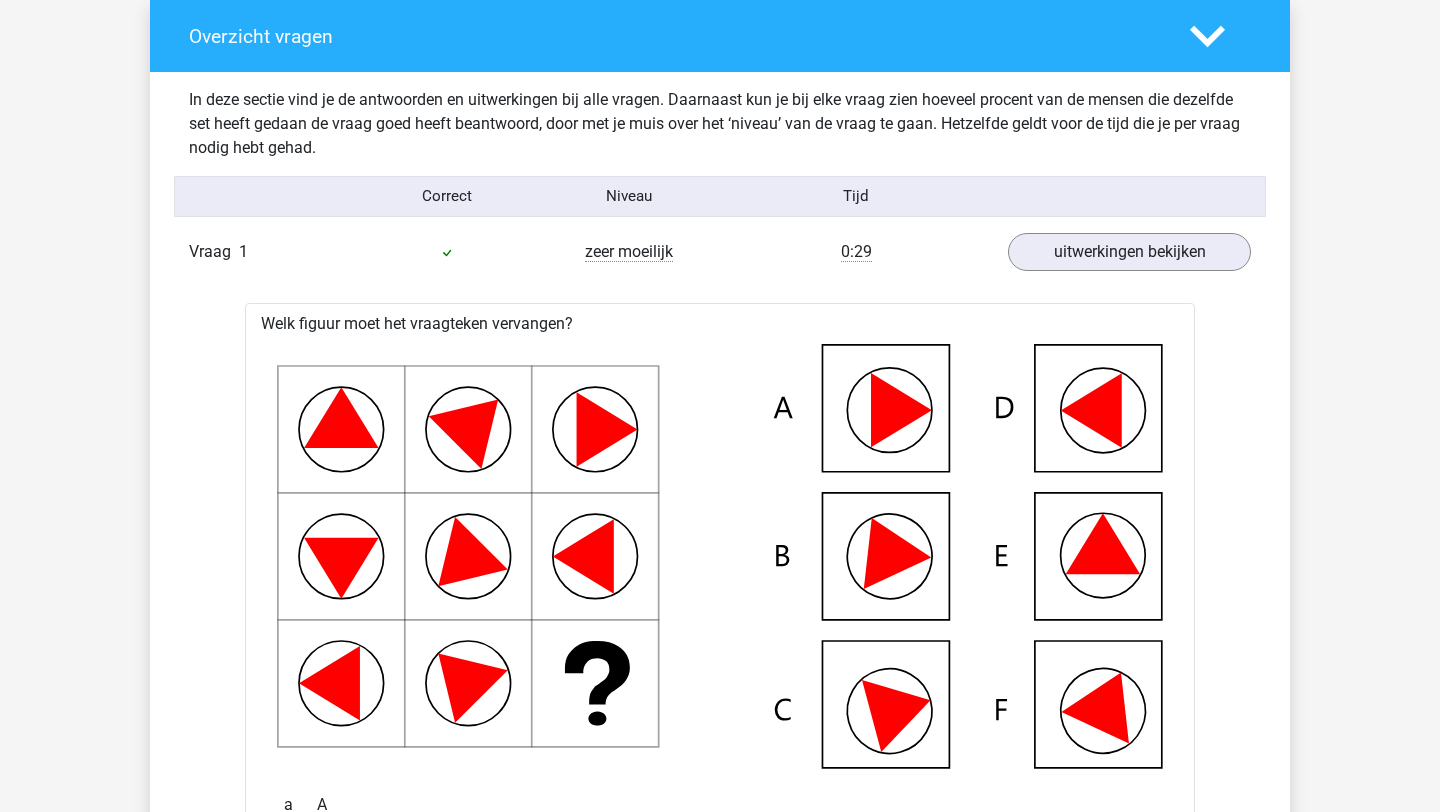 scroll, scrollTop: 1458, scrollLeft: 0, axis: vertical 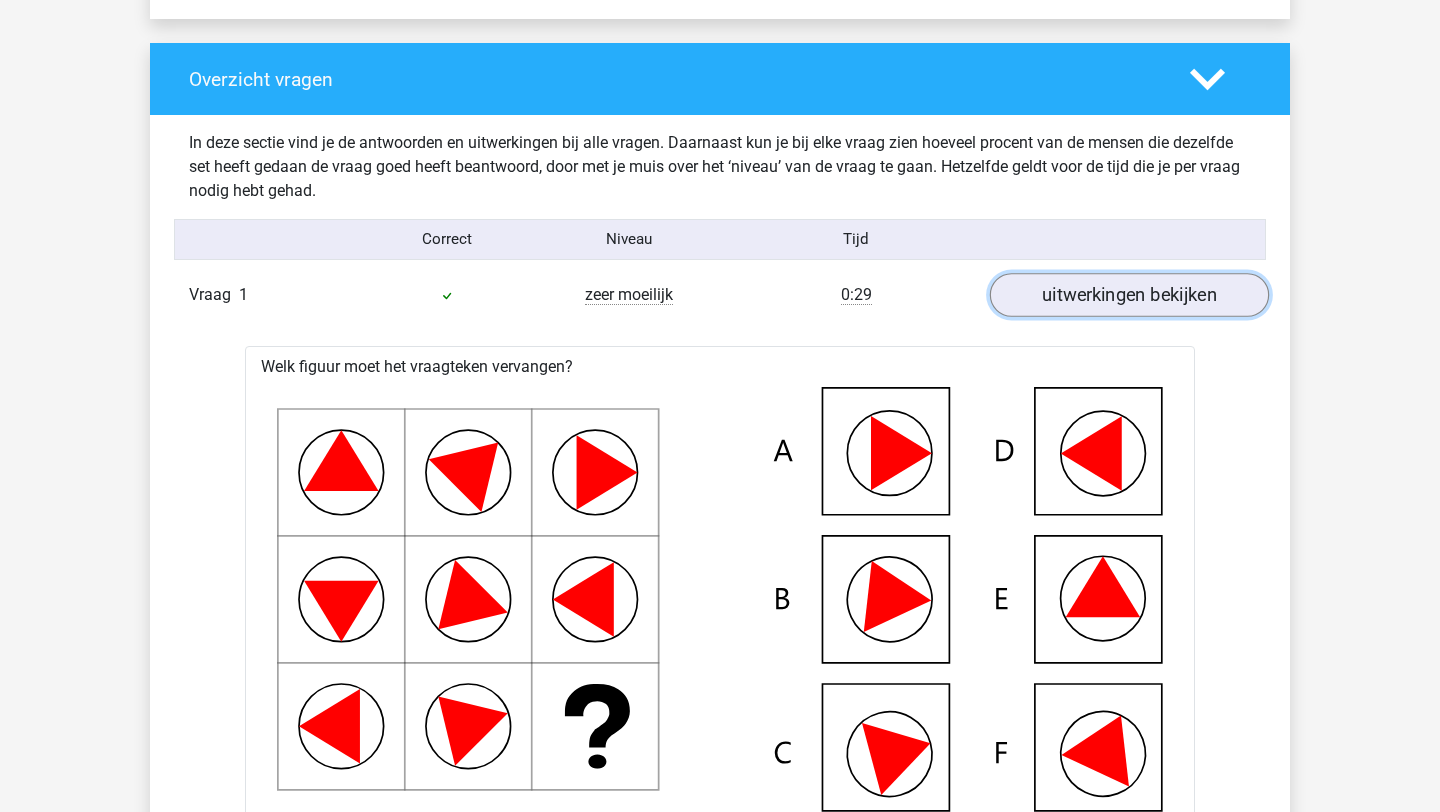click on "uitwerkingen bekijken" at bounding box center (1129, 295) 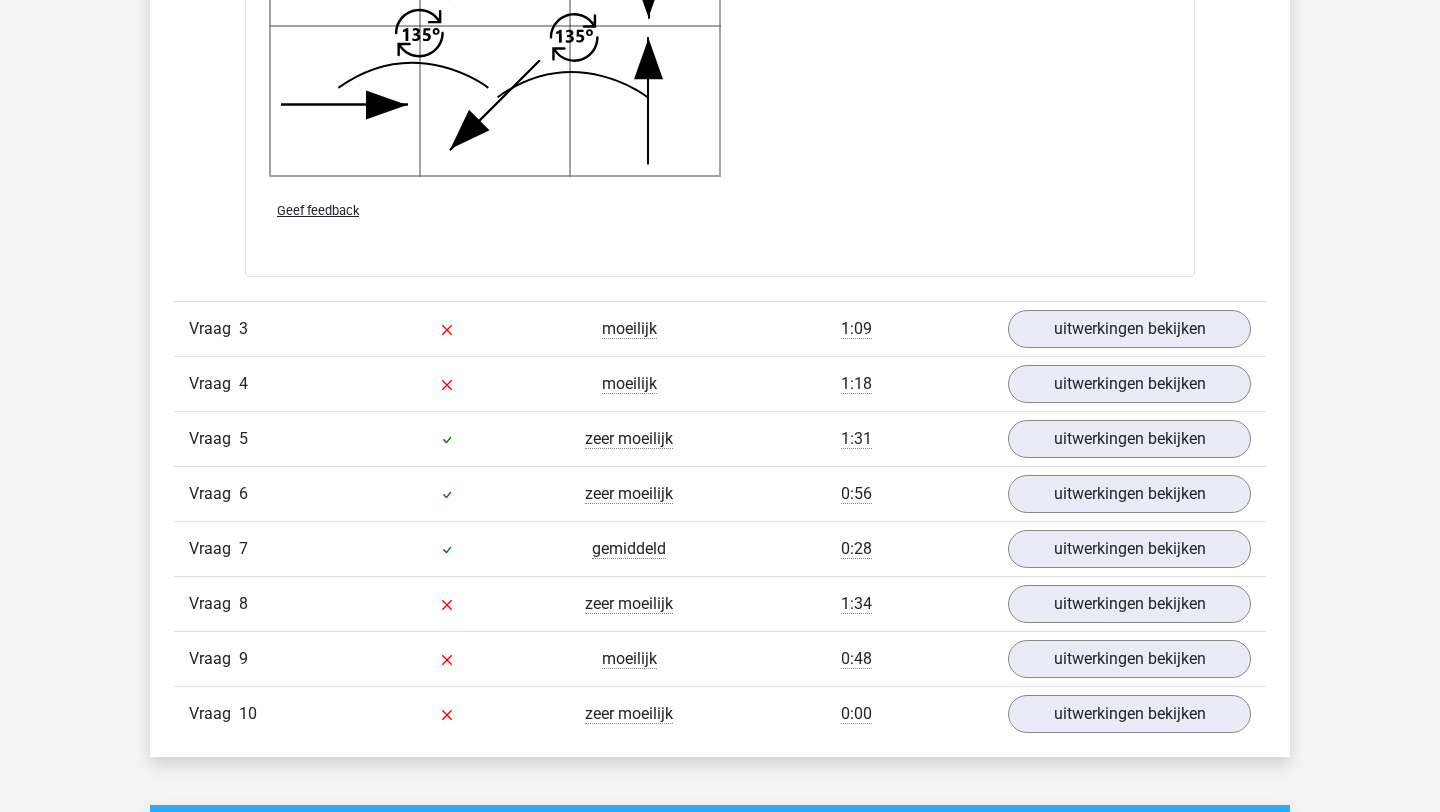 scroll, scrollTop: 2921, scrollLeft: 0, axis: vertical 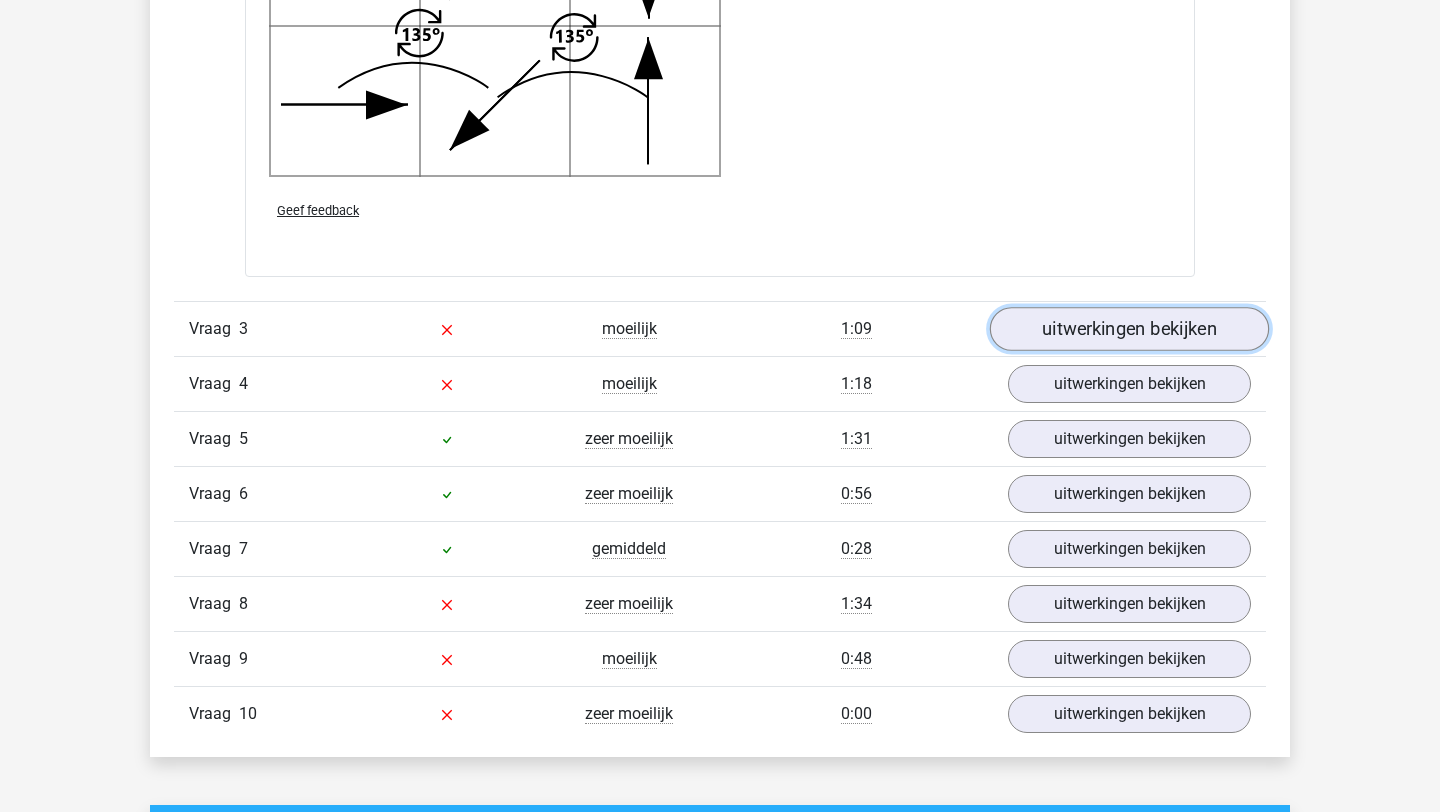 click on "uitwerkingen bekijken" at bounding box center (1129, 329) 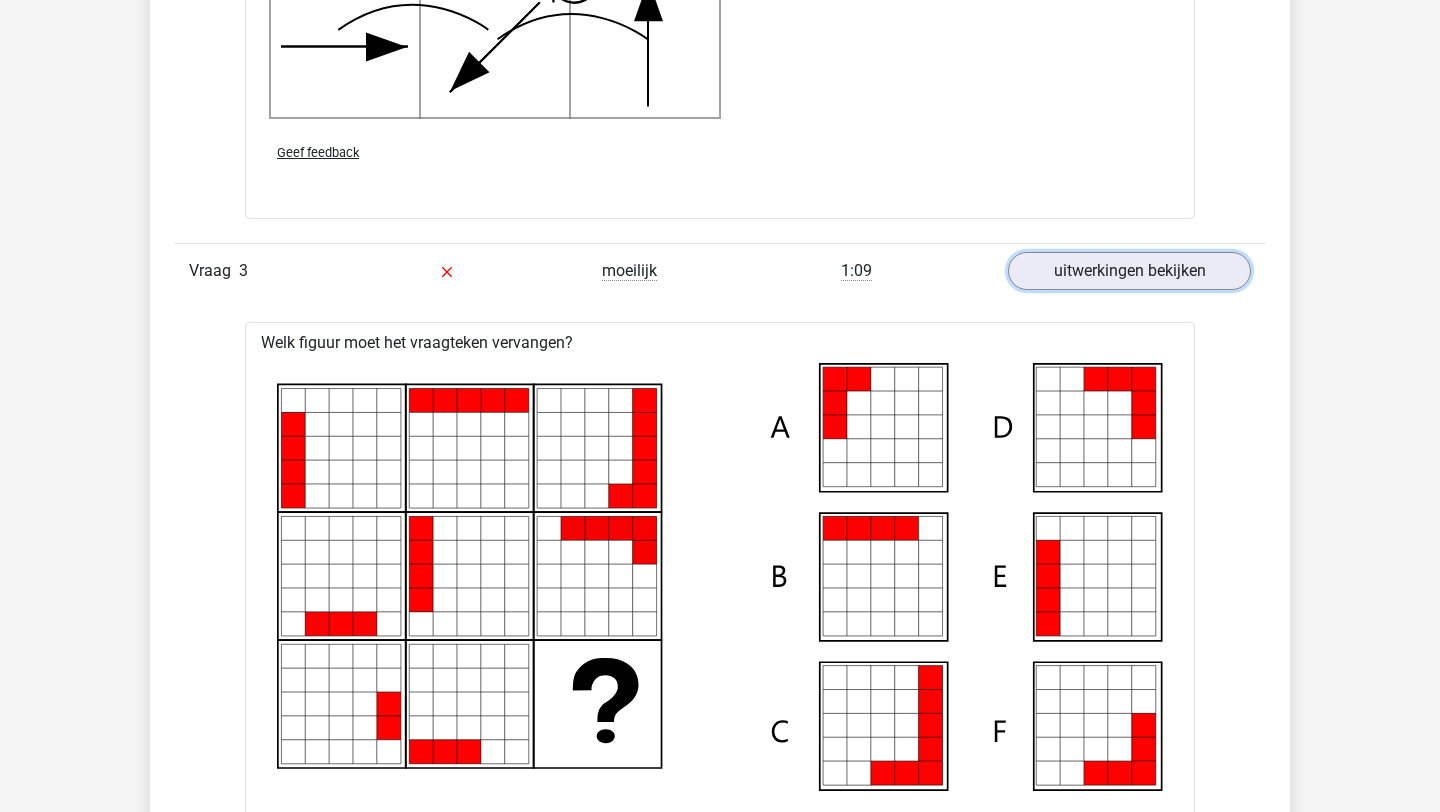 scroll, scrollTop: 2976, scrollLeft: 0, axis: vertical 